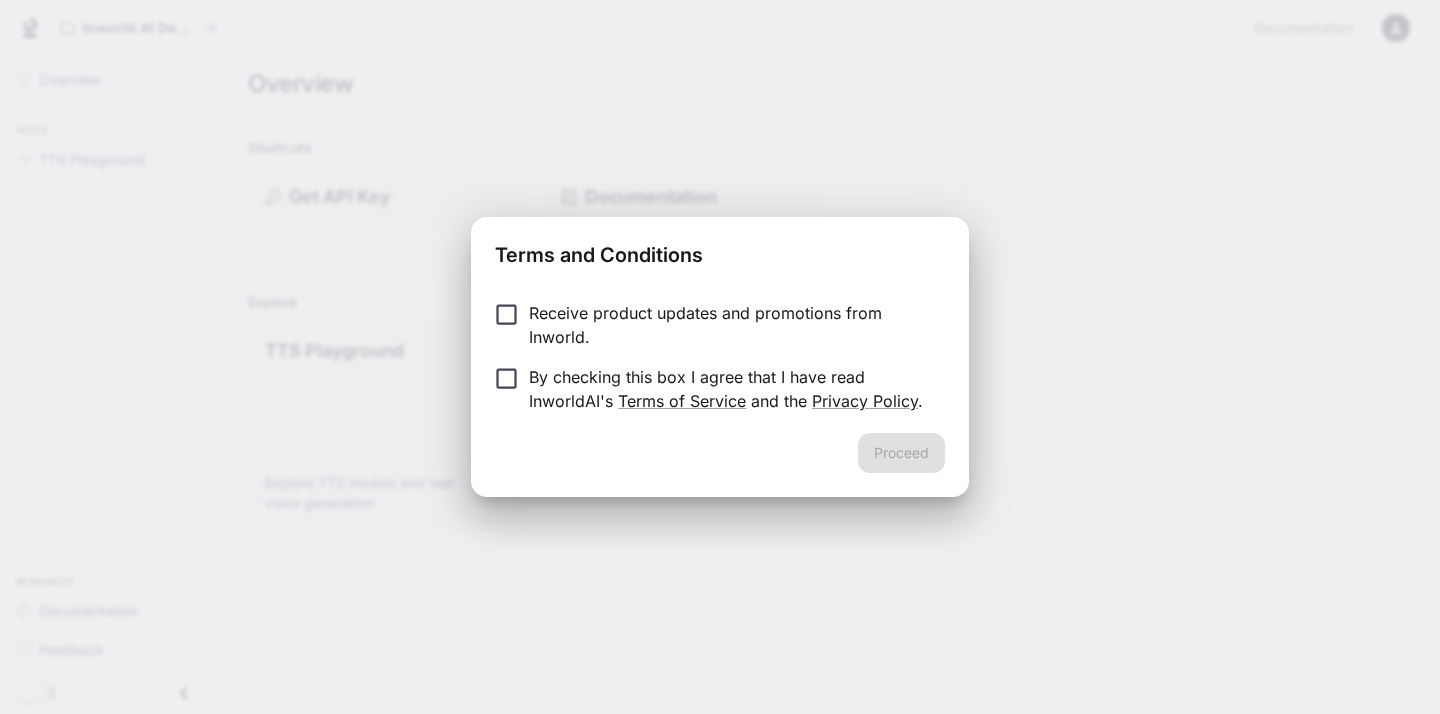 scroll, scrollTop: 0, scrollLeft: 0, axis: both 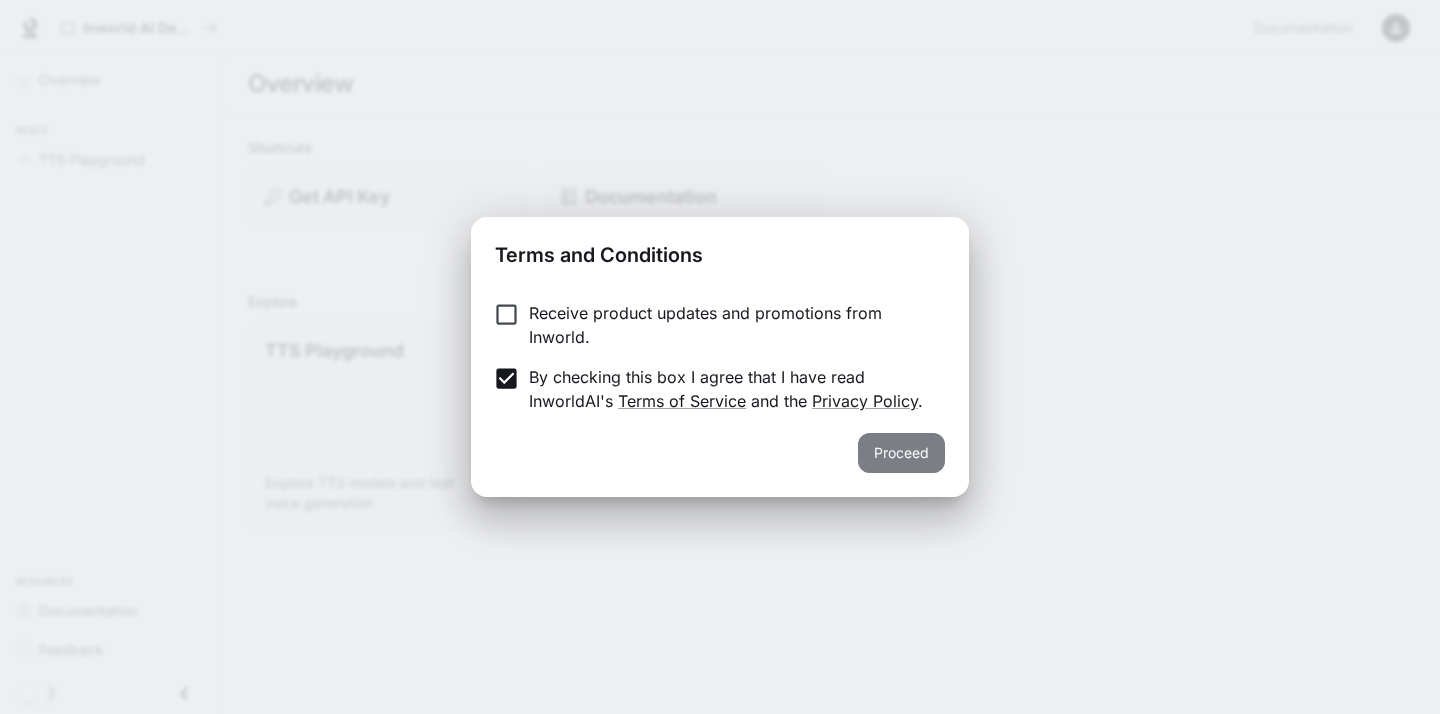click on "Proceed" at bounding box center [901, 453] 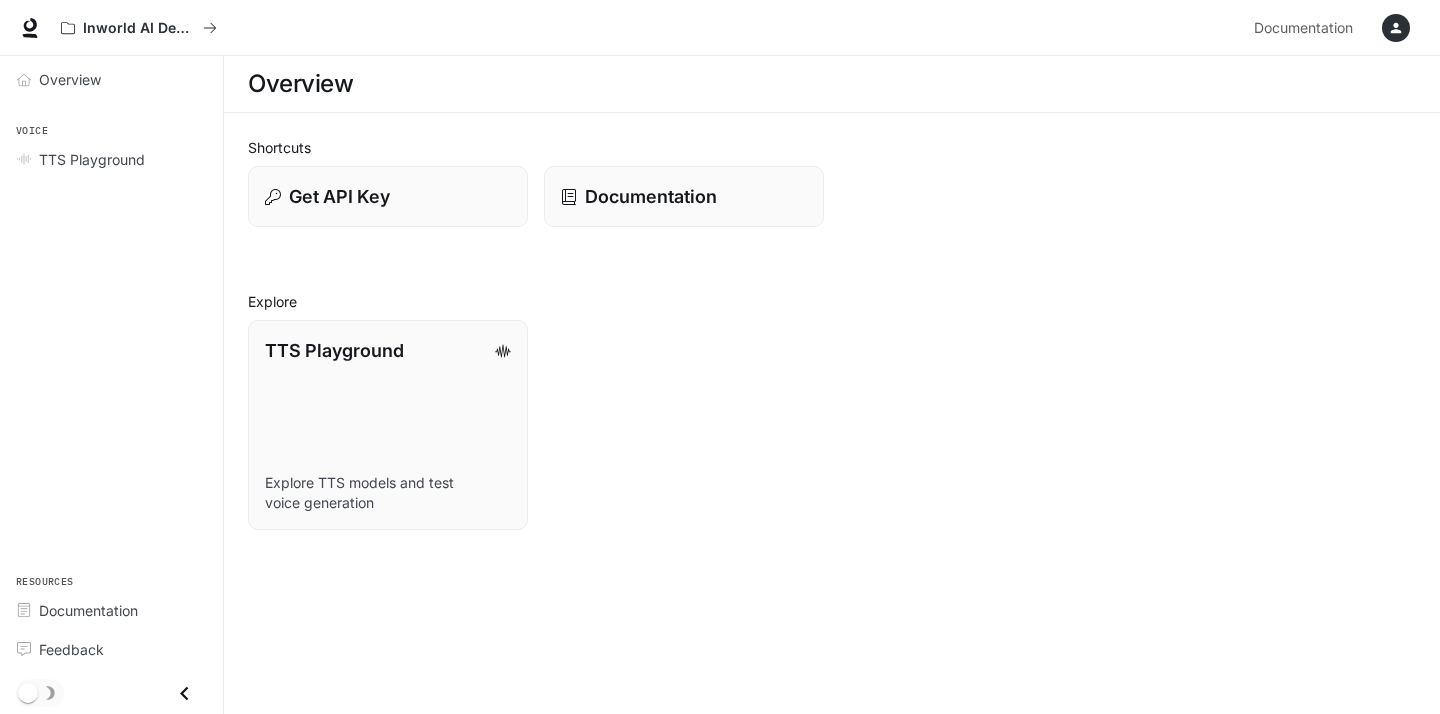 click 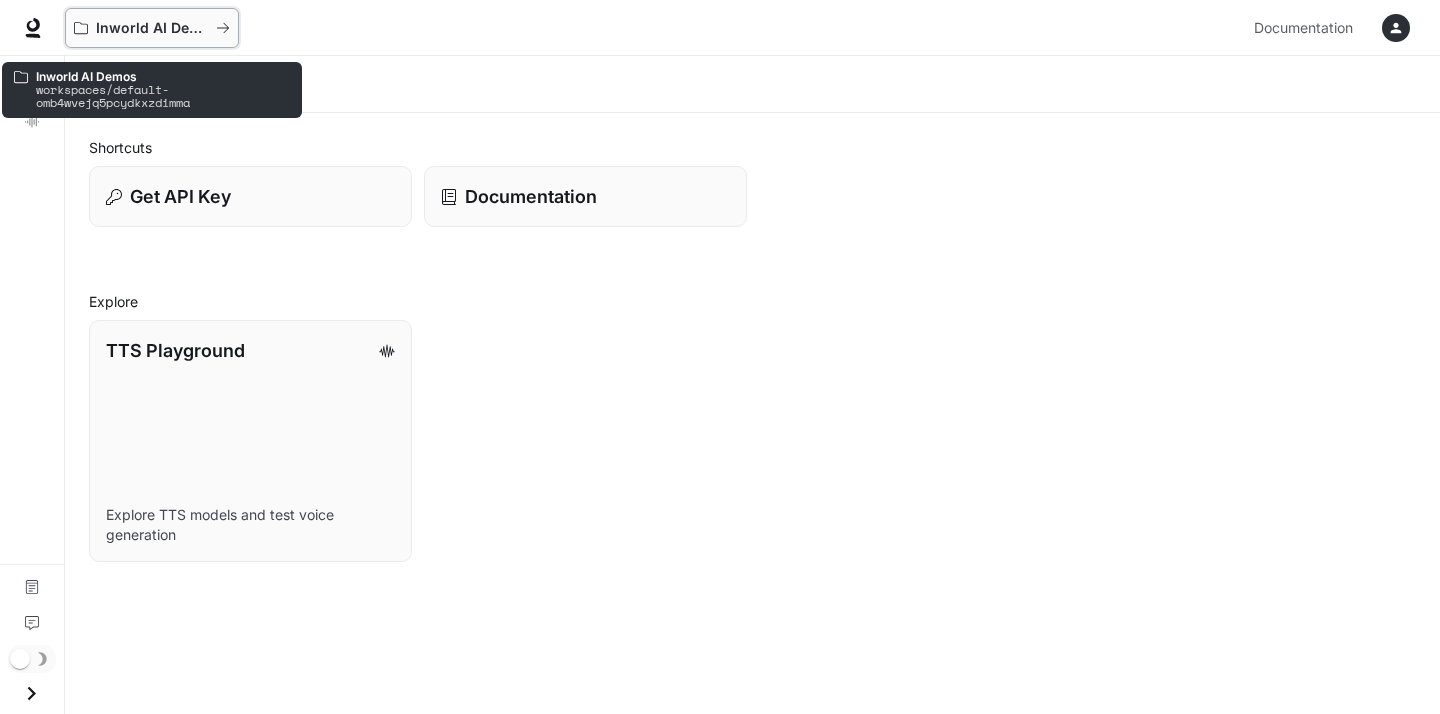 click on "Inworld AI Demos" at bounding box center [152, 28] 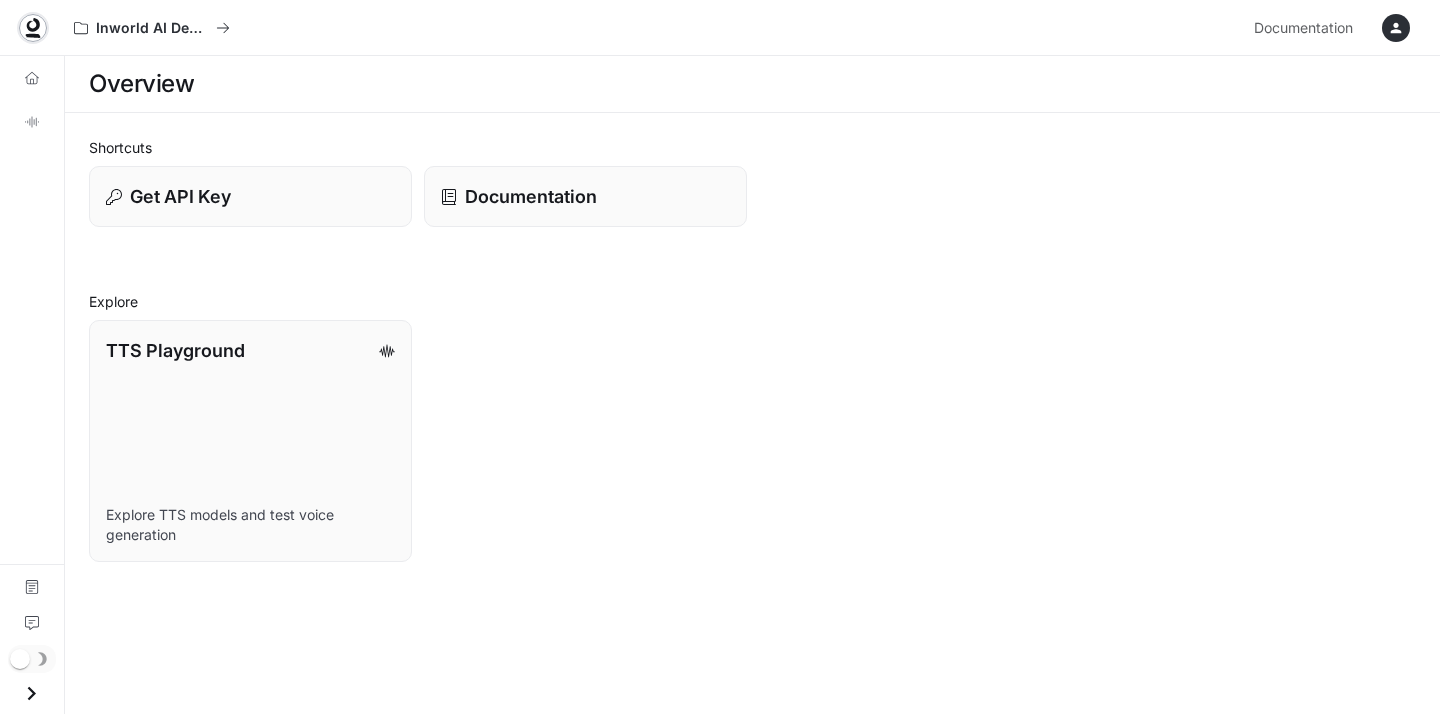 click 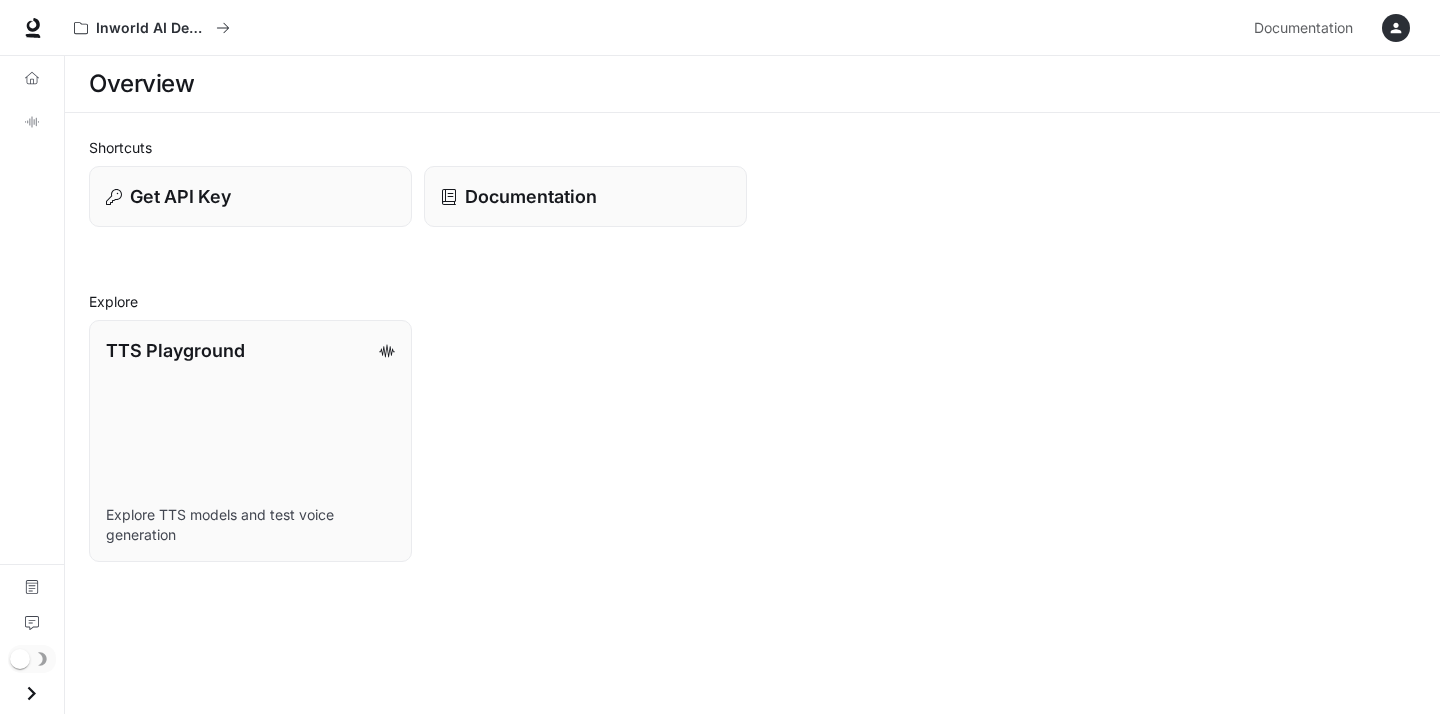 scroll, scrollTop: 0, scrollLeft: 0, axis: both 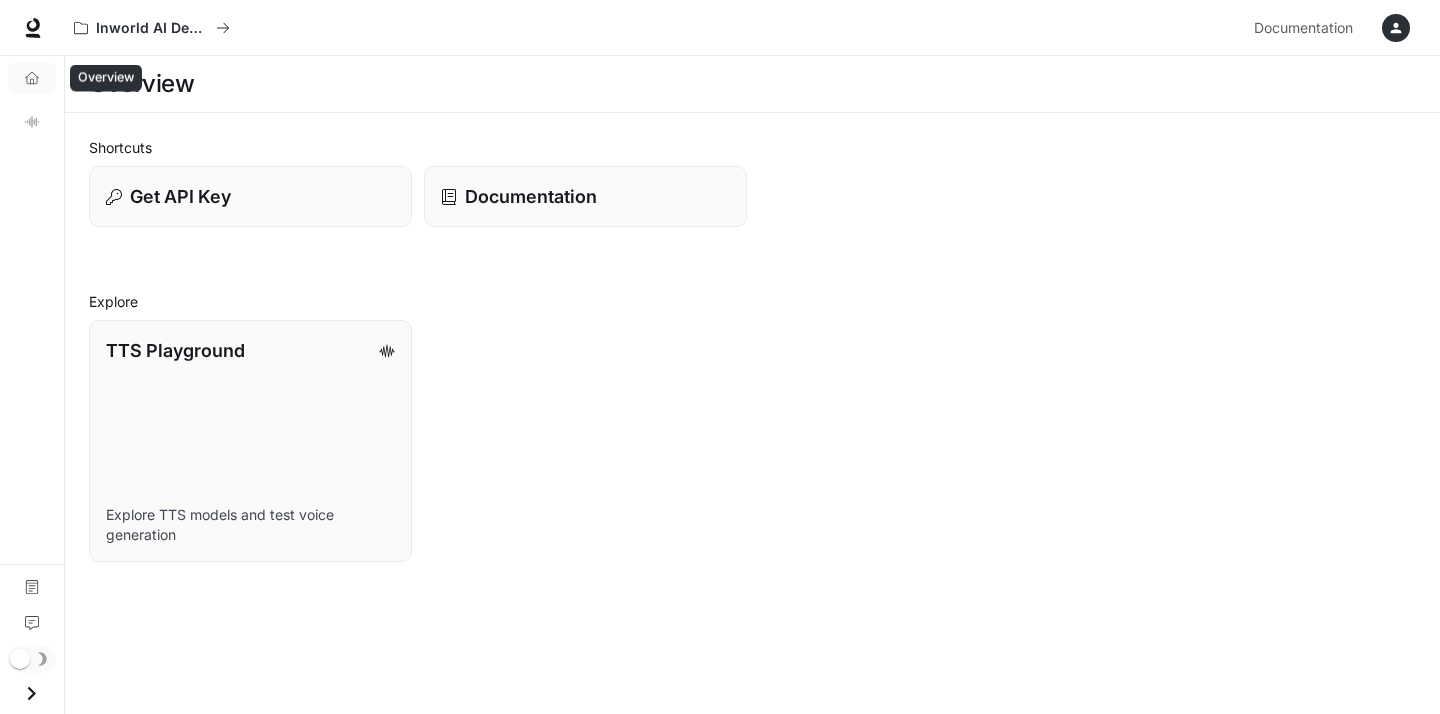 click on "Overview" at bounding box center (32, 78) 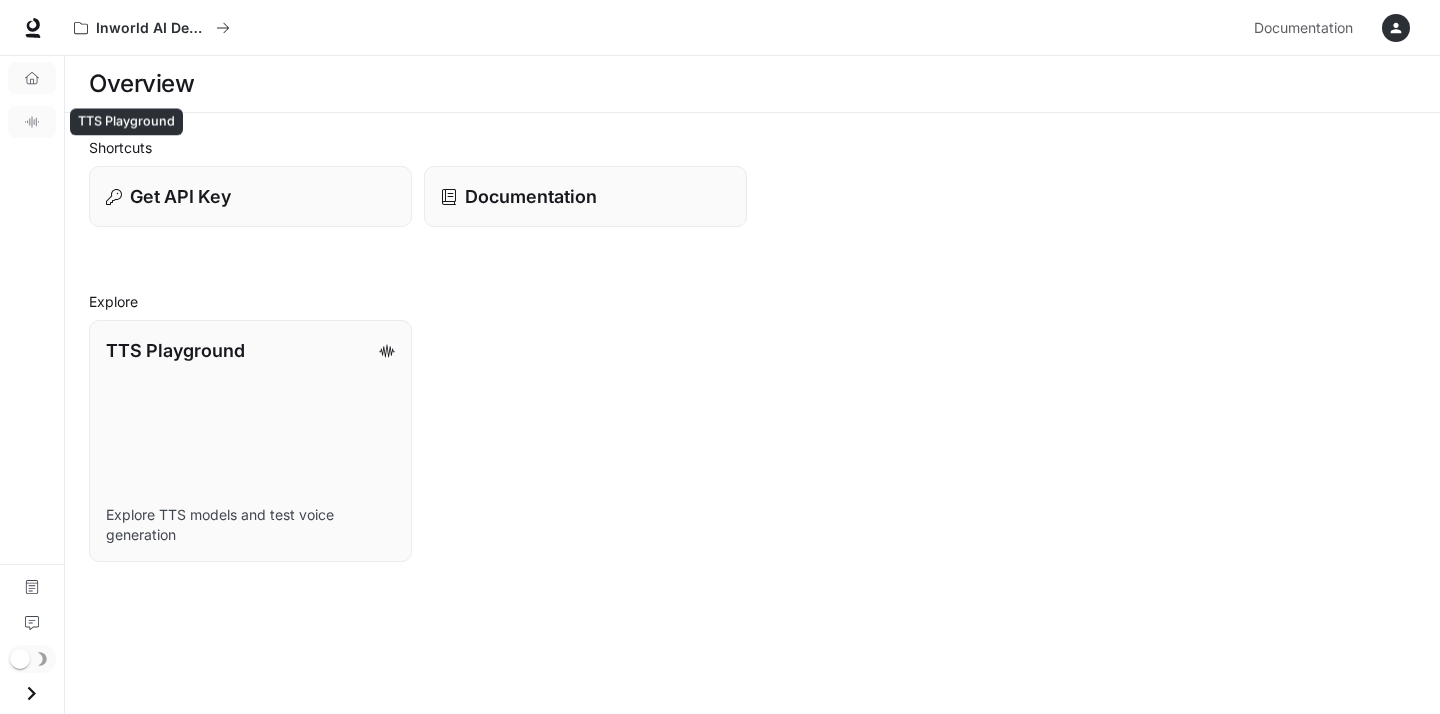 click 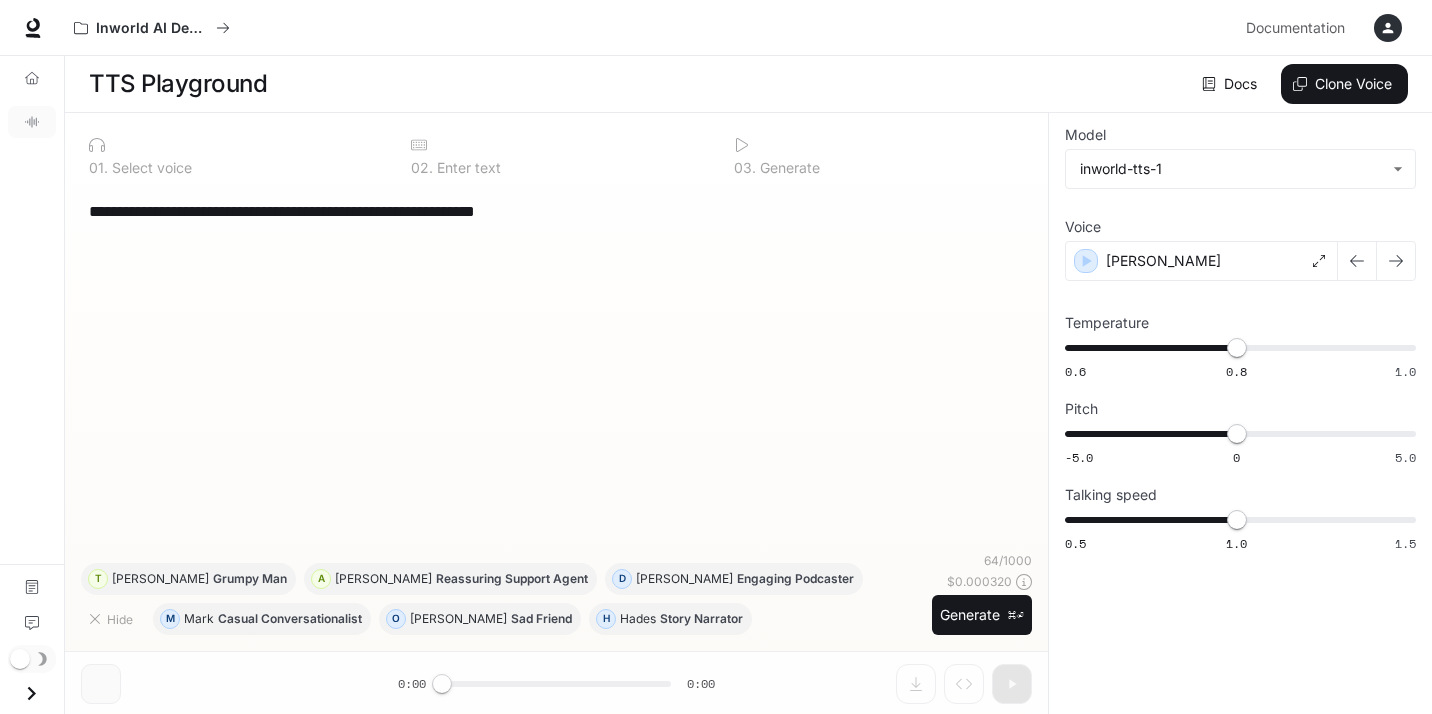 click 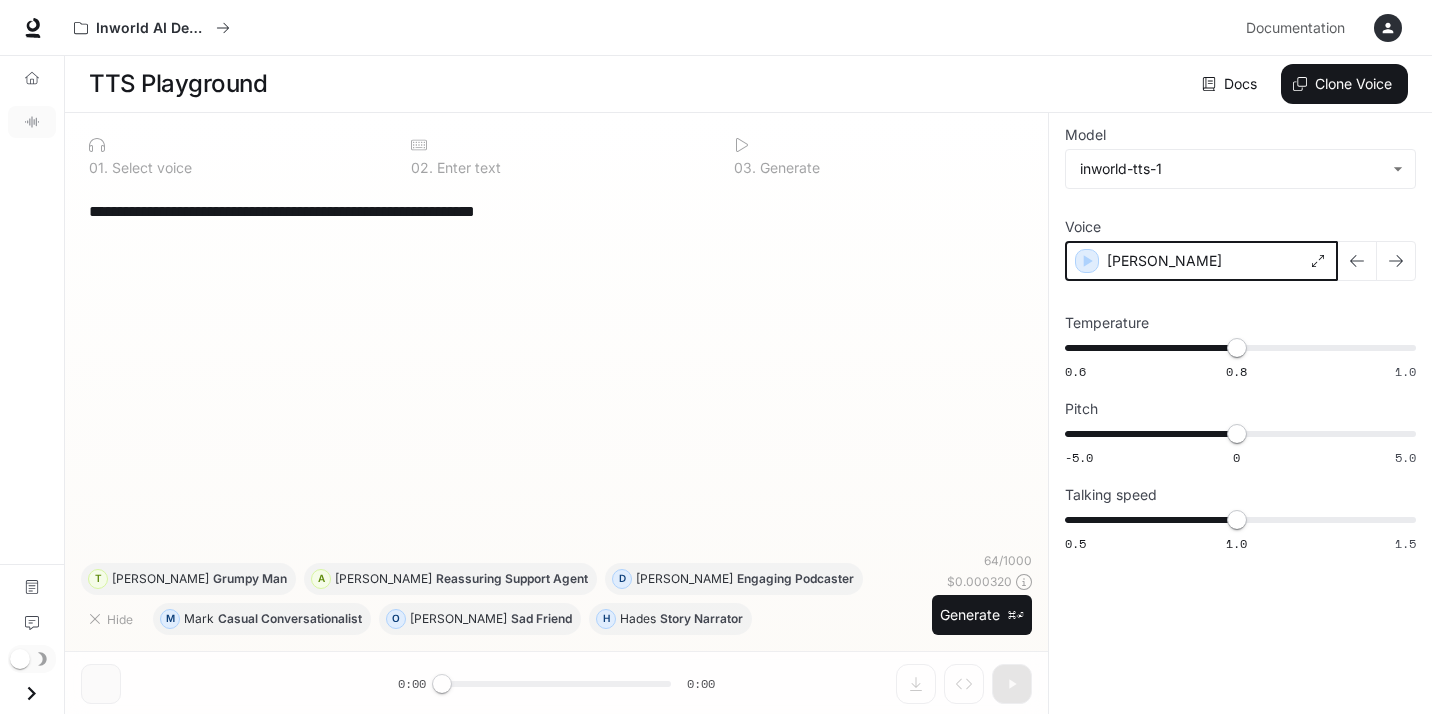 click 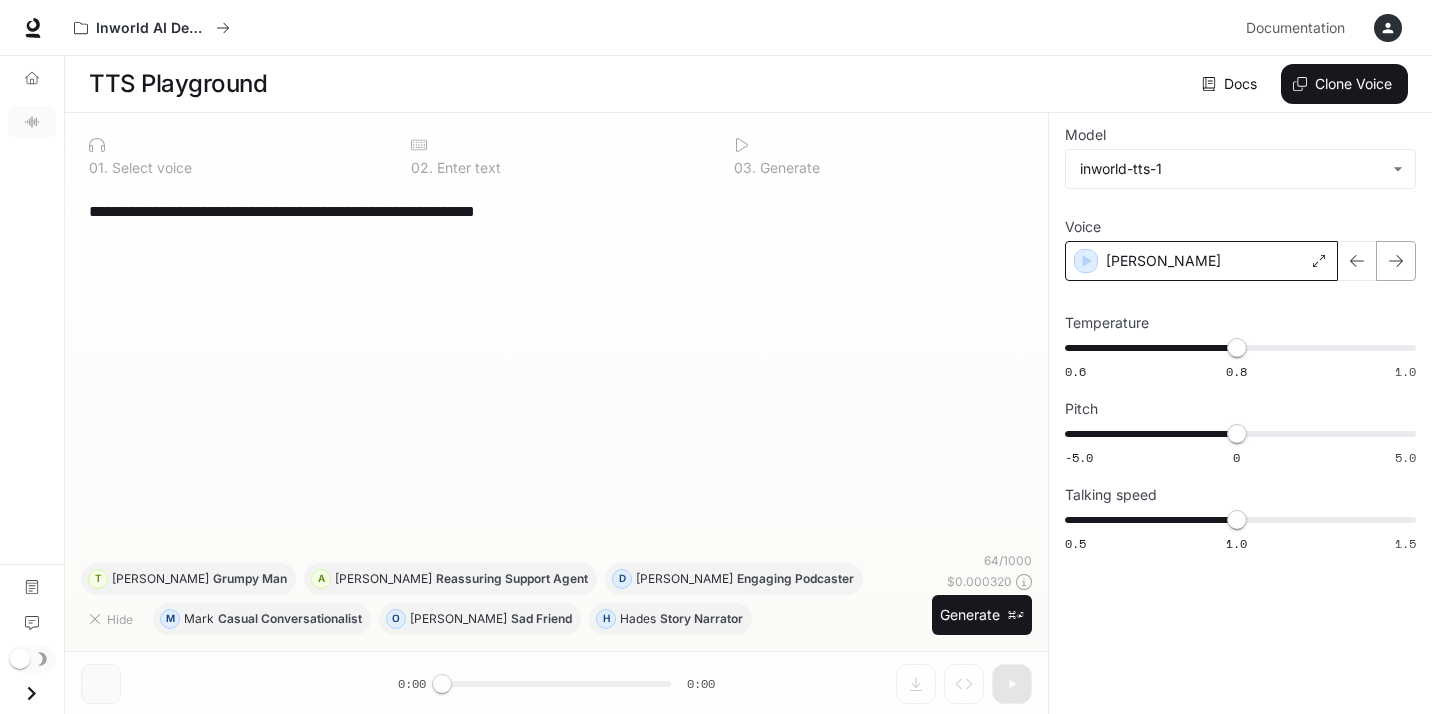 click at bounding box center [1396, 261] 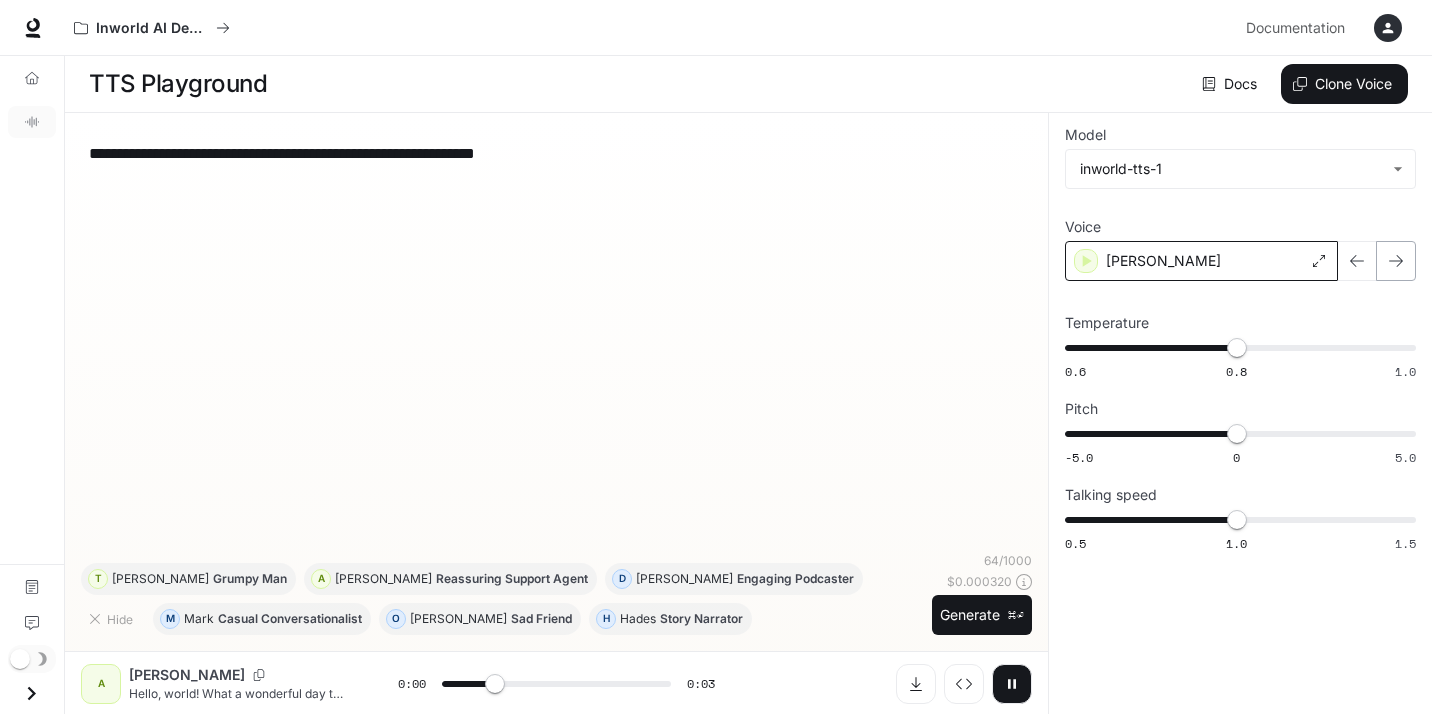 click at bounding box center [1396, 261] 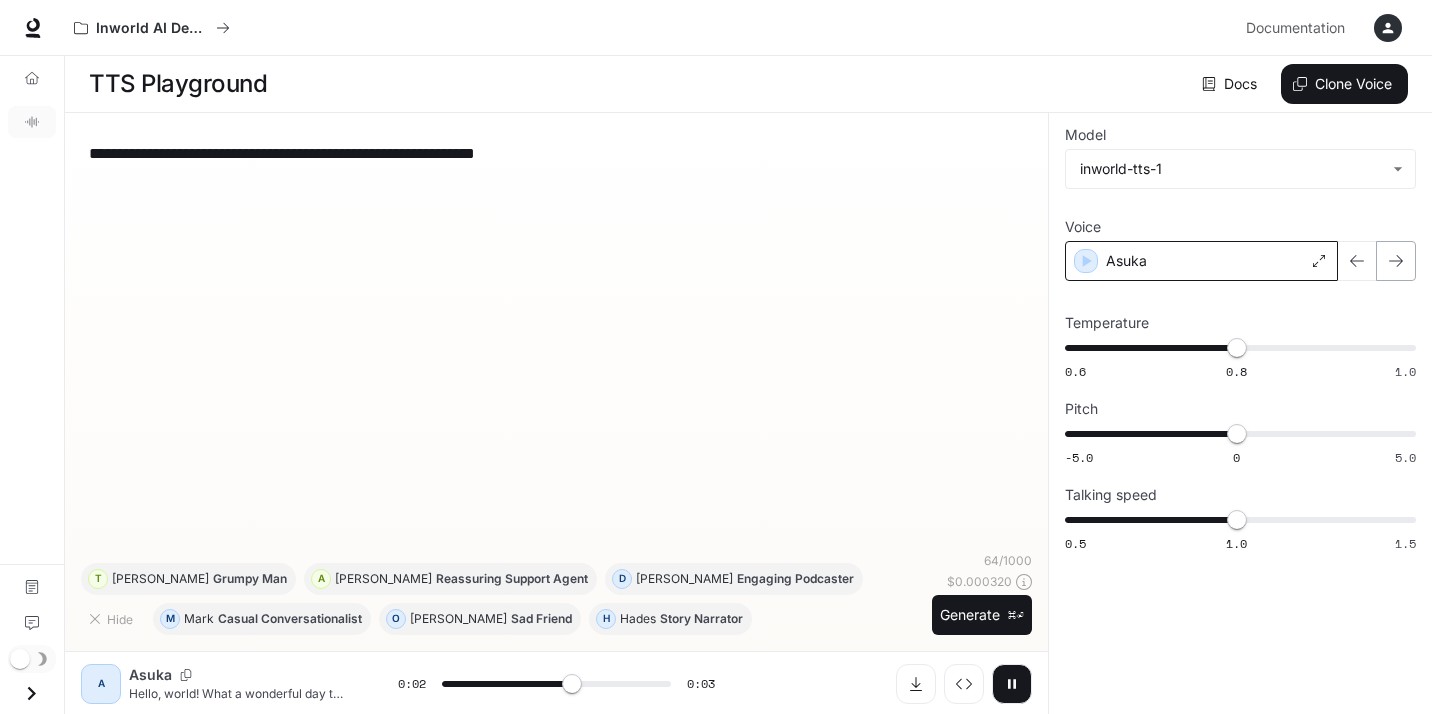 click at bounding box center [1396, 261] 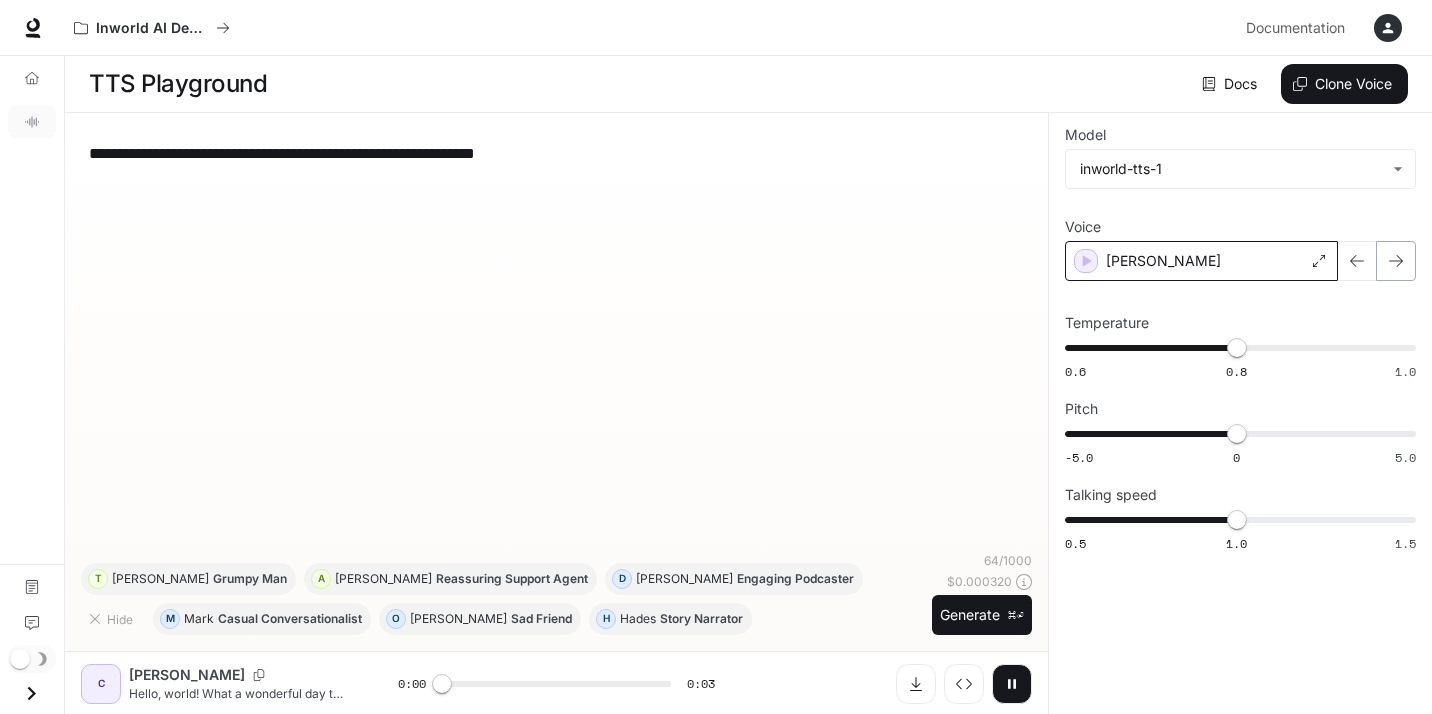 click at bounding box center (1396, 261) 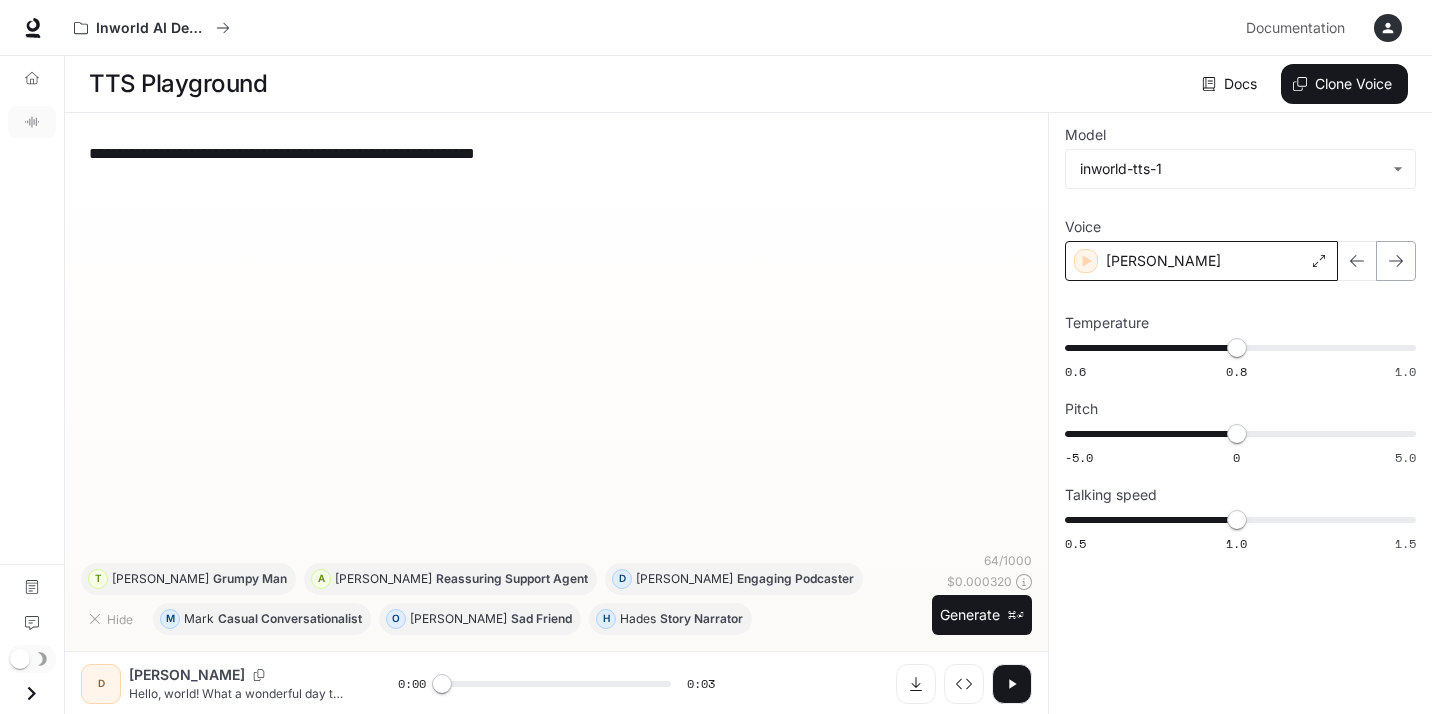 click at bounding box center (1396, 261) 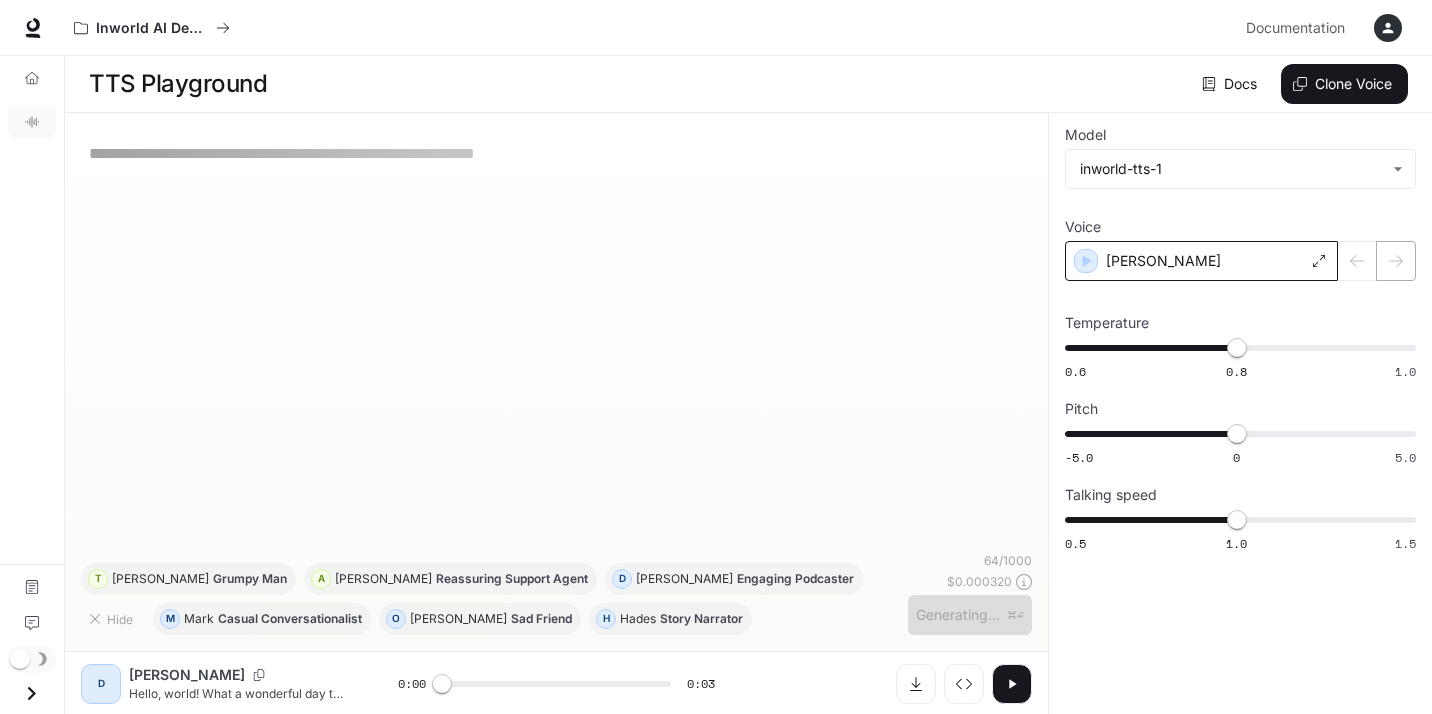 click at bounding box center [1377, 261] 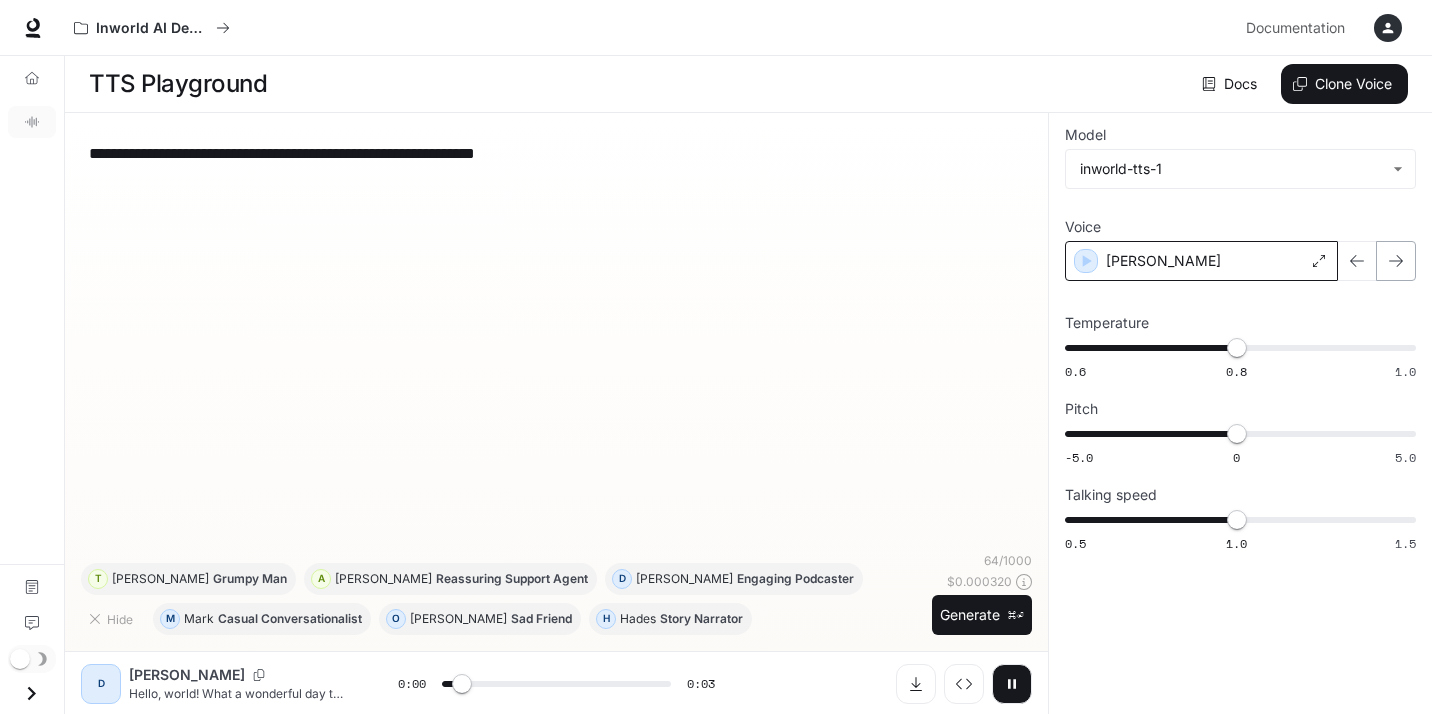 click at bounding box center (1396, 261) 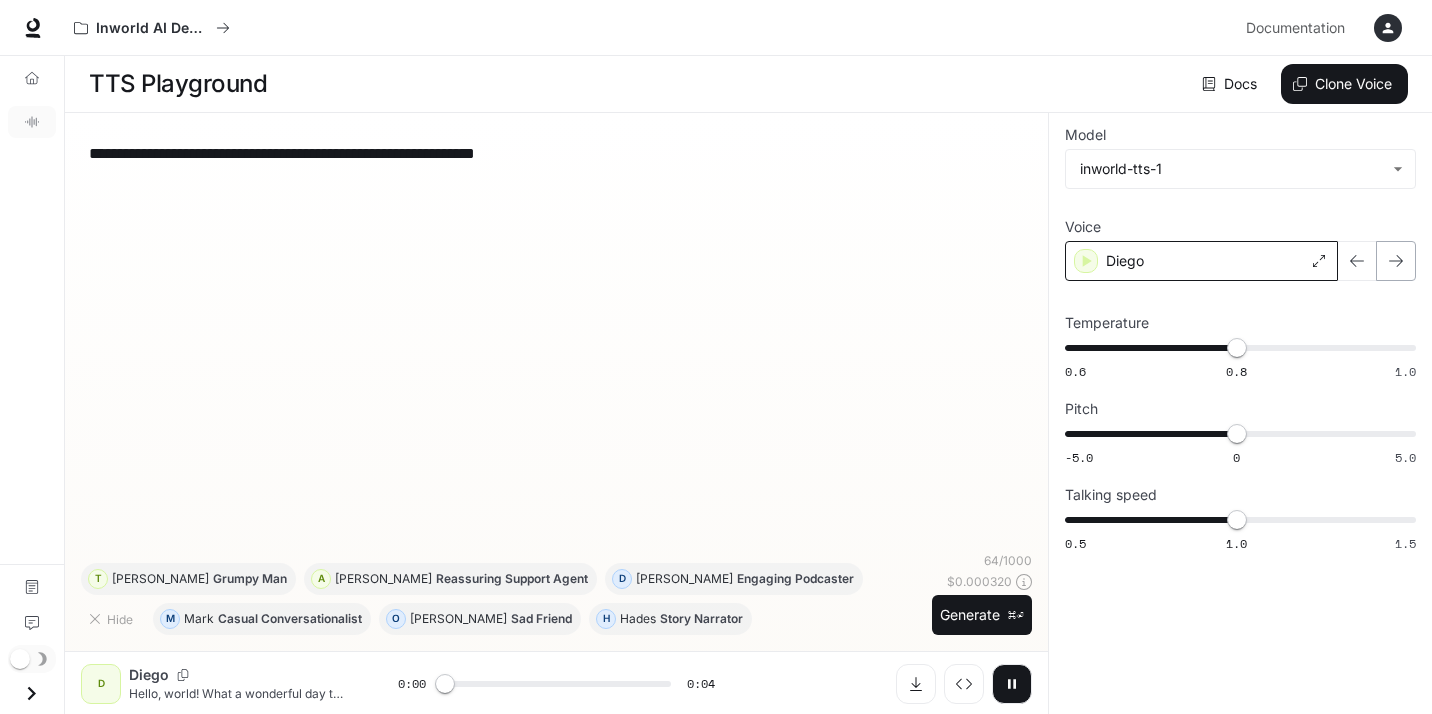 click at bounding box center (1396, 261) 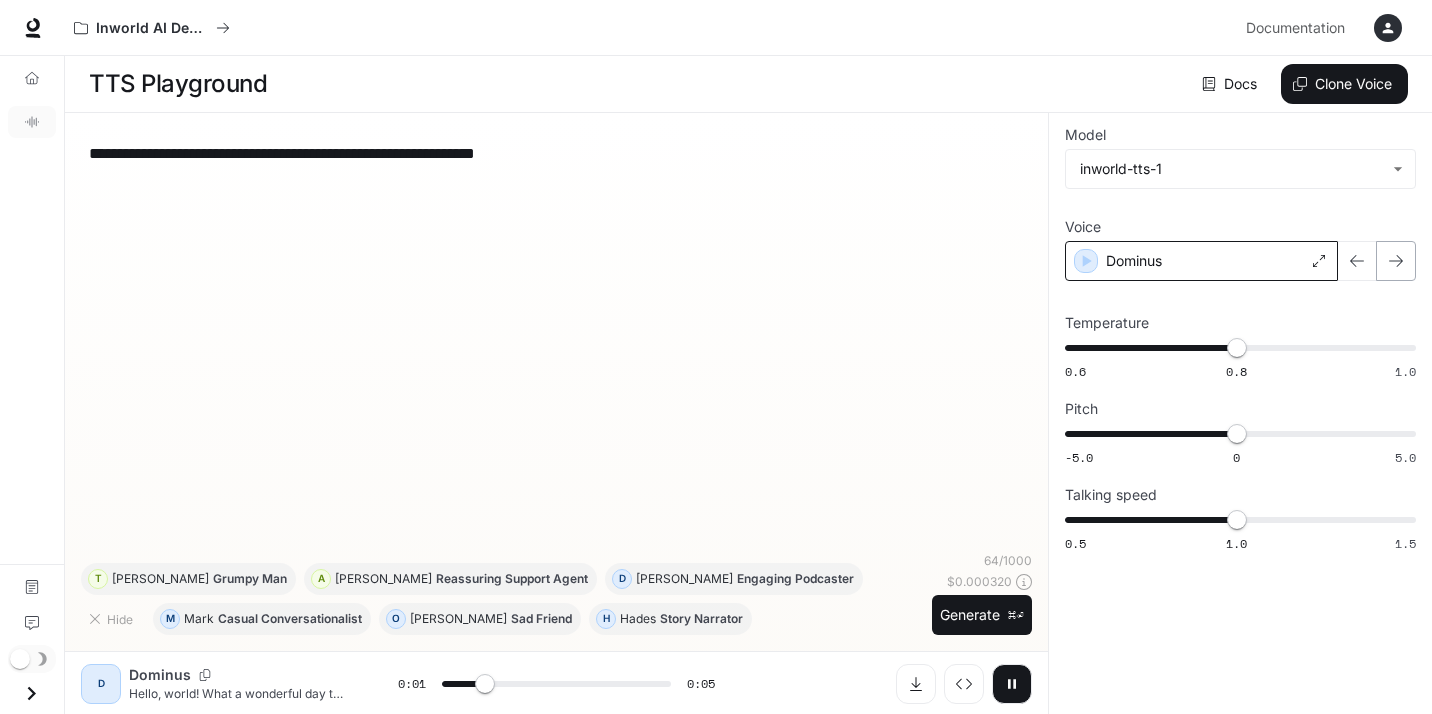 click 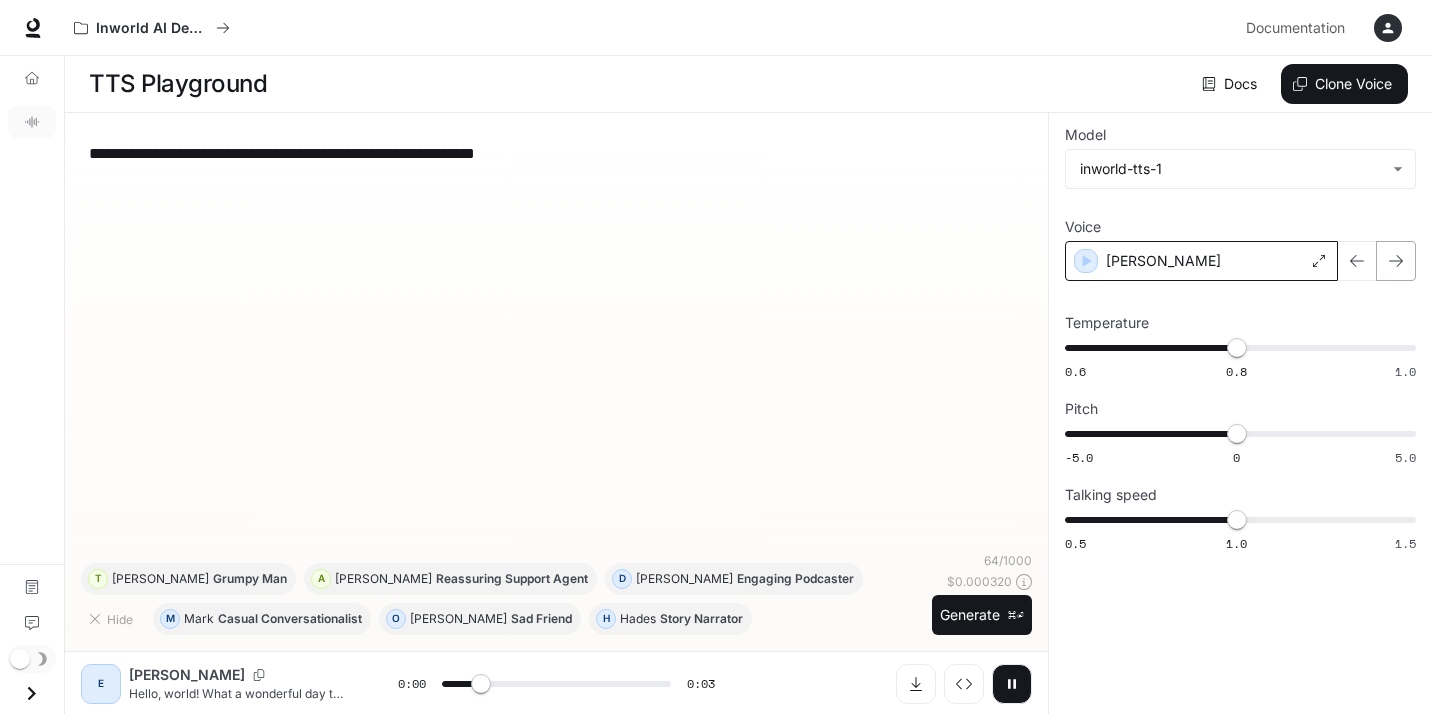 click 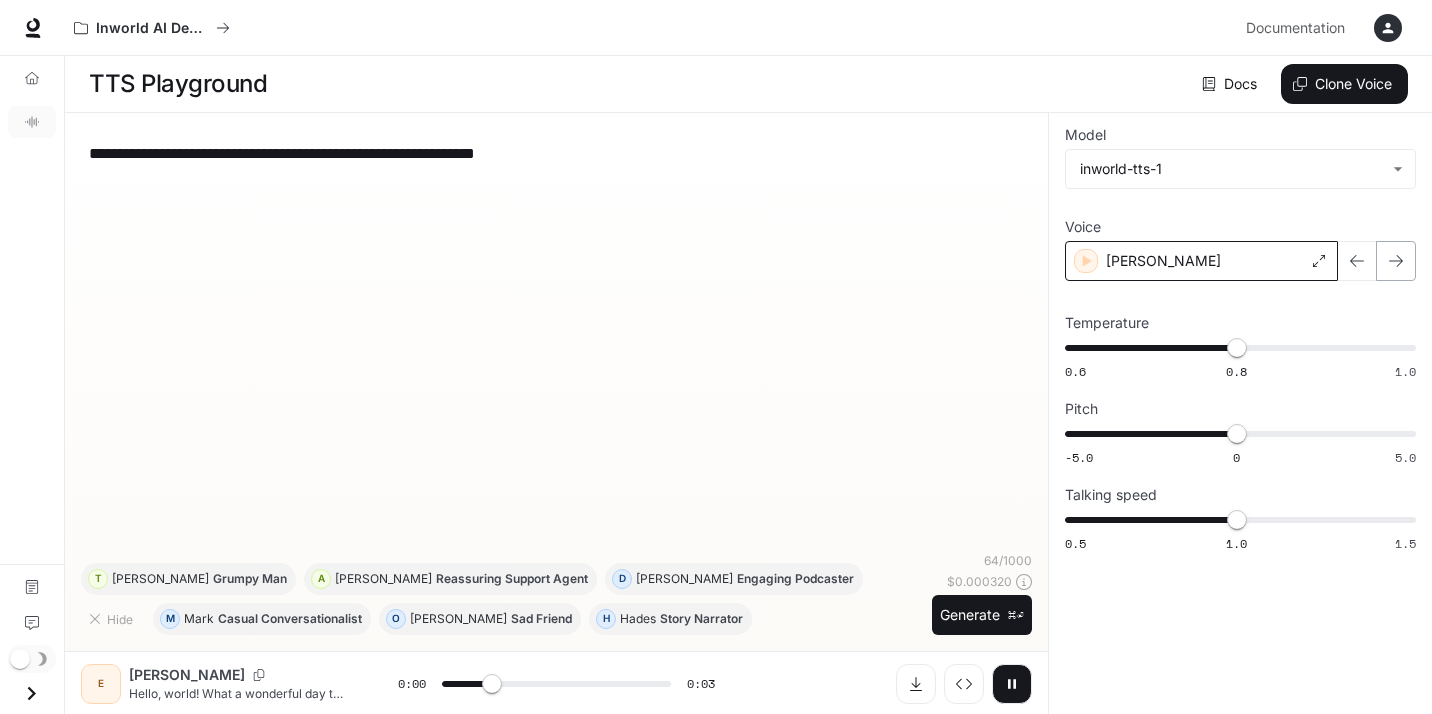 click 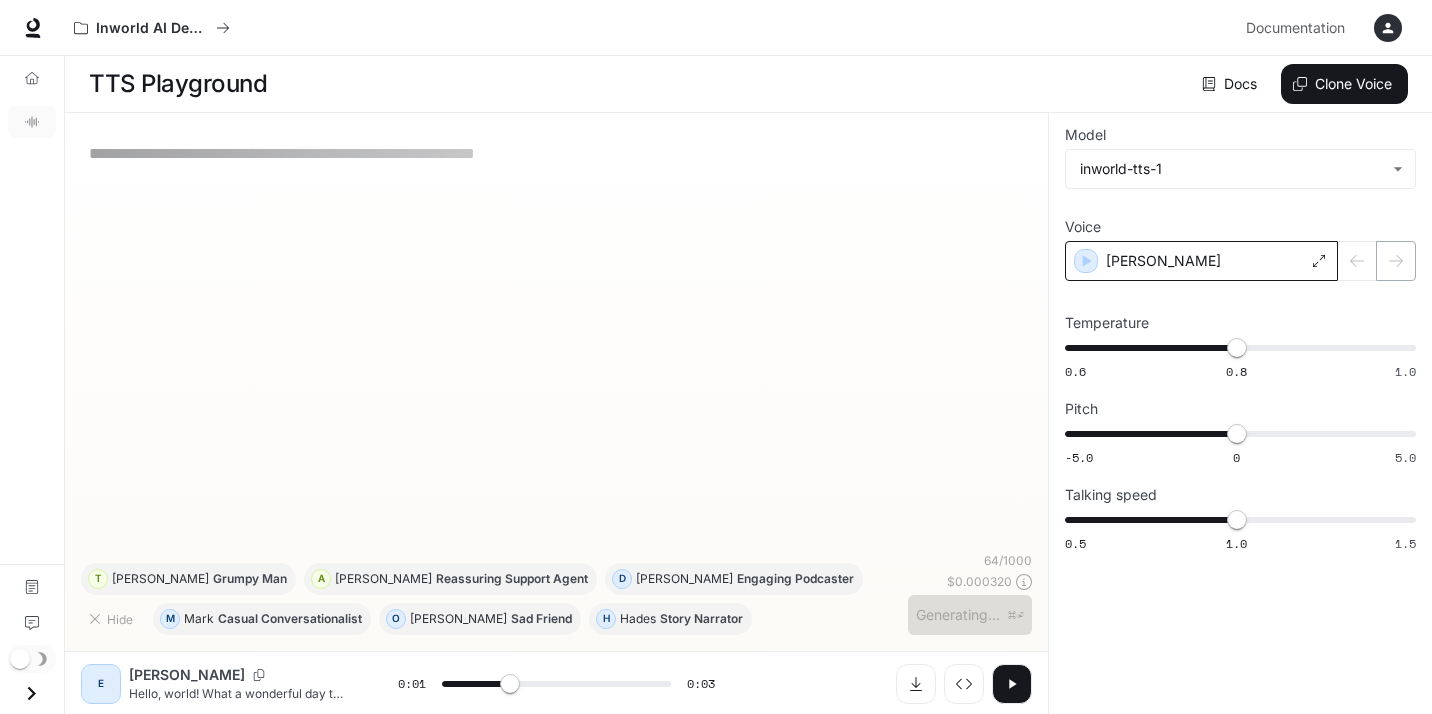 click at bounding box center (1377, 261) 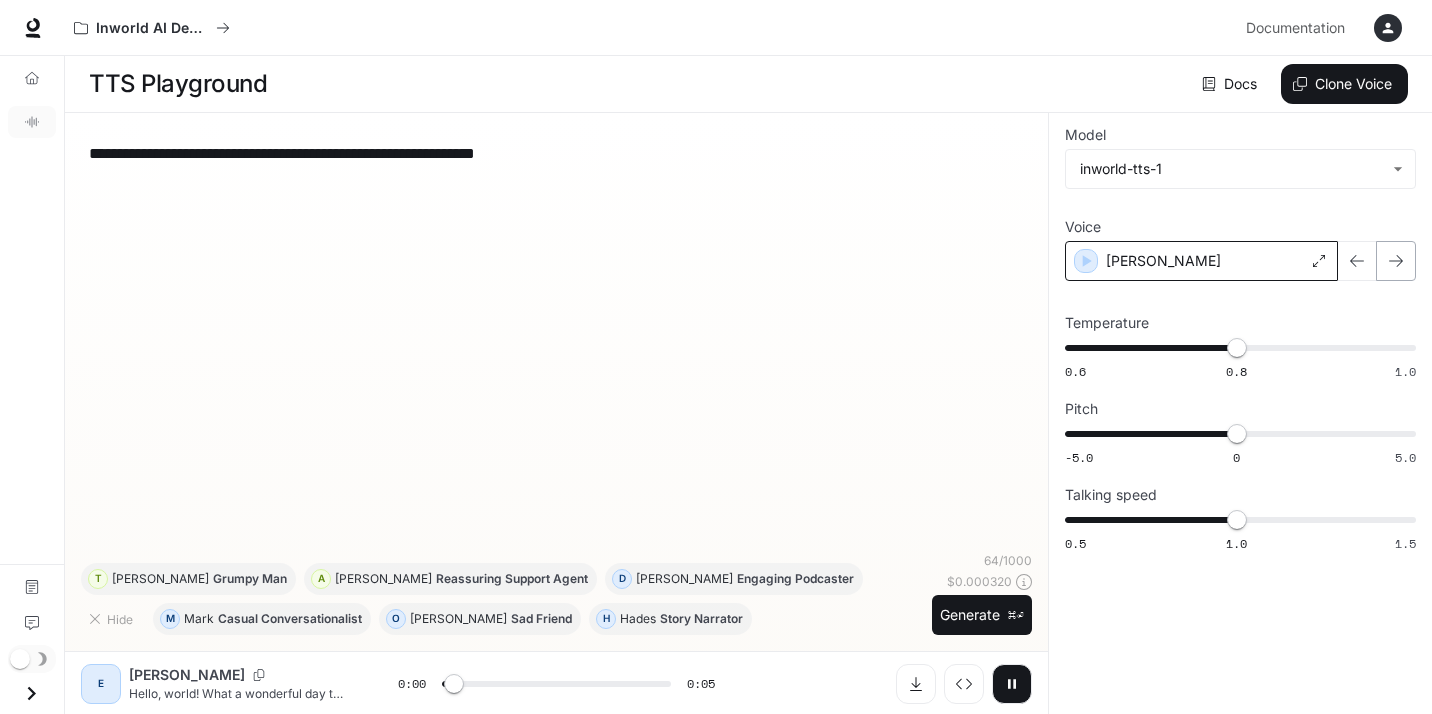 click 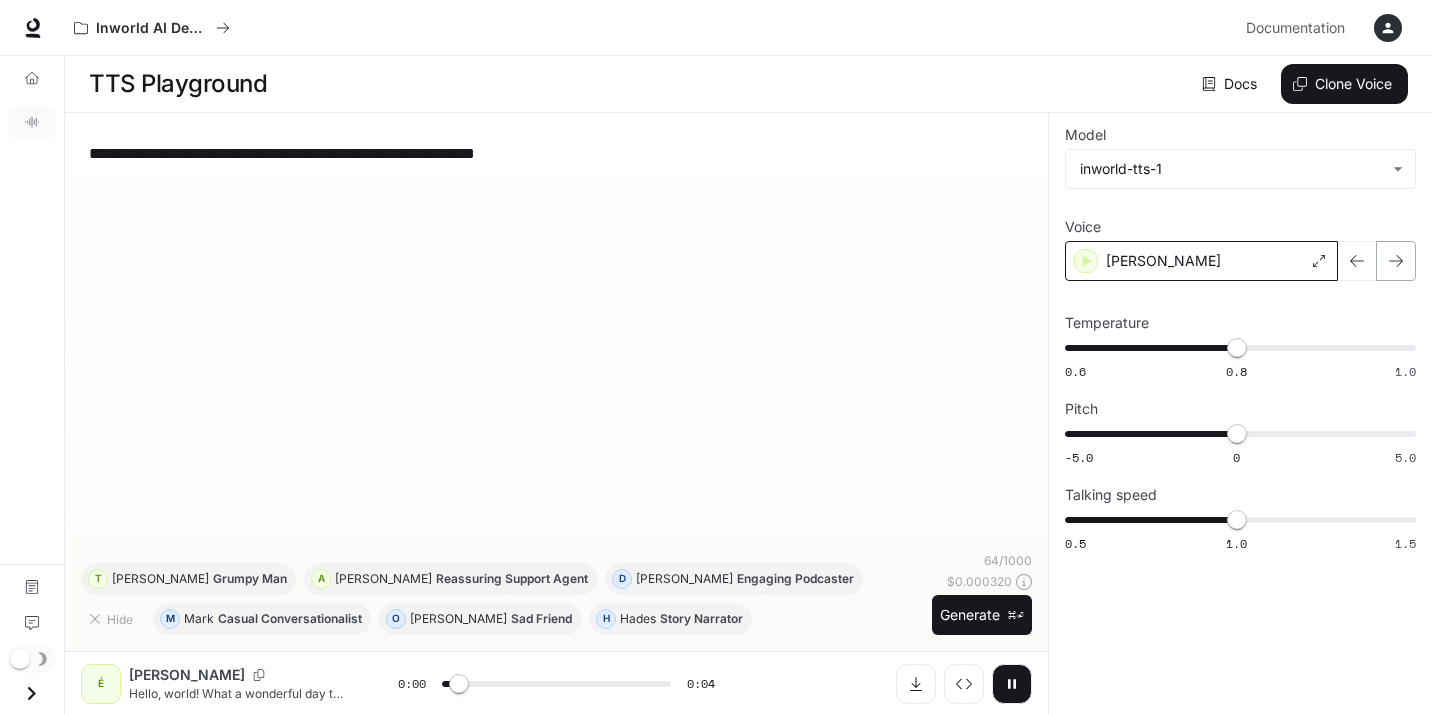 click 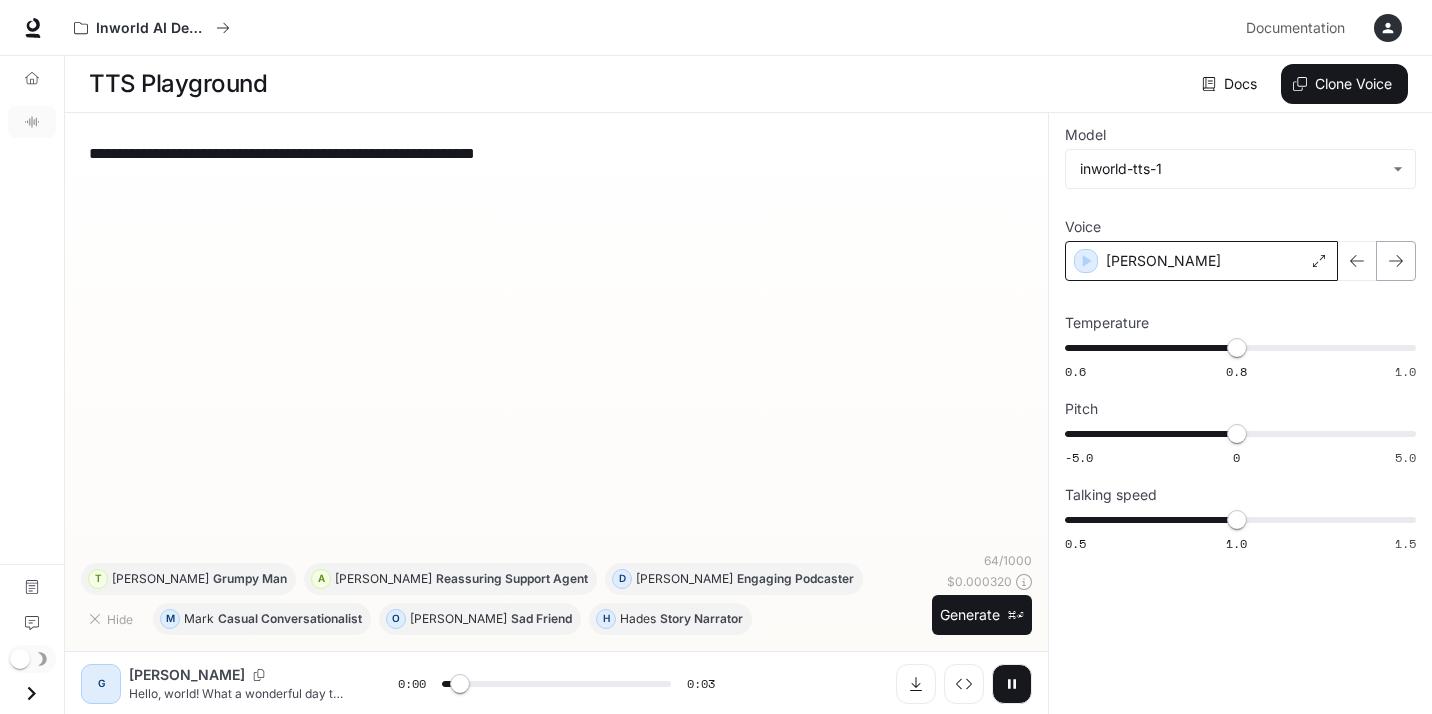 click 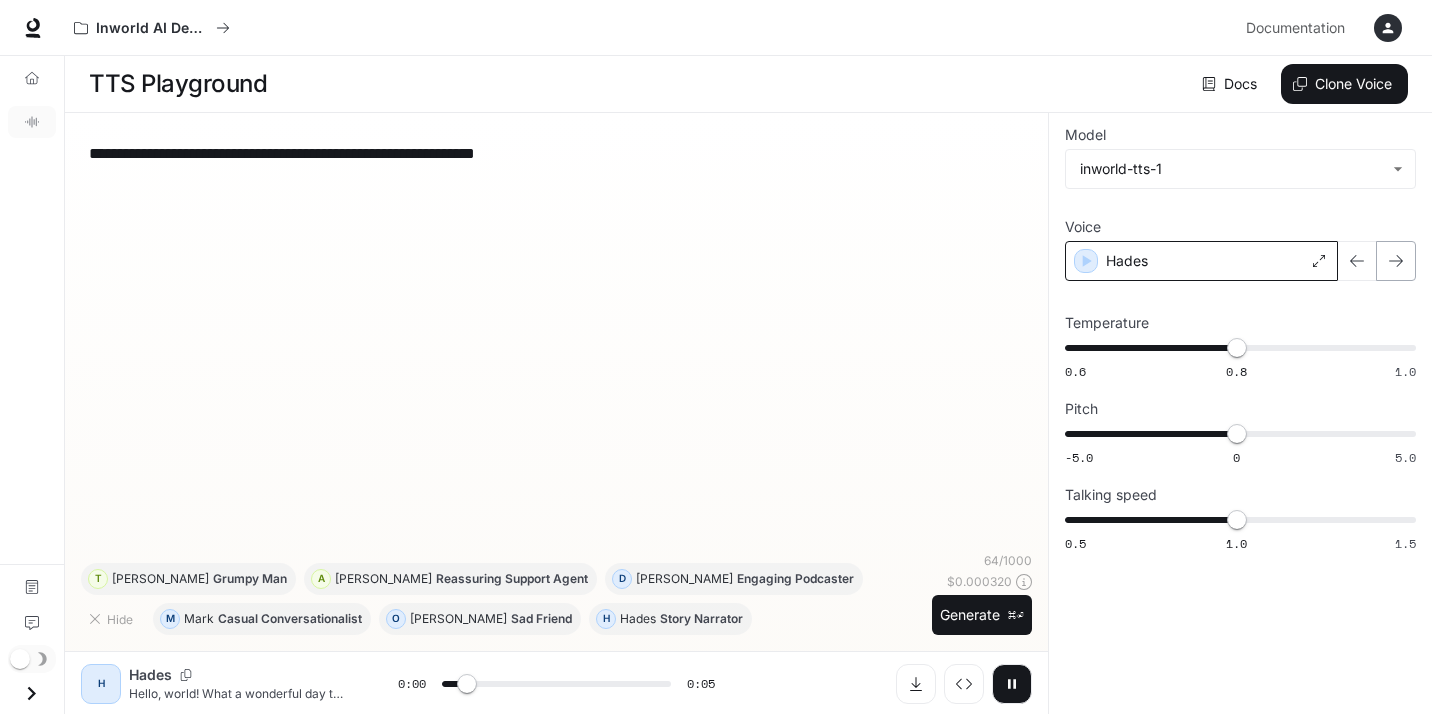 click 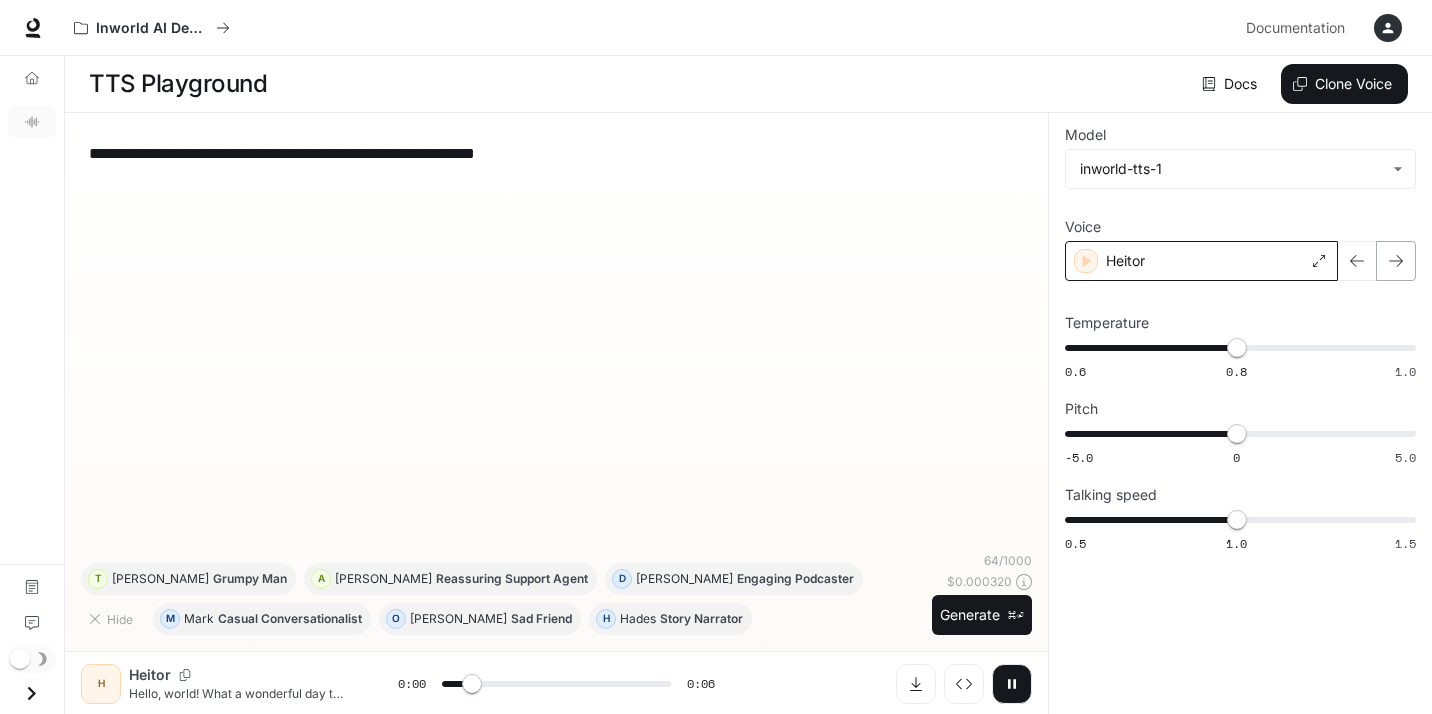 click 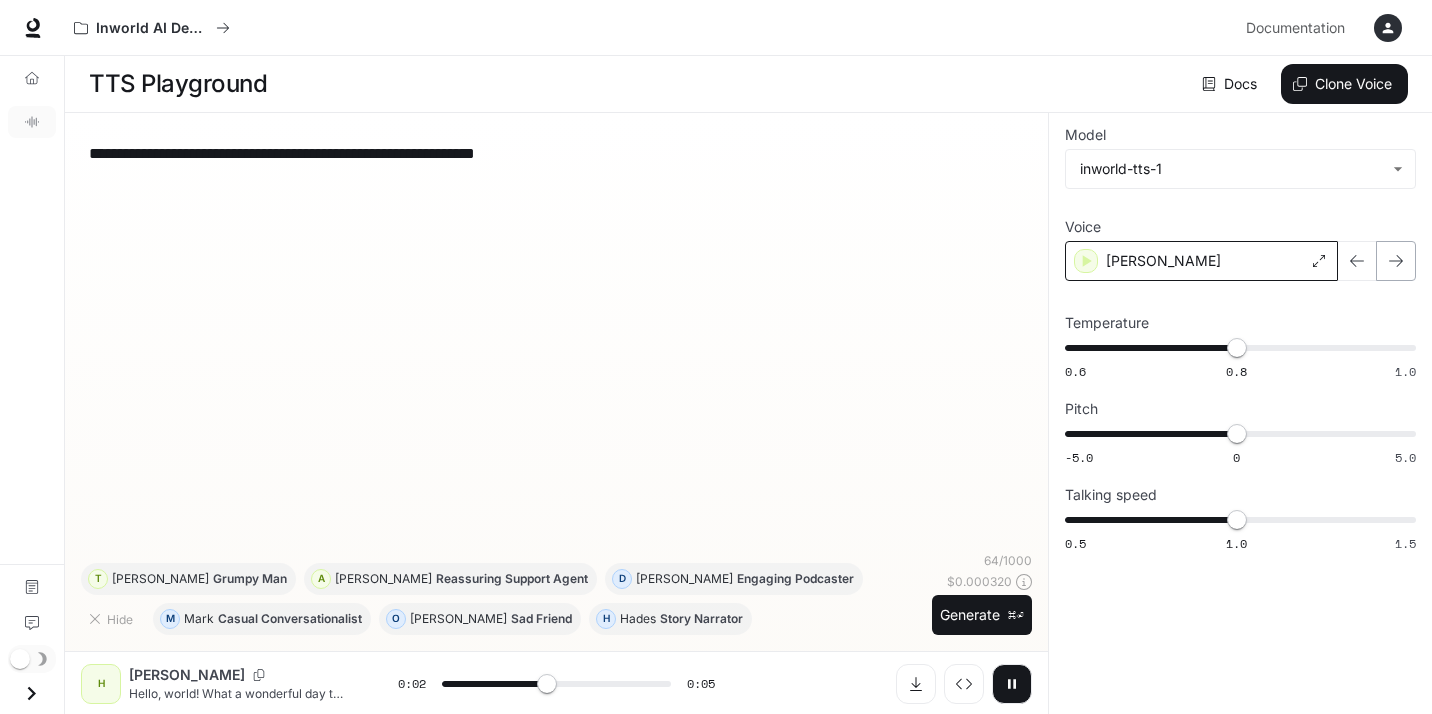 click 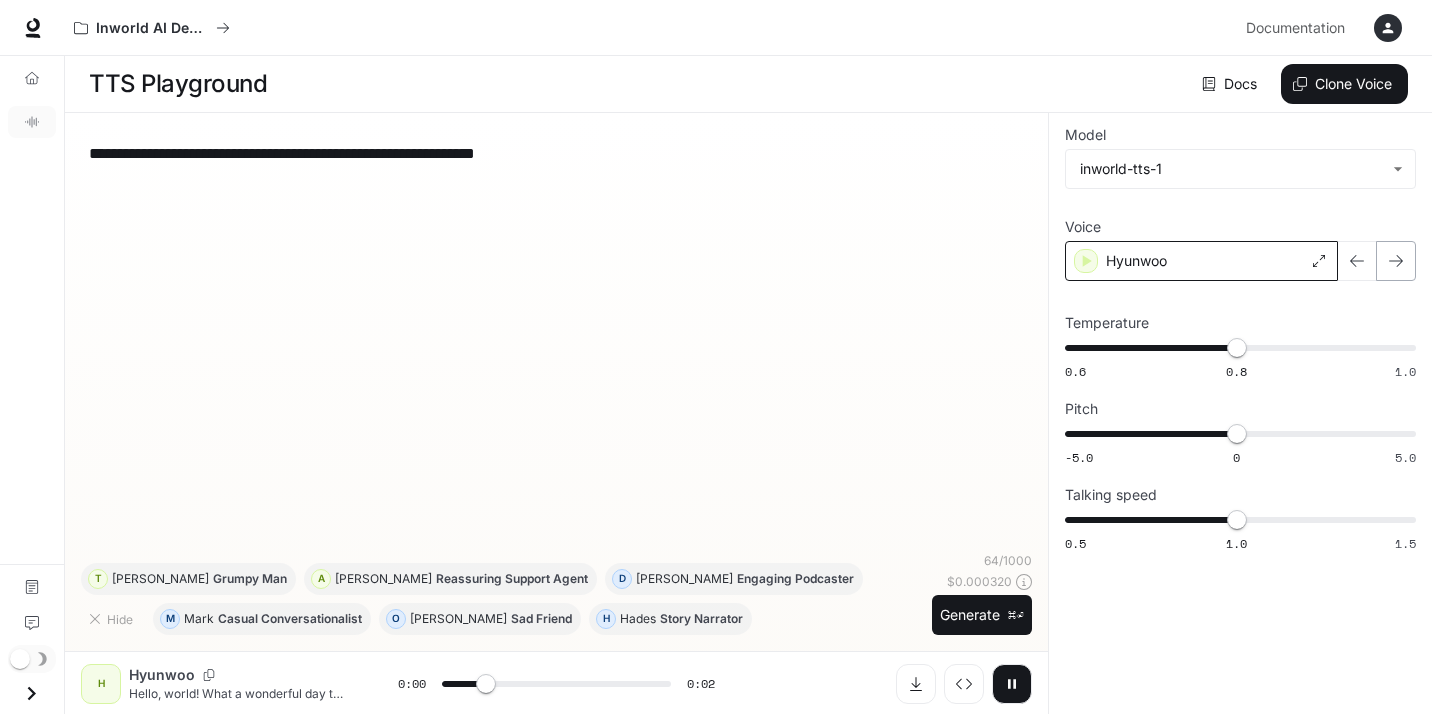 click 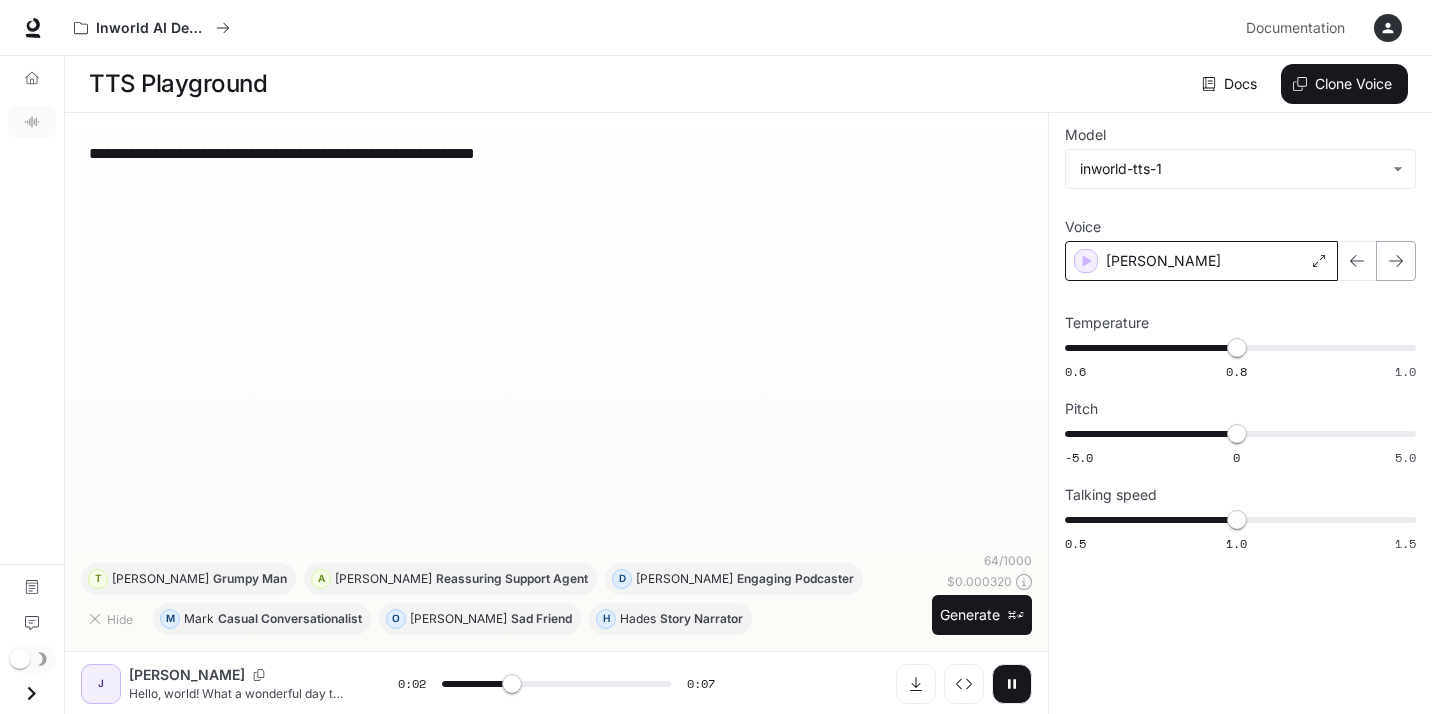 click 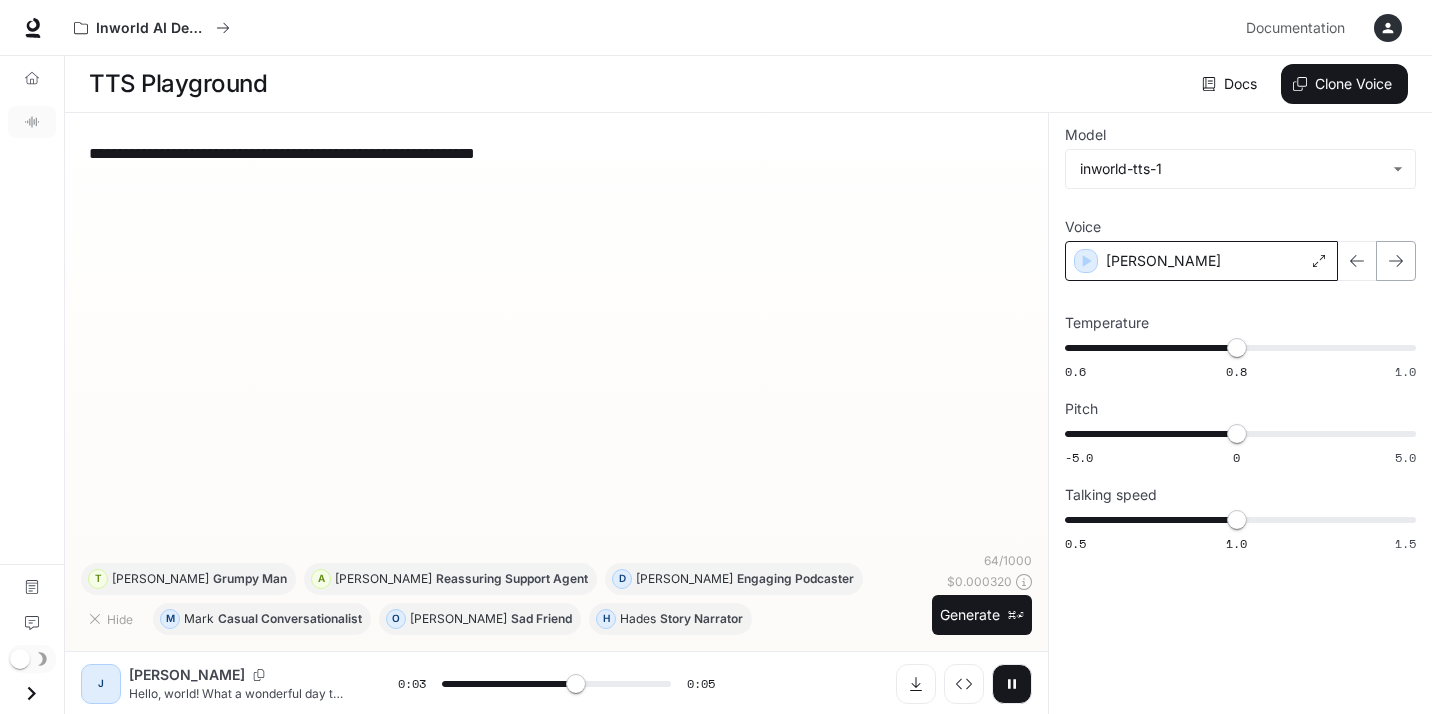 click 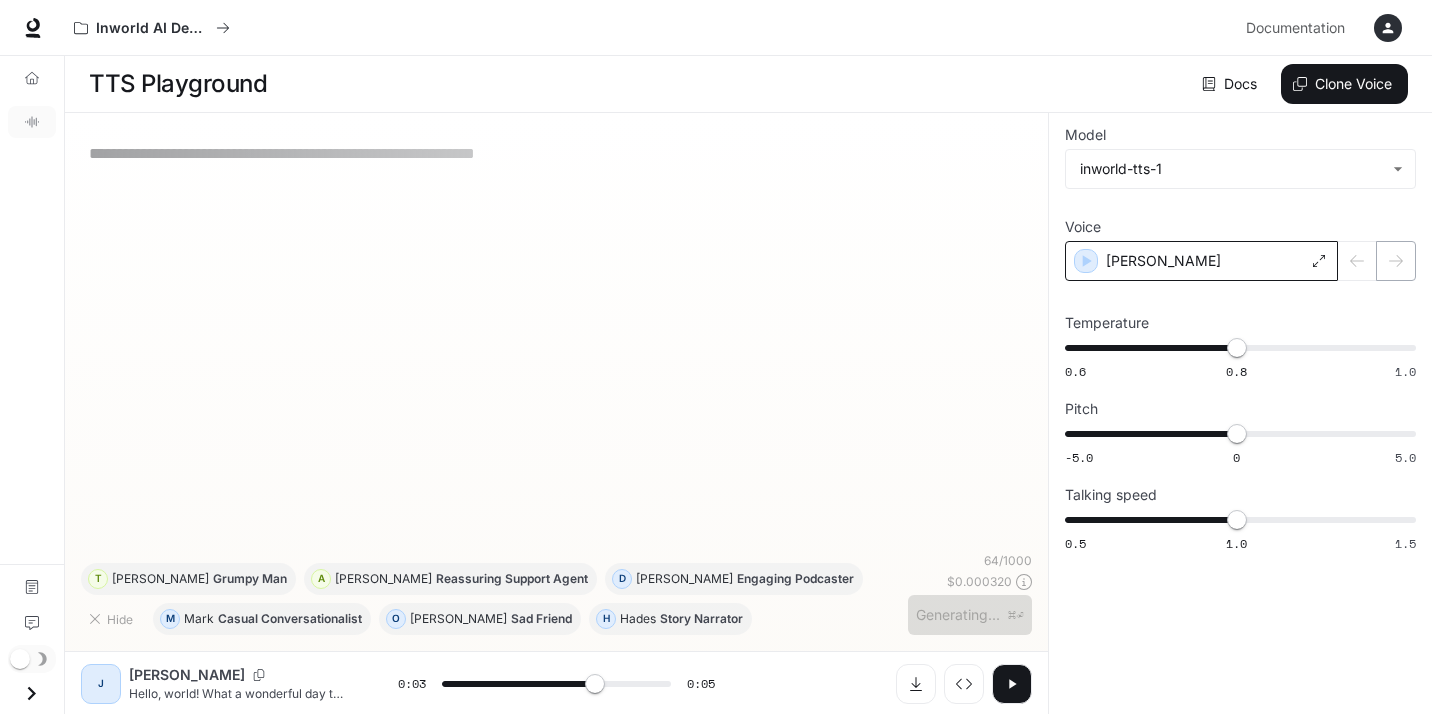 click at bounding box center [1377, 261] 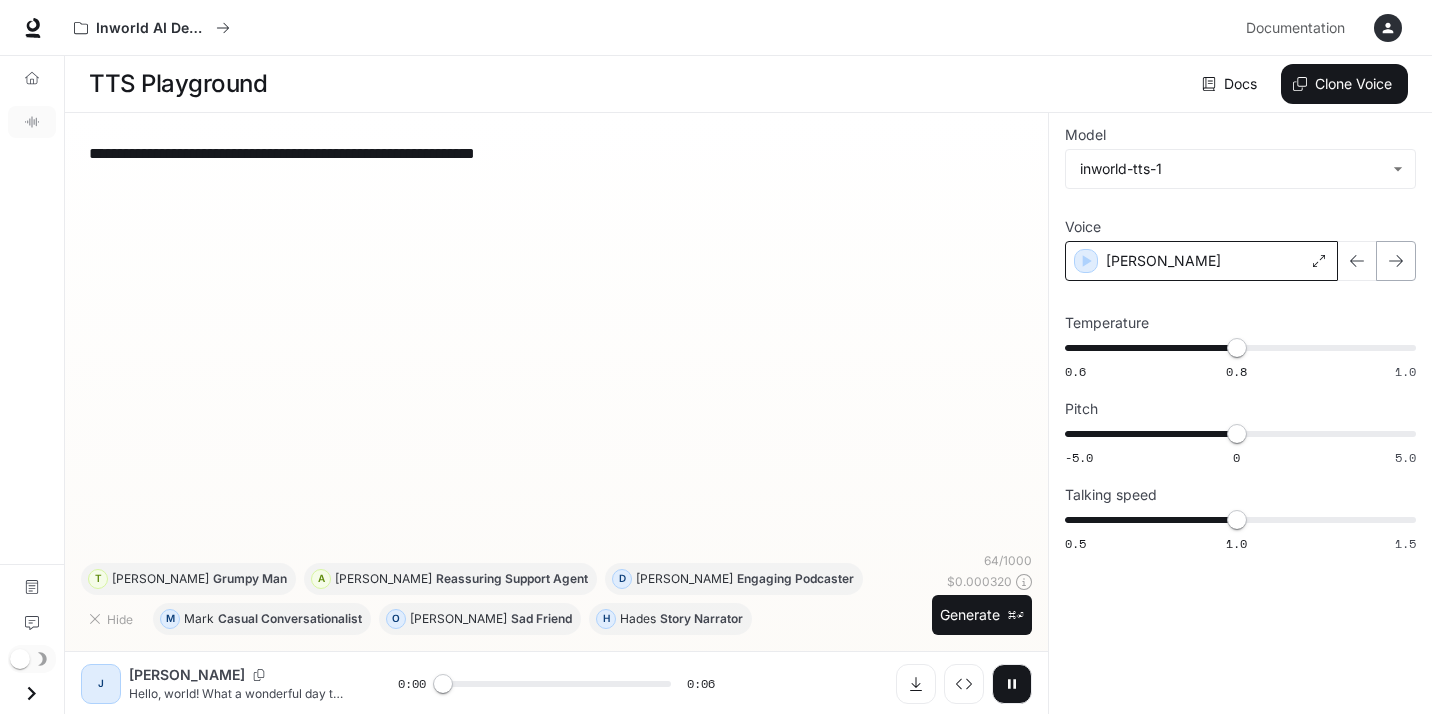 click 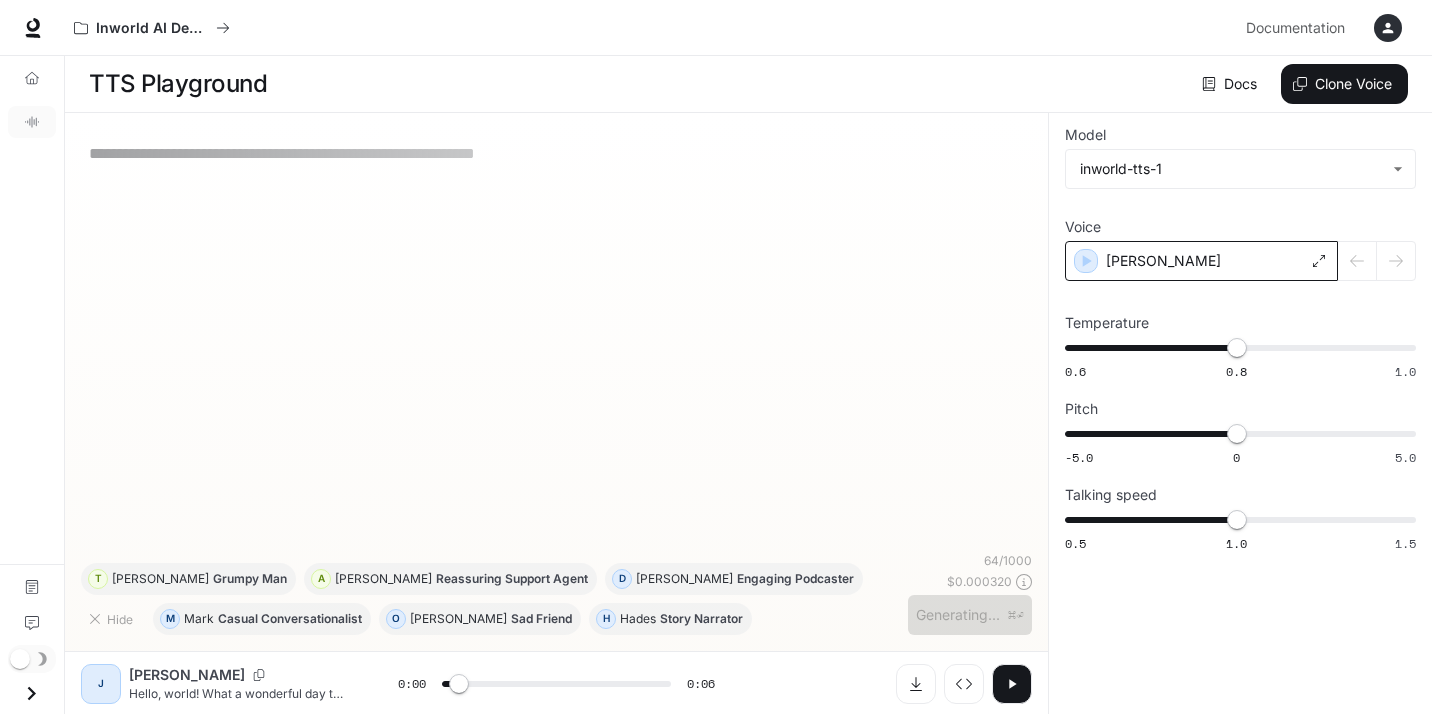 click 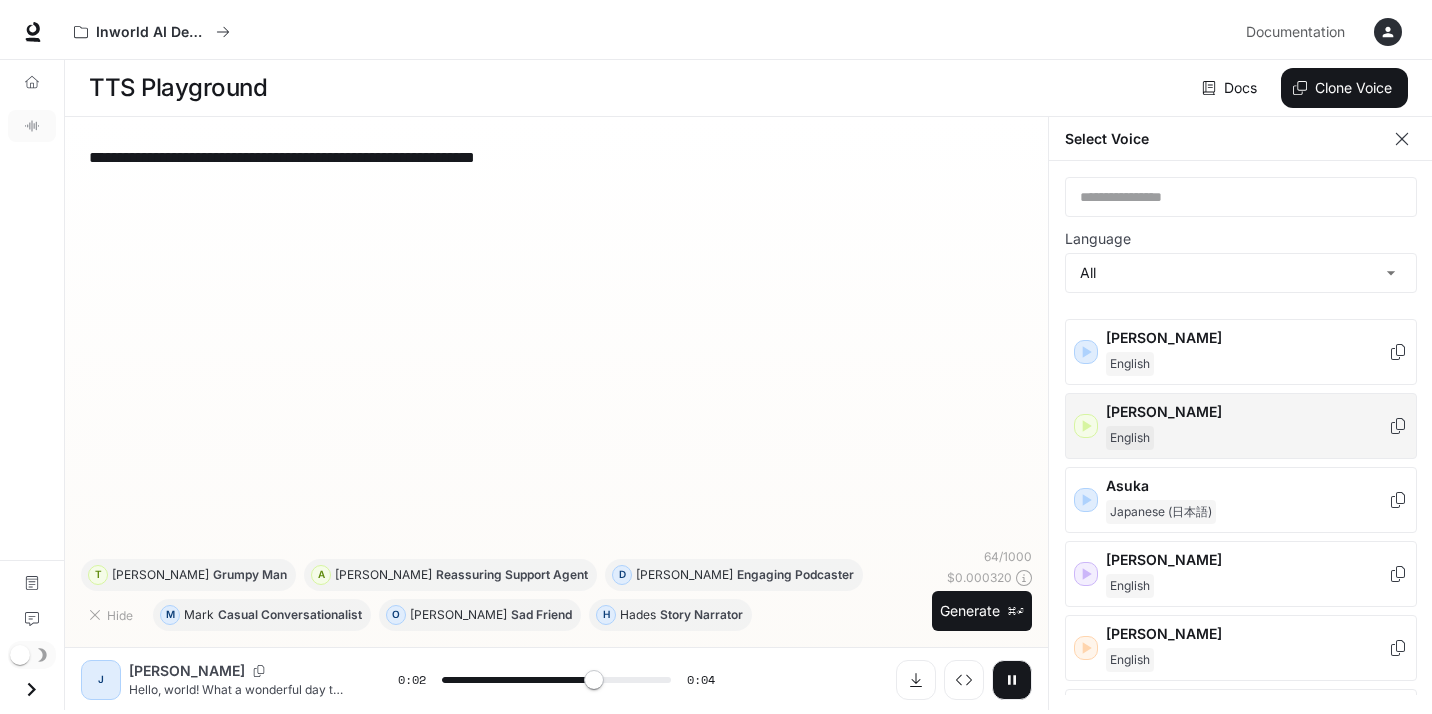 scroll, scrollTop: 112, scrollLeft: 0, axis: vertical 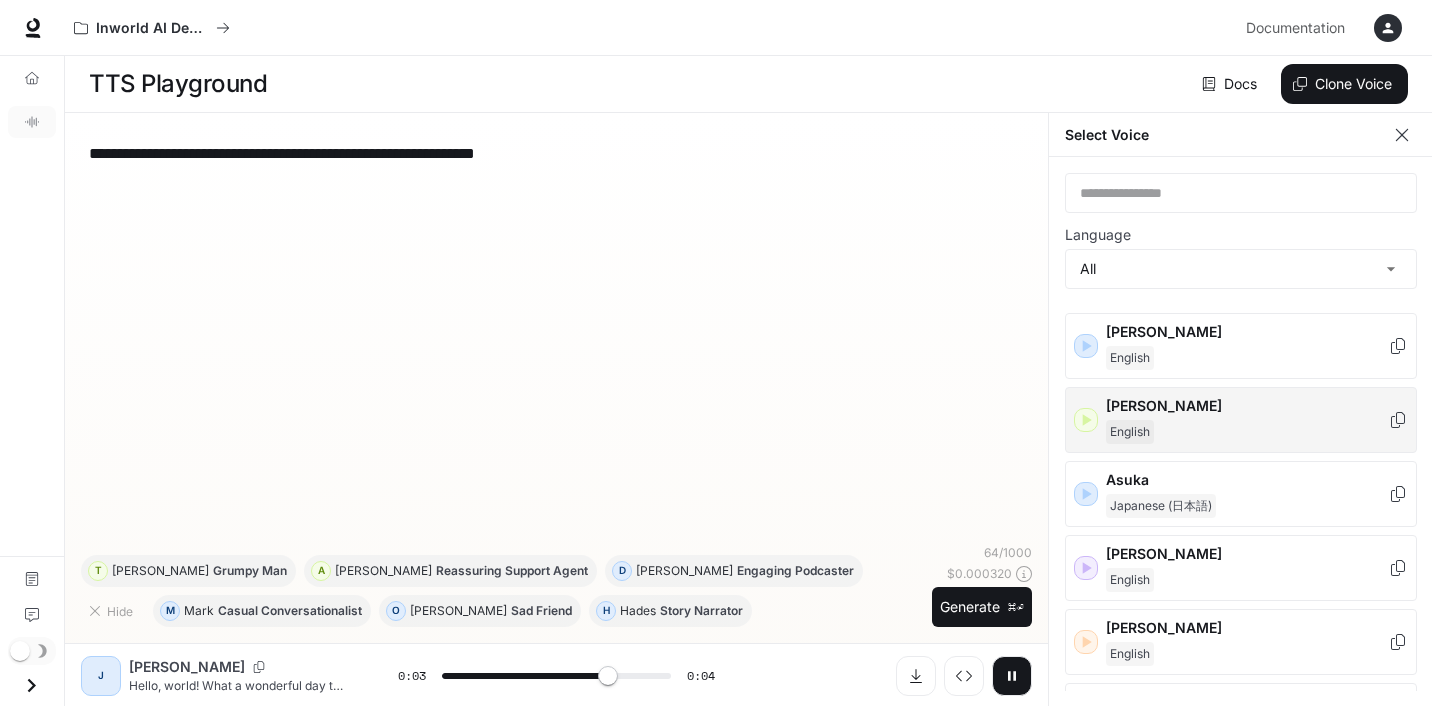 click on "[PERSON_NAME]" at bounding box center (1247, 406) 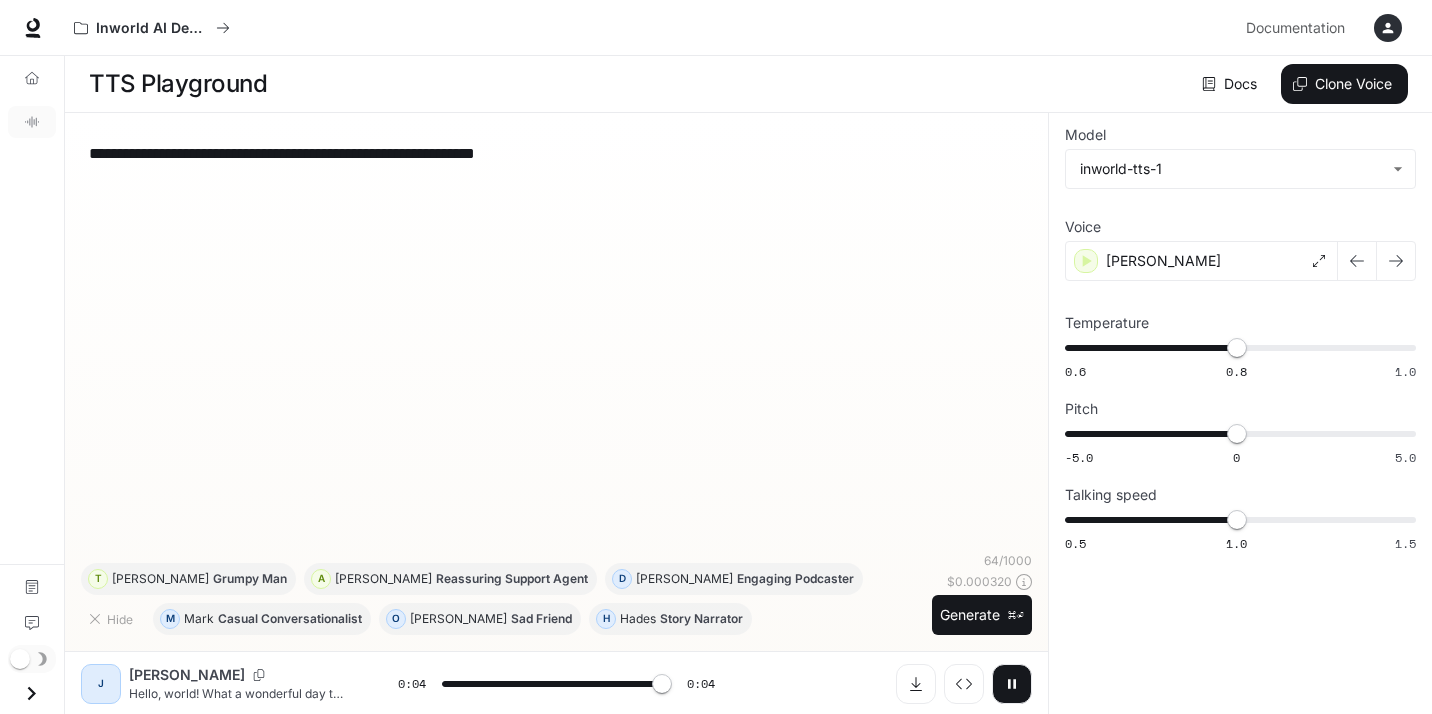 type on "*" 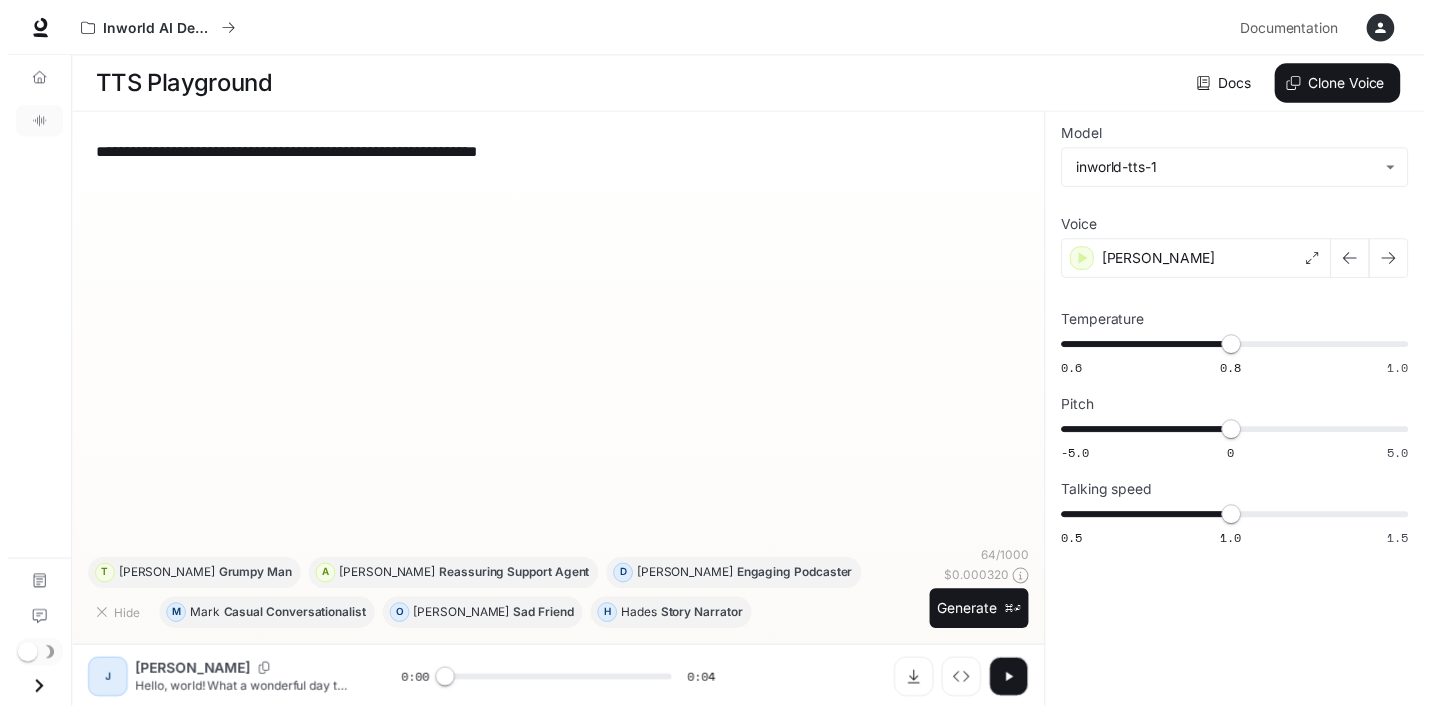 scroll, scrollTop: 1, scrollLeft: 0, axis: vertical 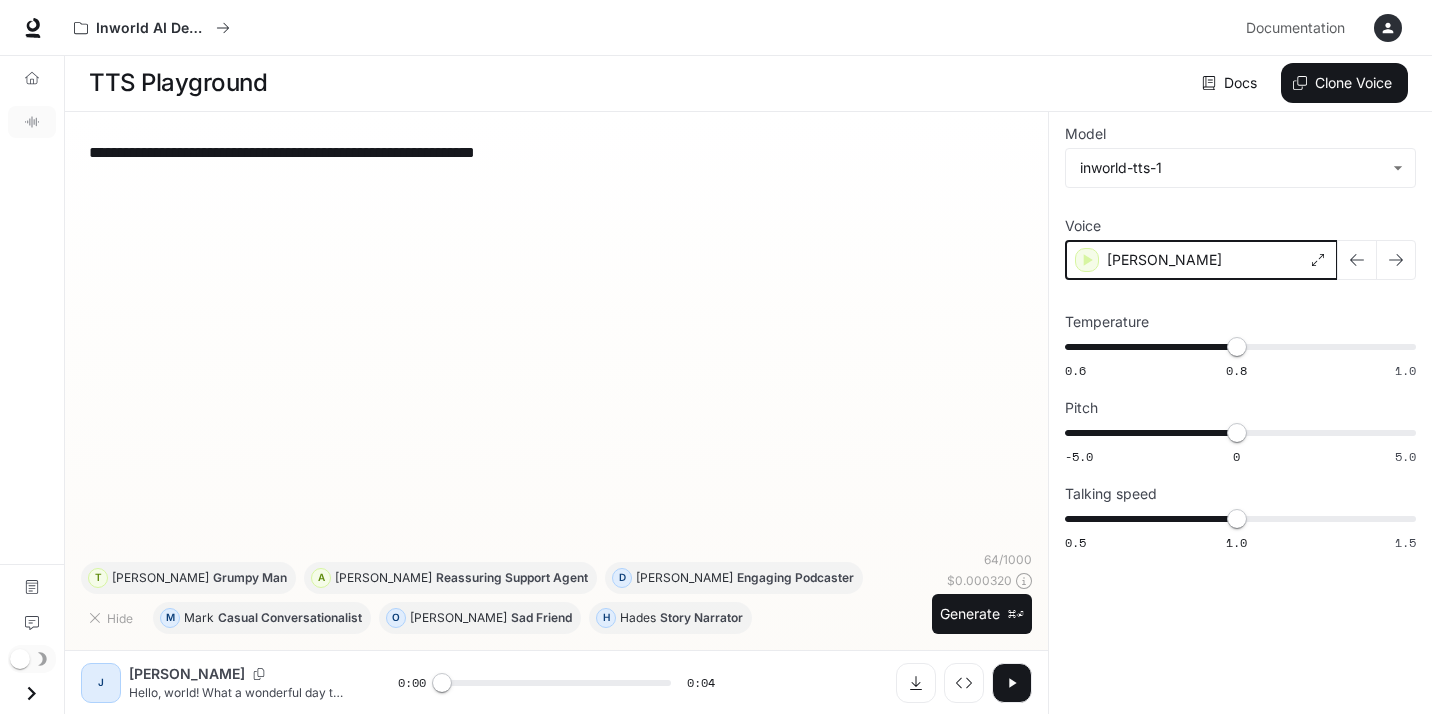 click 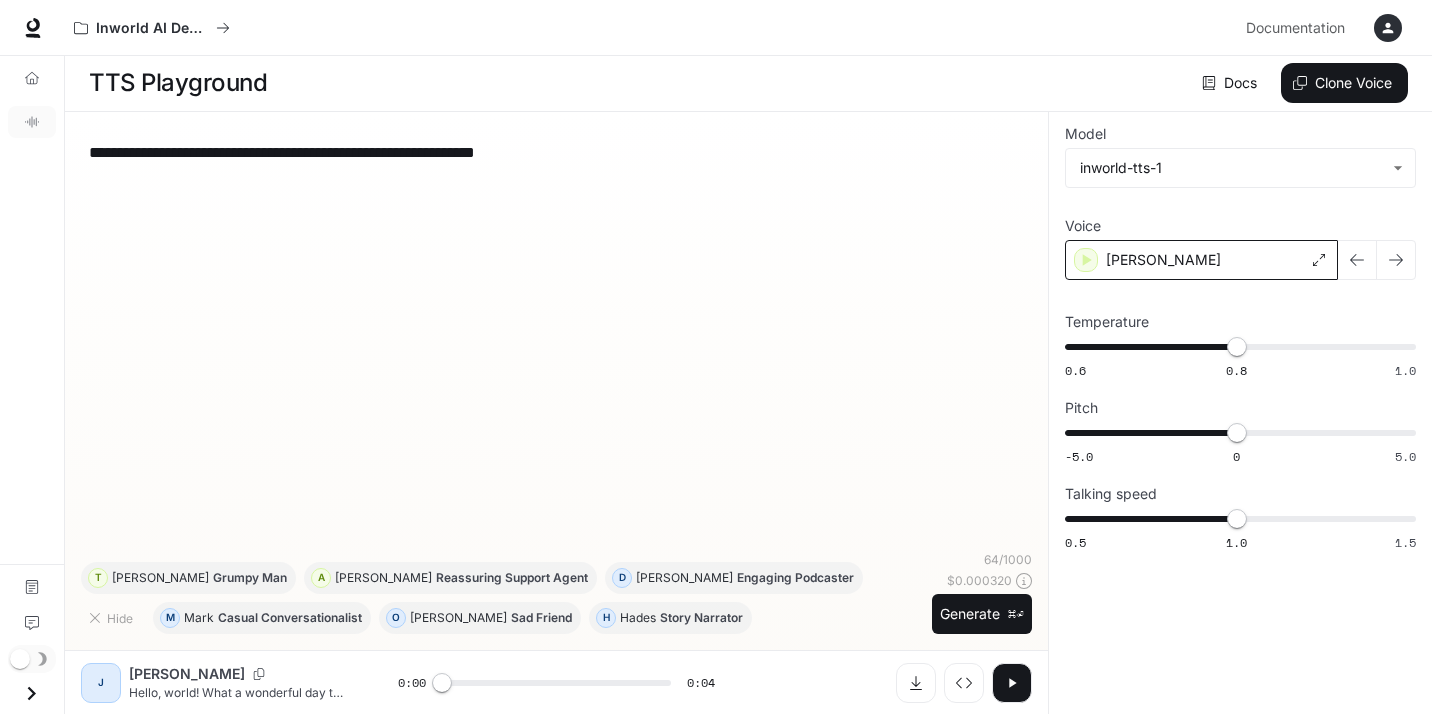 click 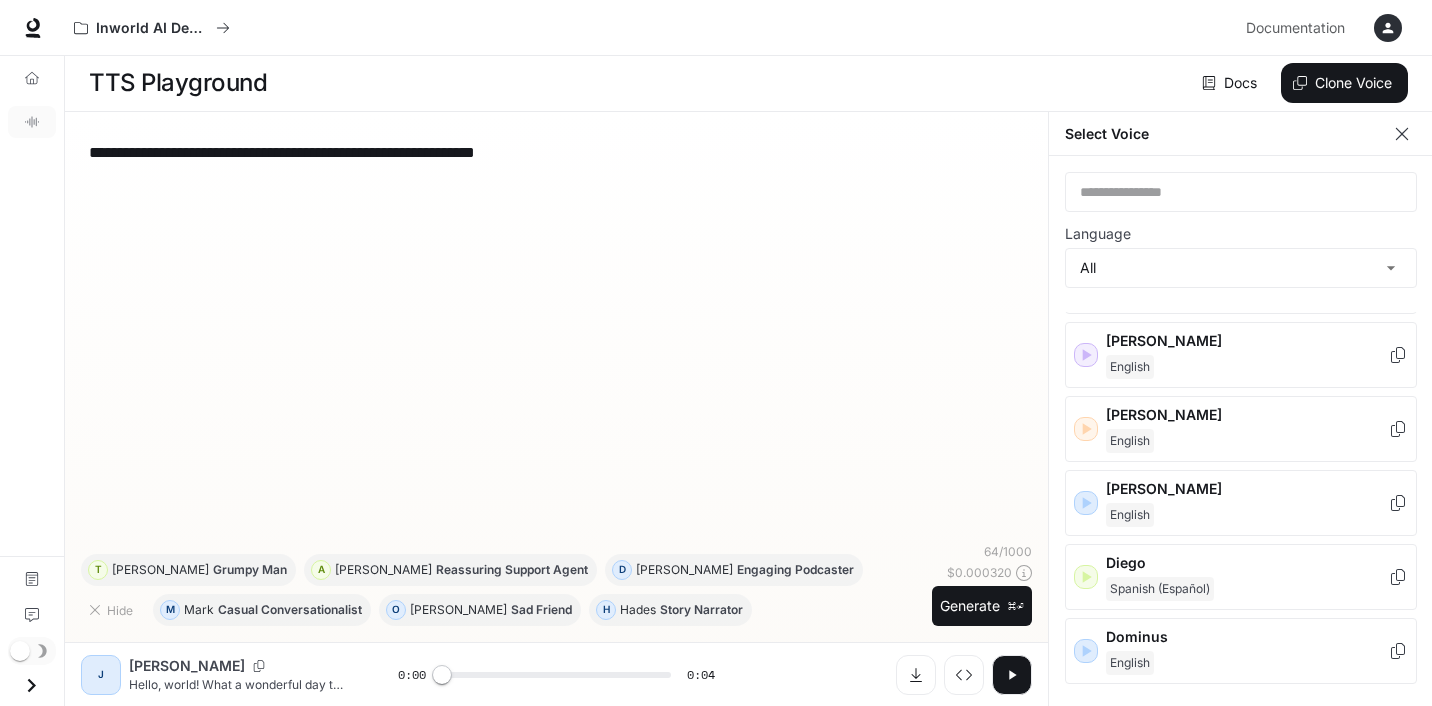 scroll, scrollTop: 330, scrollLeft: 0, axis: vertical 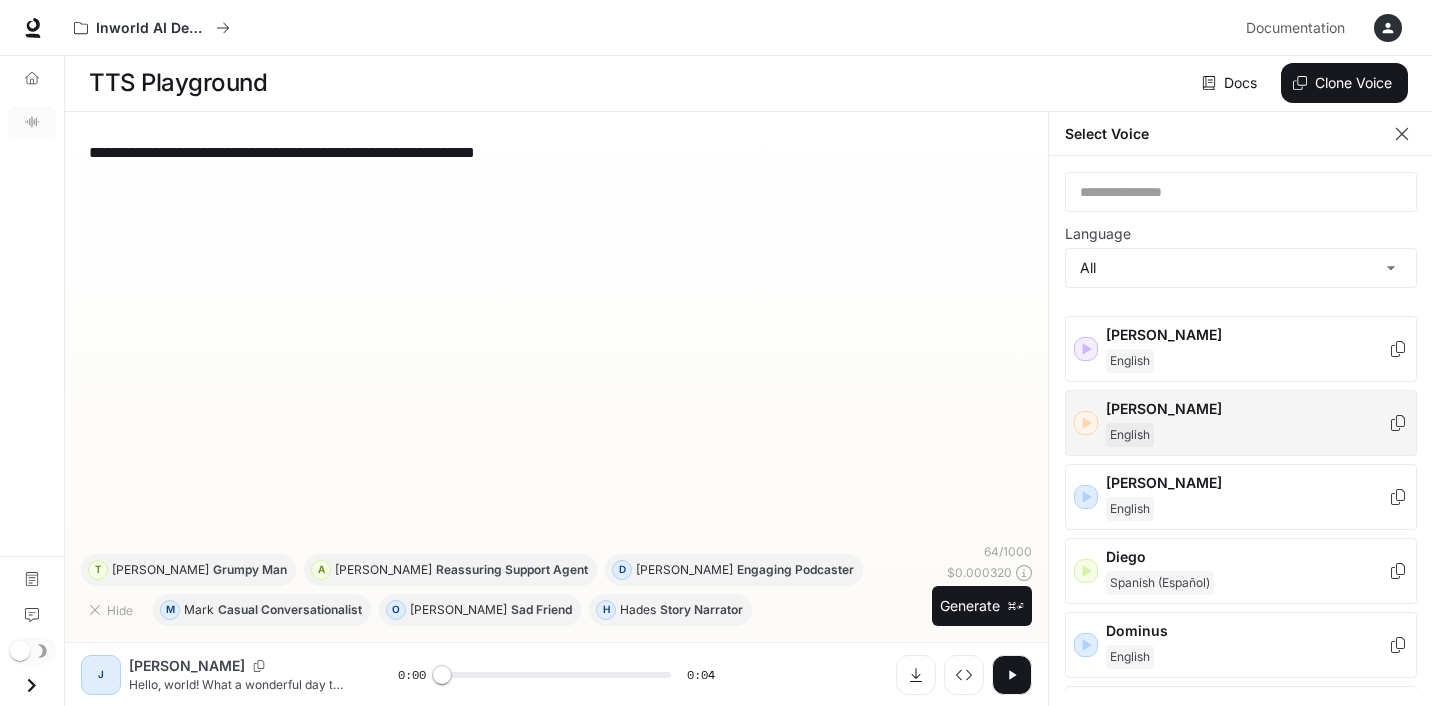 click 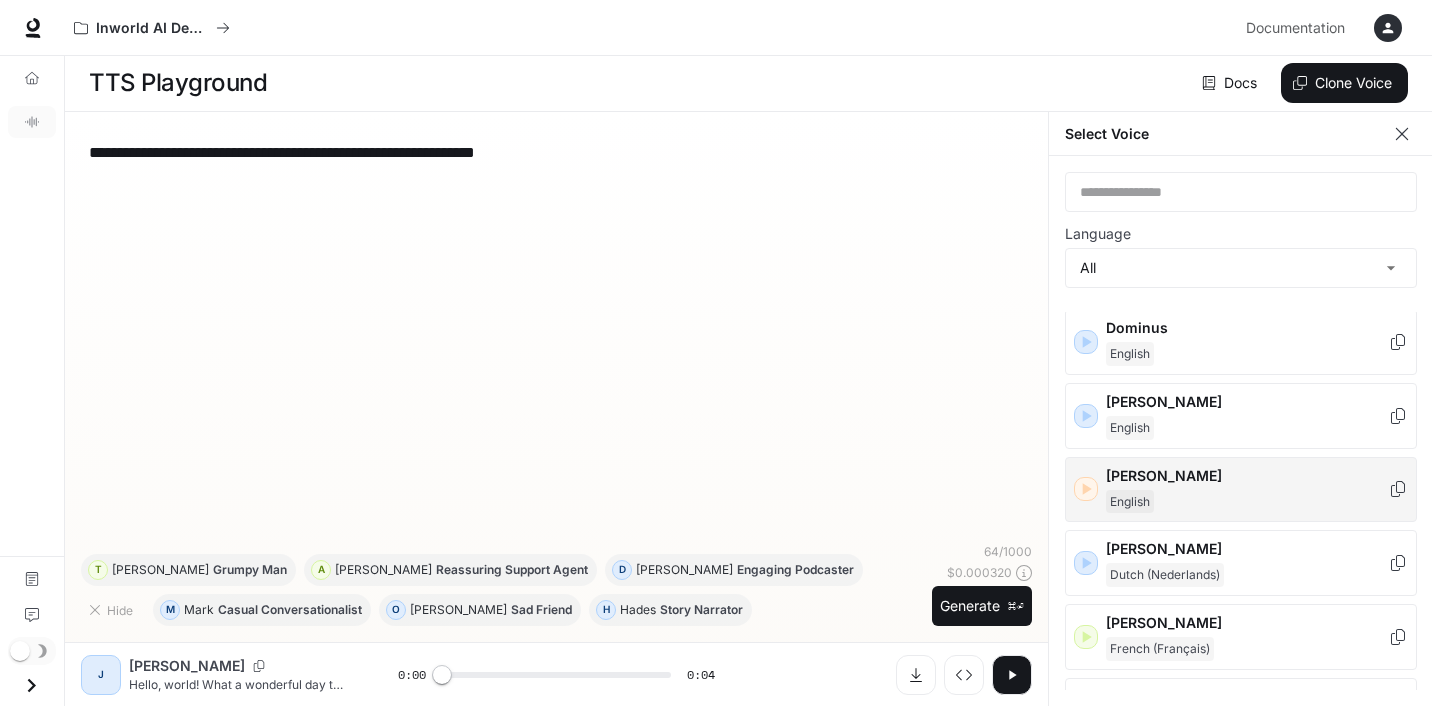 scroll, scrollTop: 634, scrollLeft: 0, axis: vertical 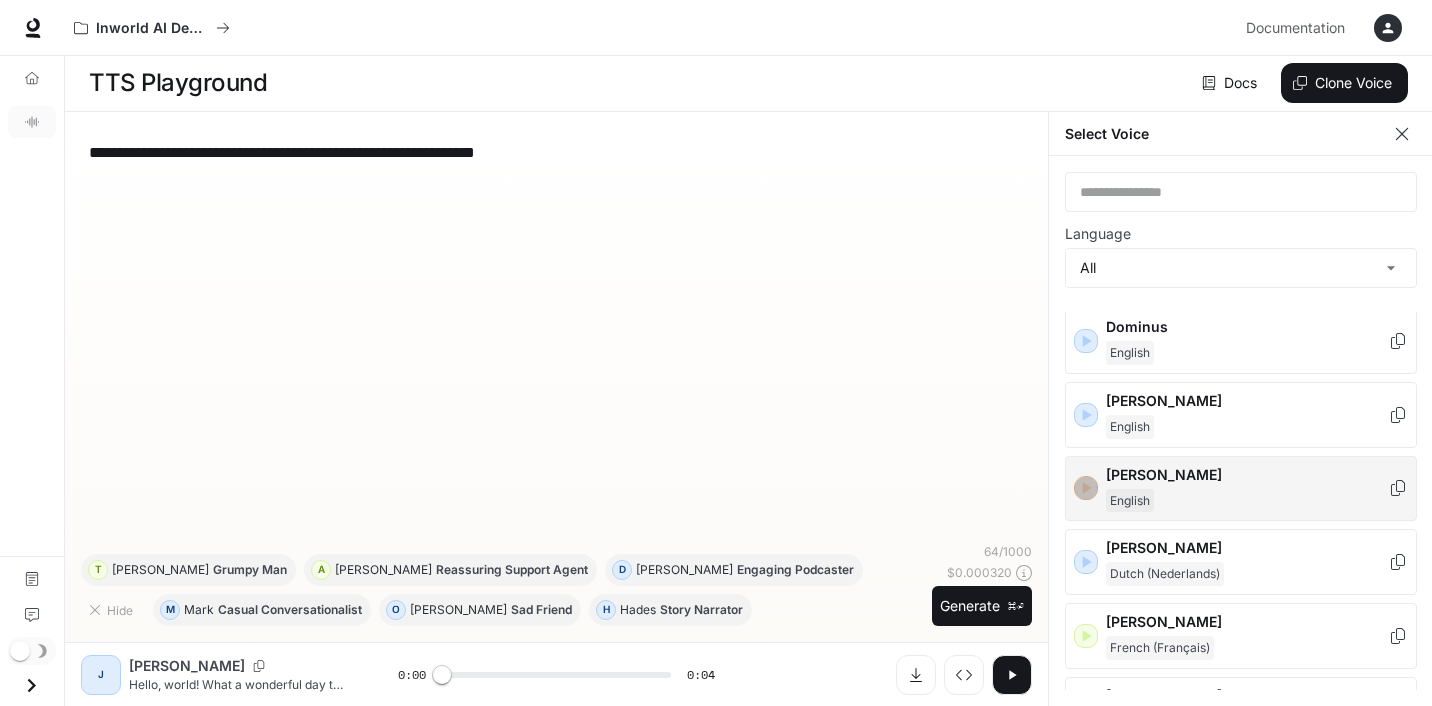 click 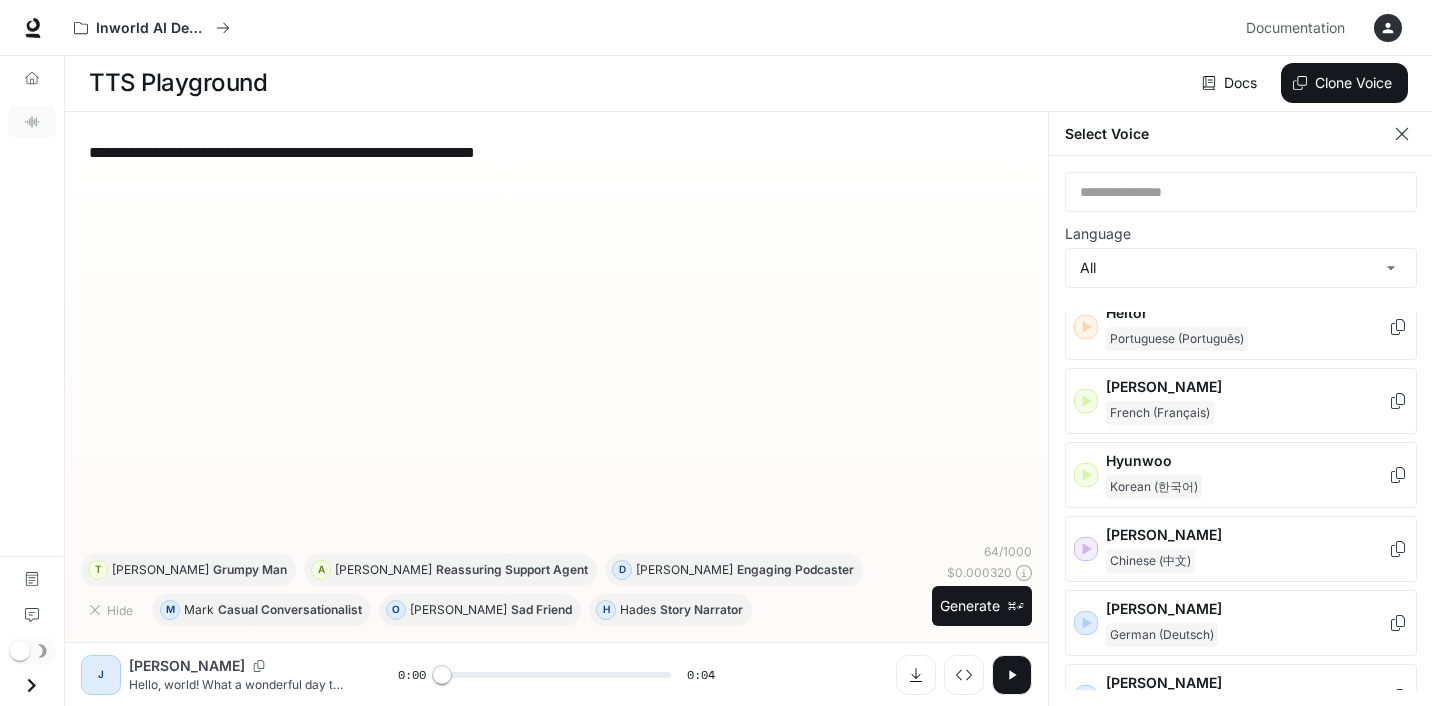 scroll, scrollTop: 1176, scrollLeft: 0, axis: vertical 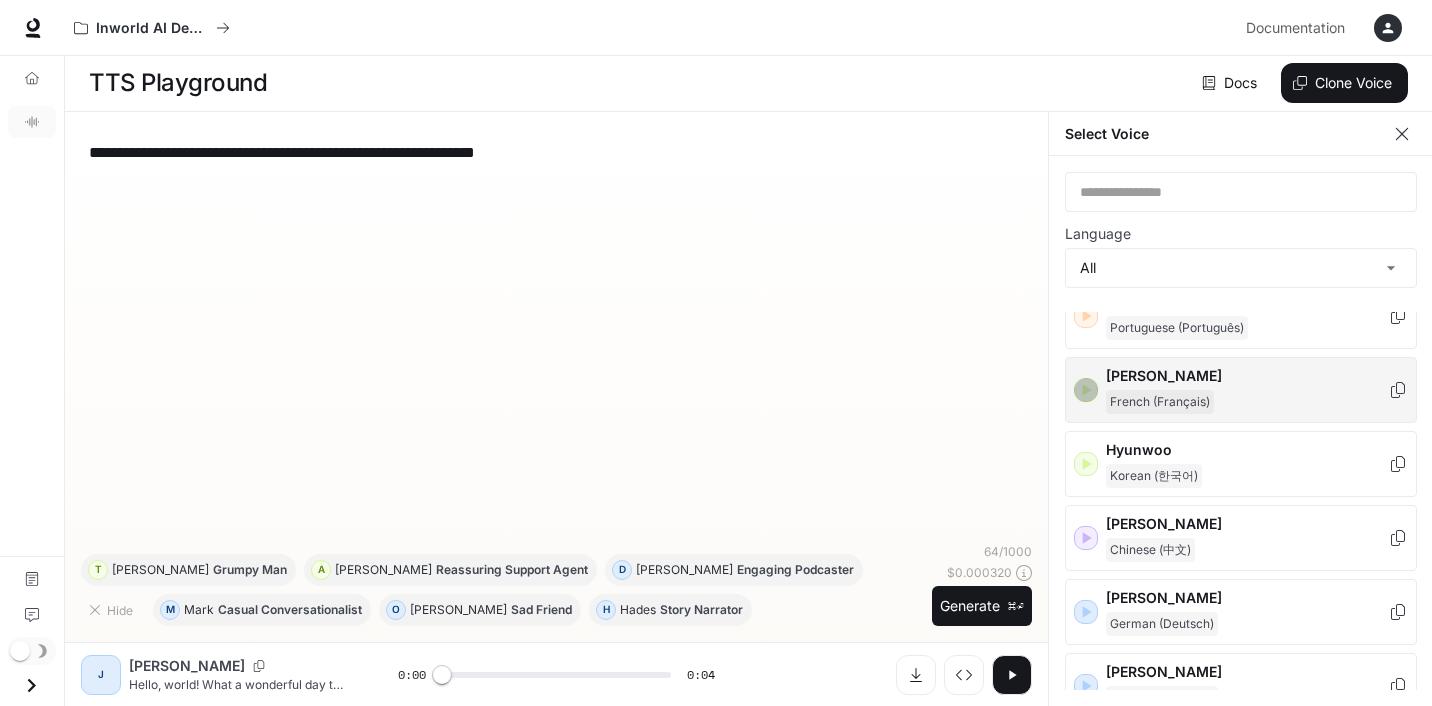 click 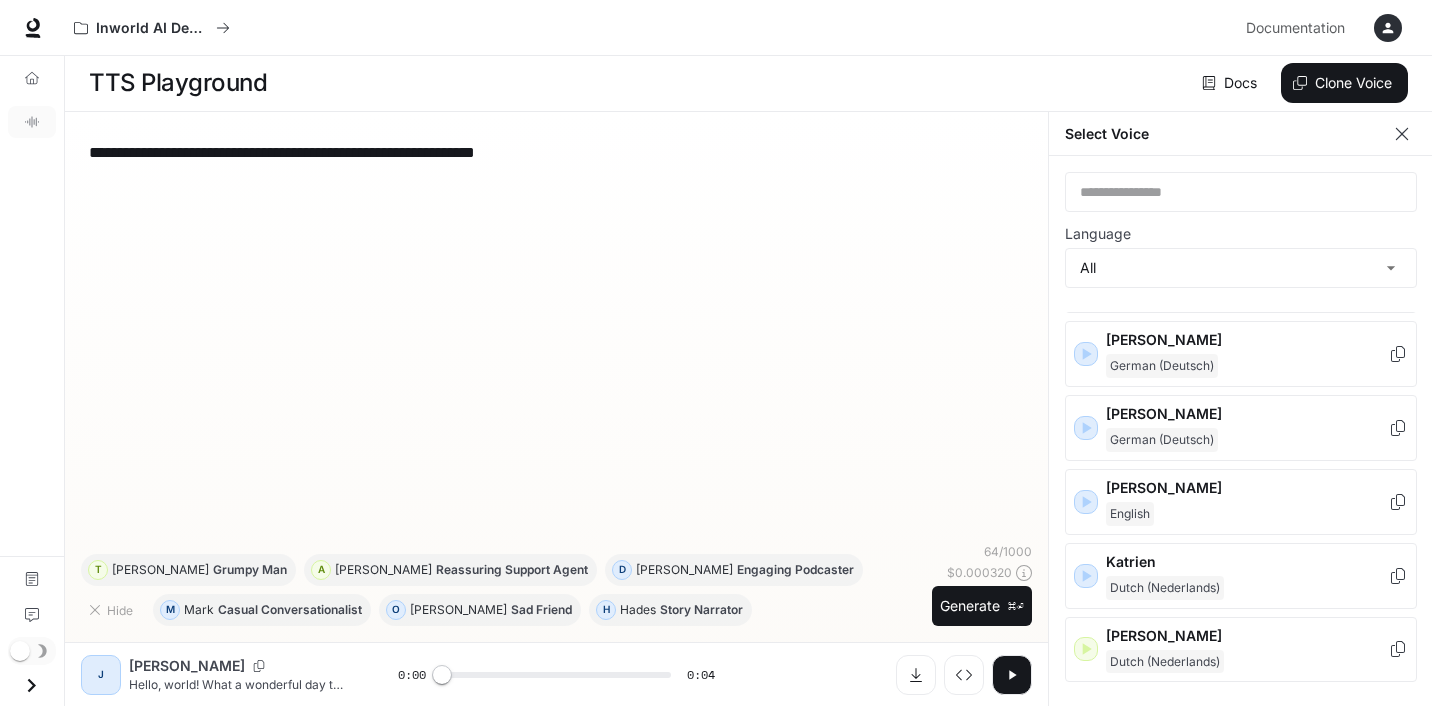 scroll, scrollTop: 1443, scrollLeft: 0, axis: vertical 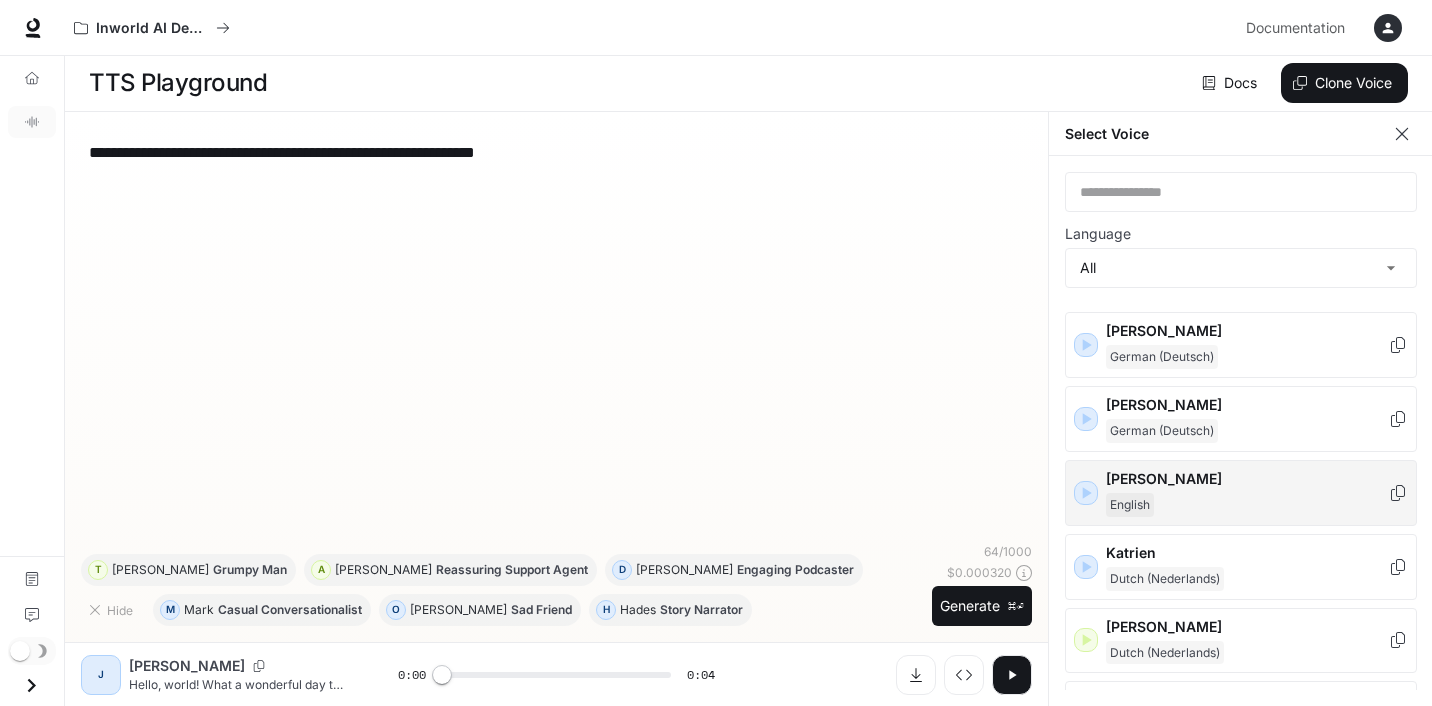 click 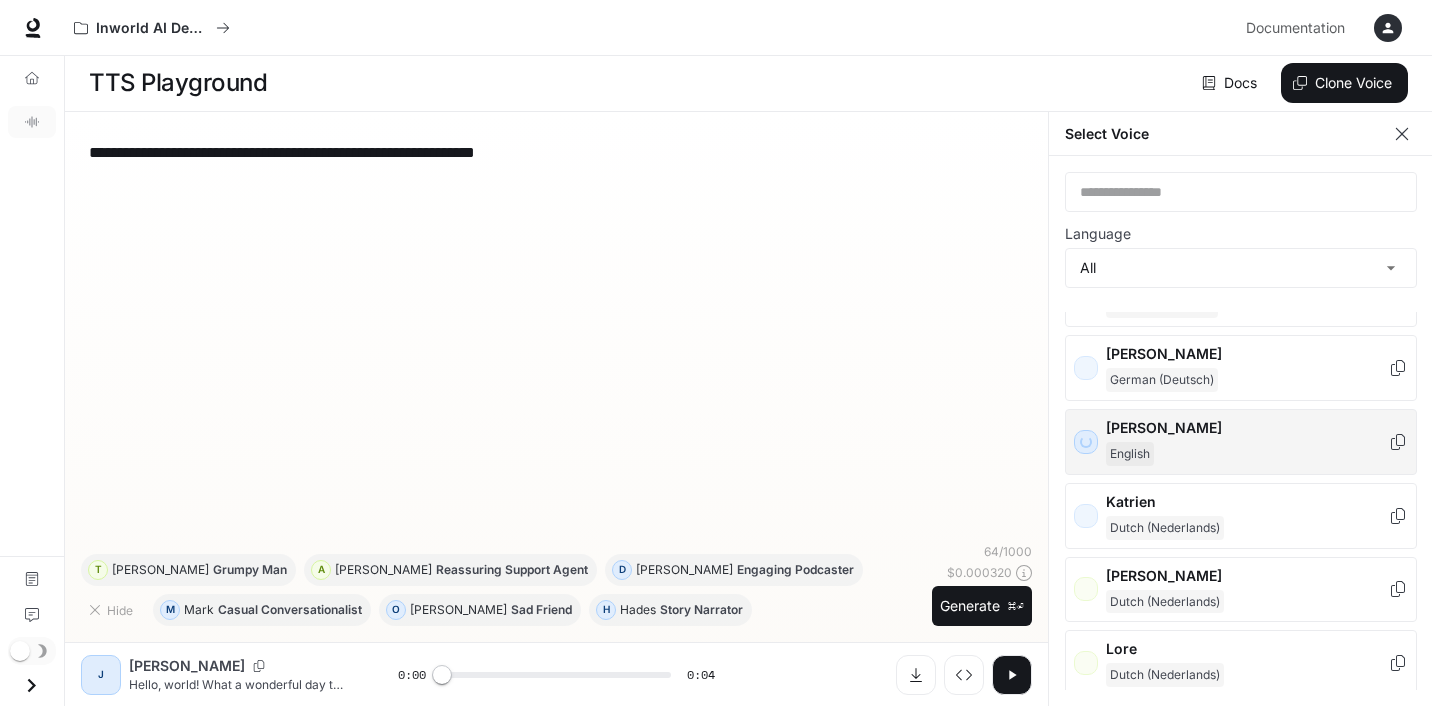 scroll, scrollTop: 1502, scrollLeft: 0, axis: vertical 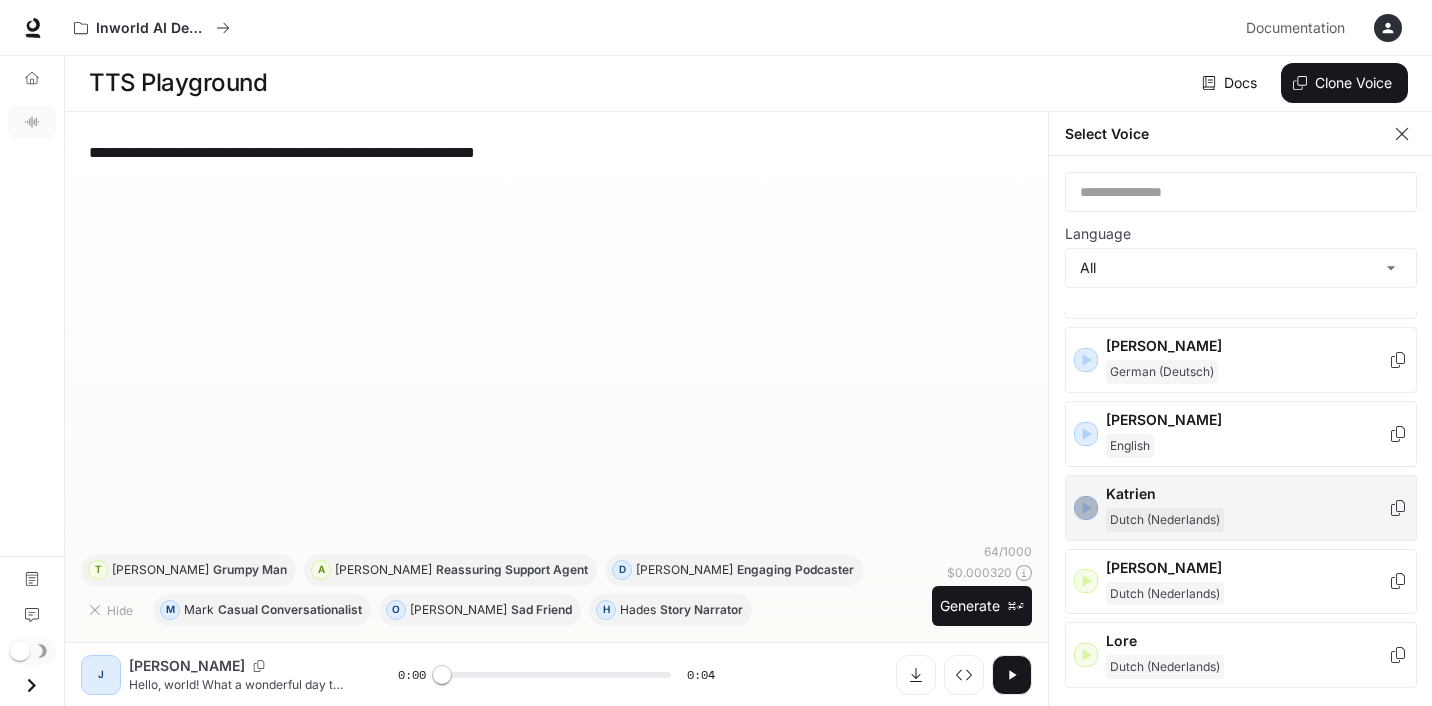 click 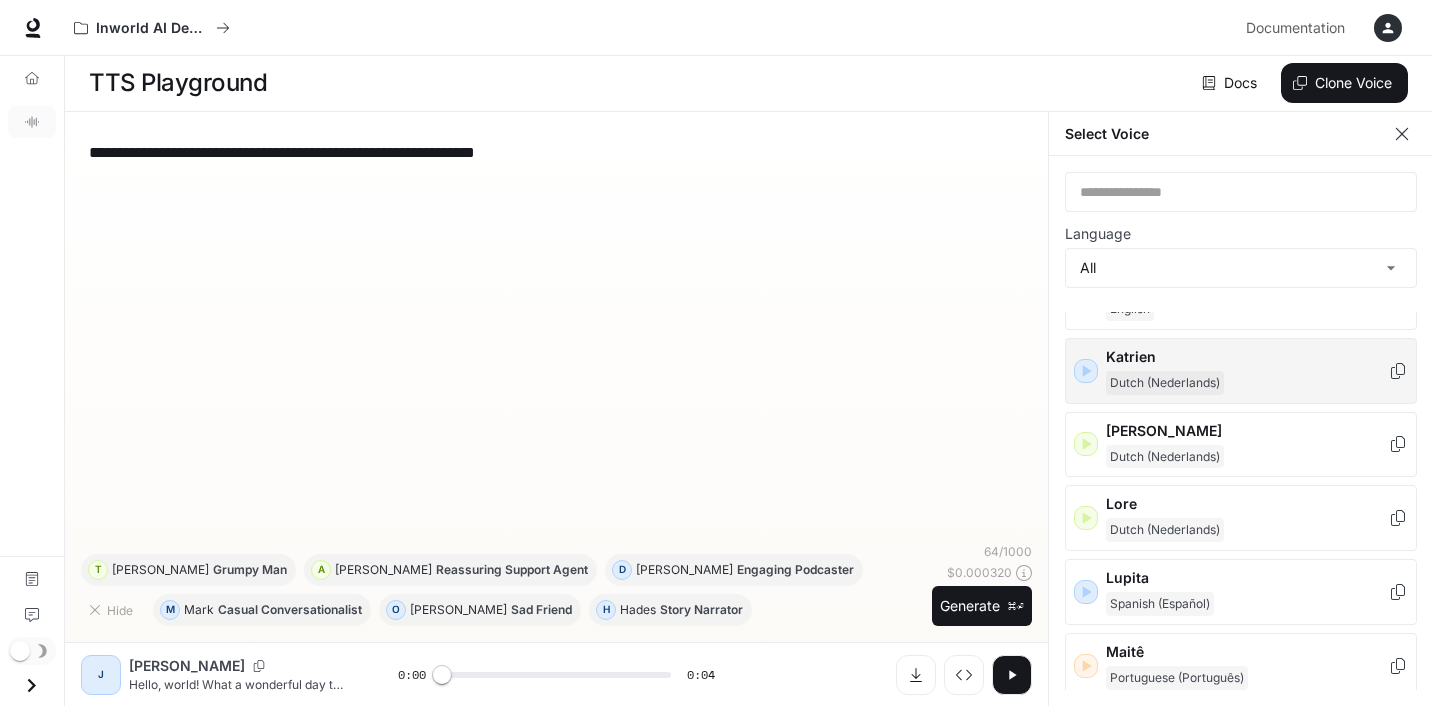 scroll, scrollTop: 1642, scrollLeft: 0, axis: vertical 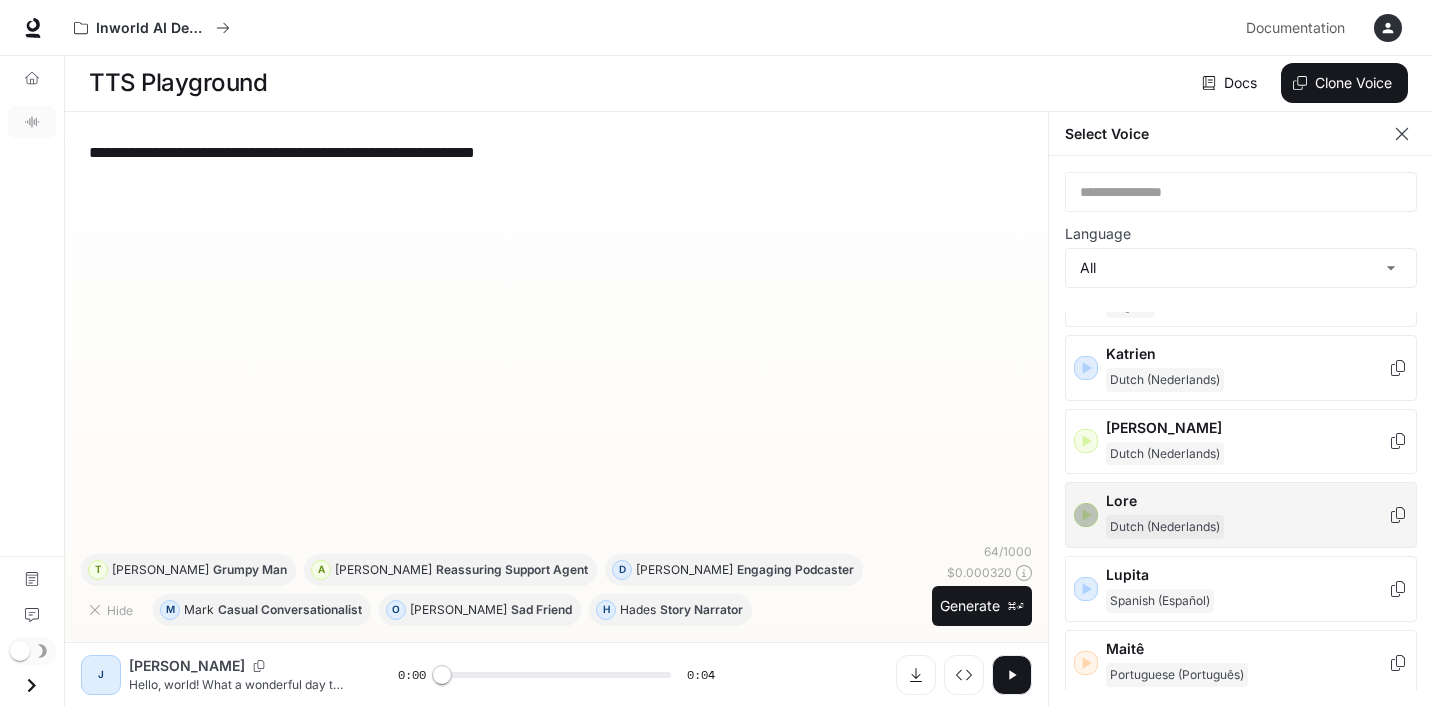 click 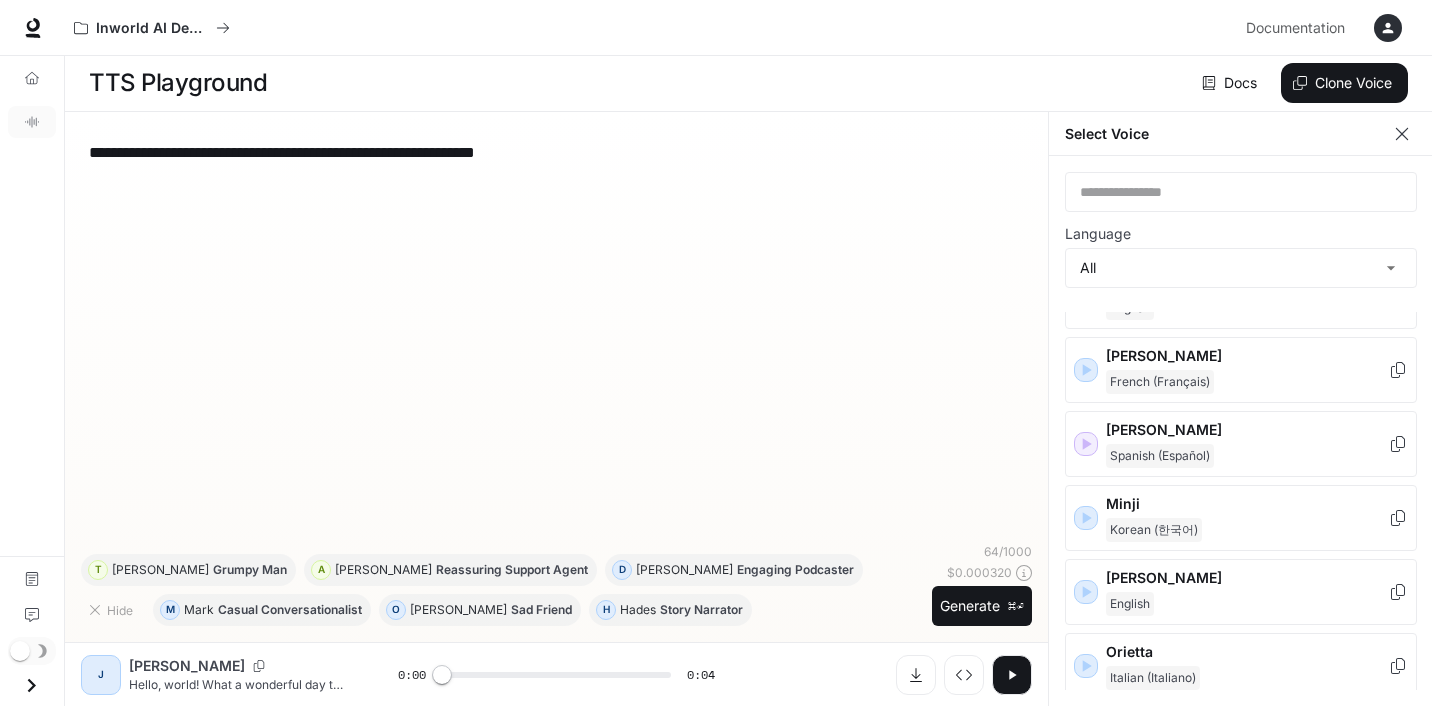 scroll, scrollTop: 2085, scrollLeft: 0, axis: vertical 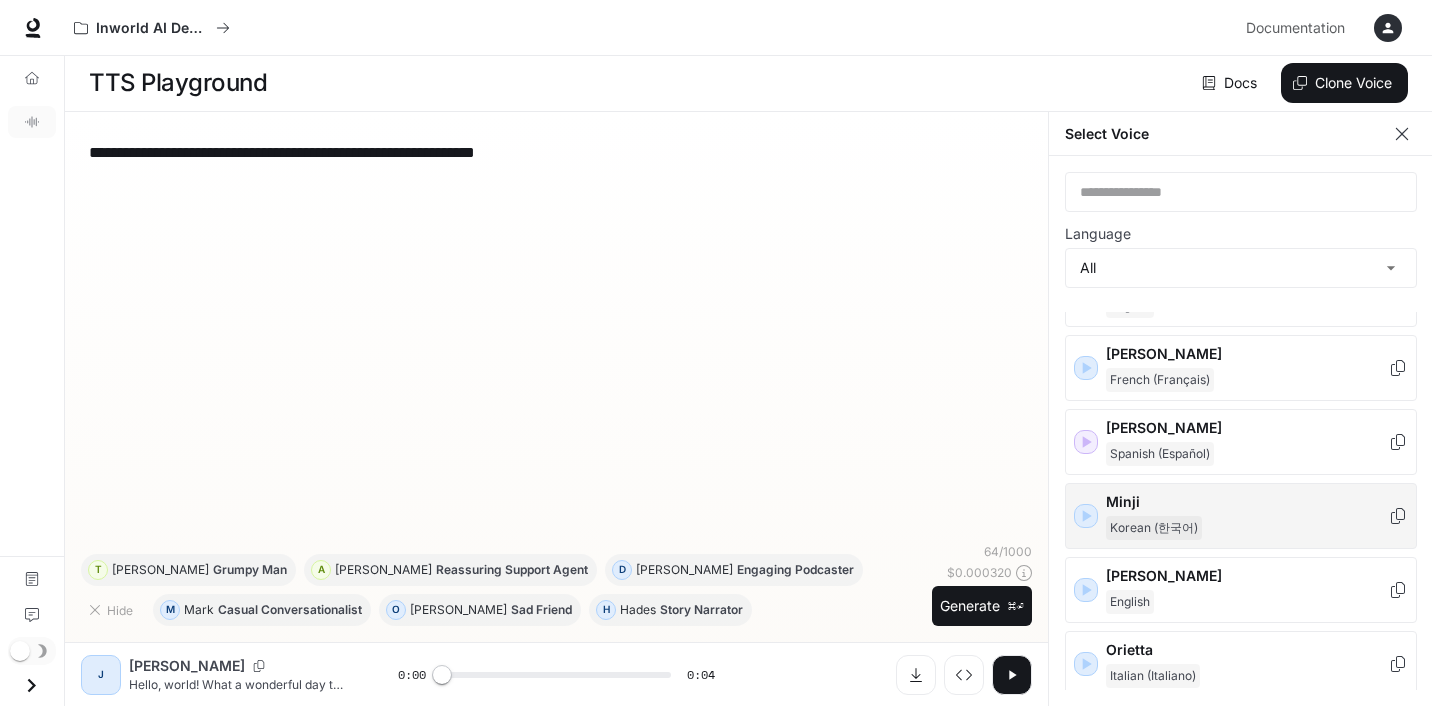 click on "Minji Korean (한국어)" at bounding box center [1241, 516] 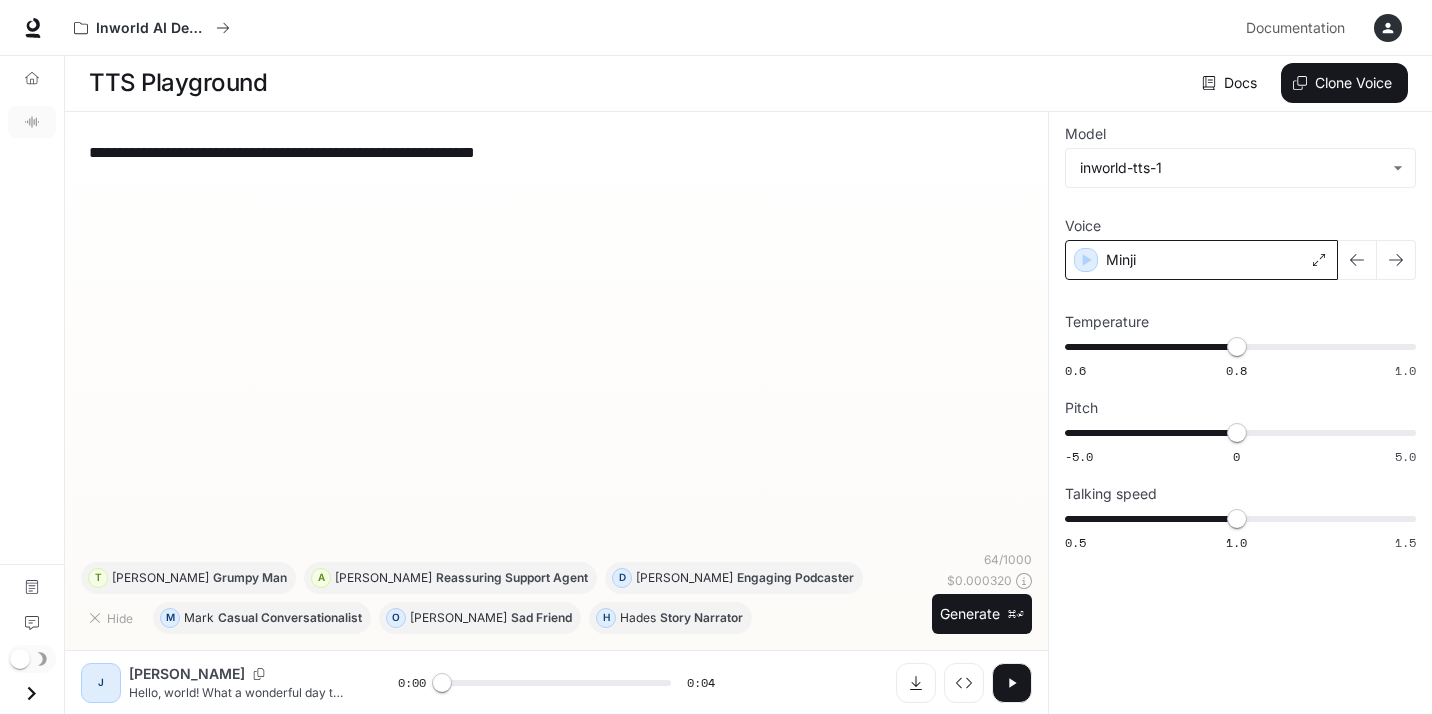 click on "Minji" at bounding box center [1201, 260] 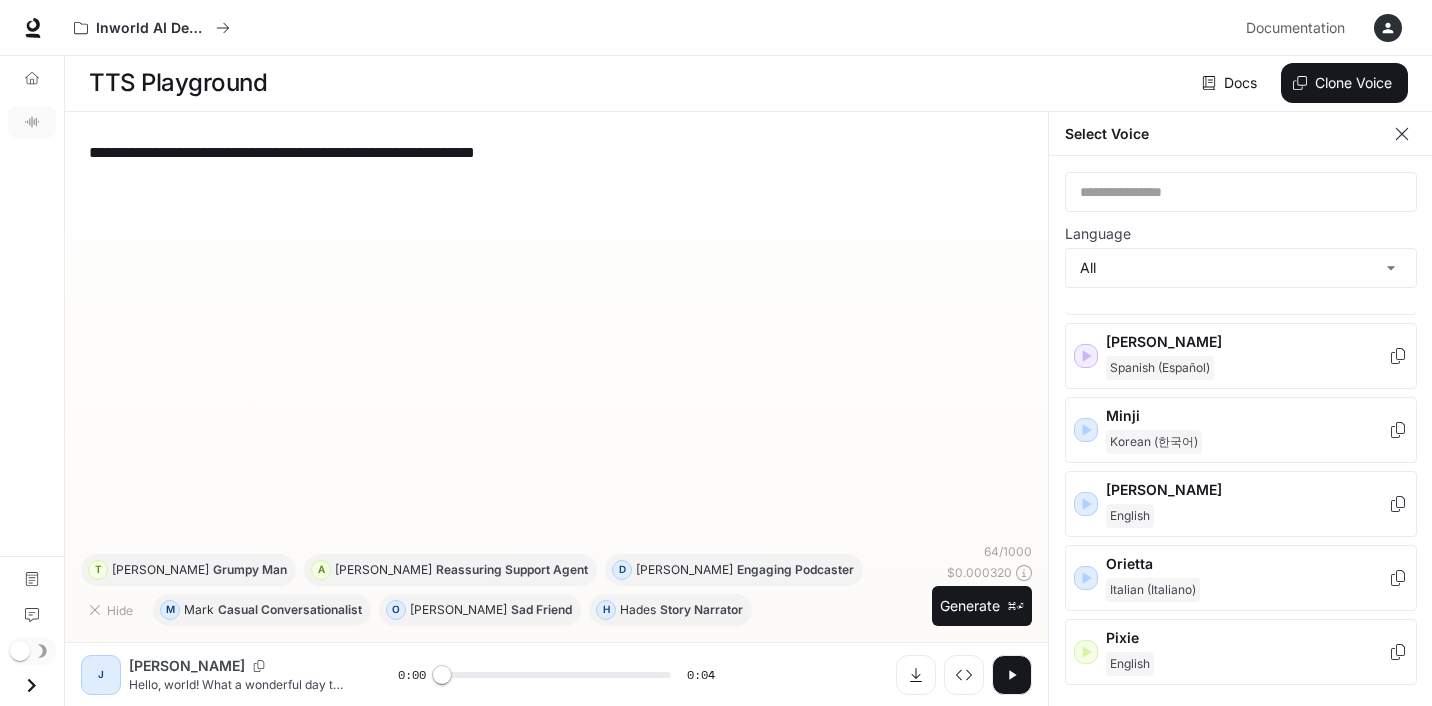scroll, scrollTop: 2177, scrollLeft: 0, axis: vertical 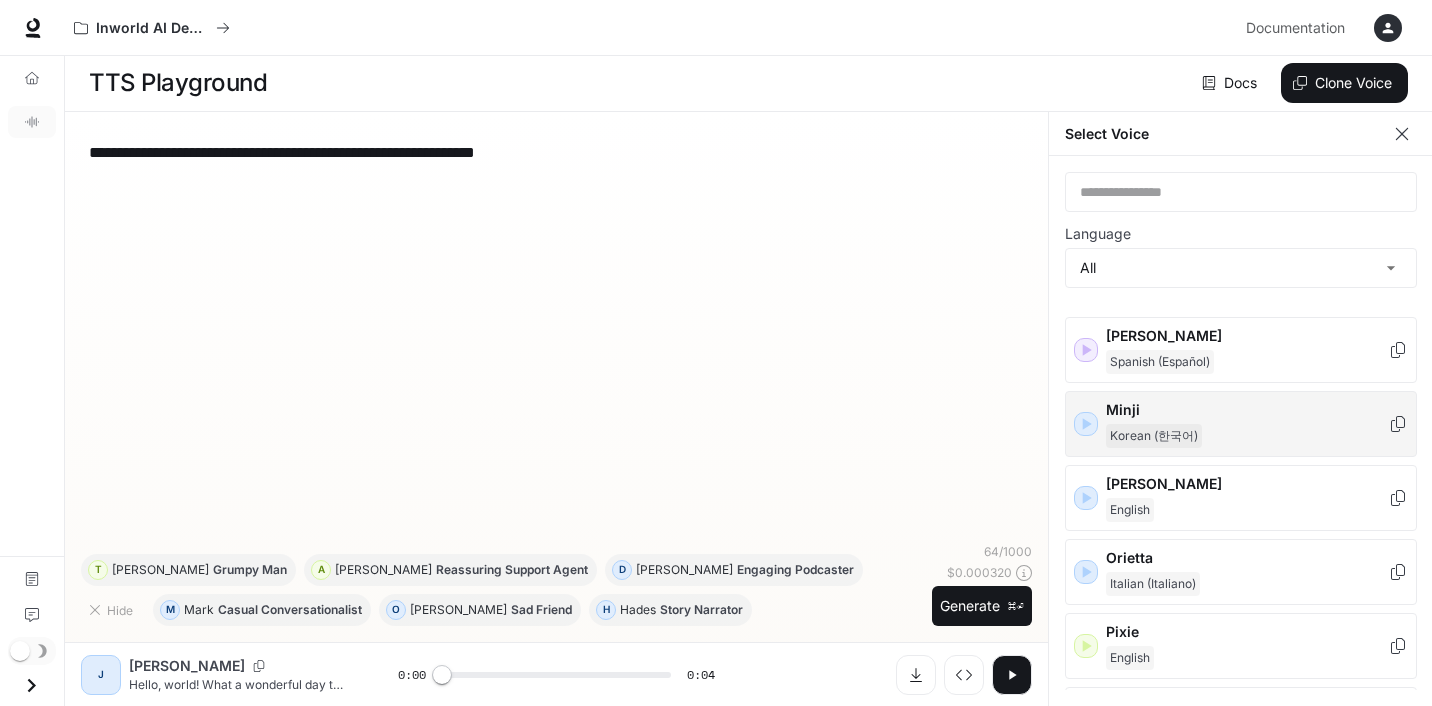 click 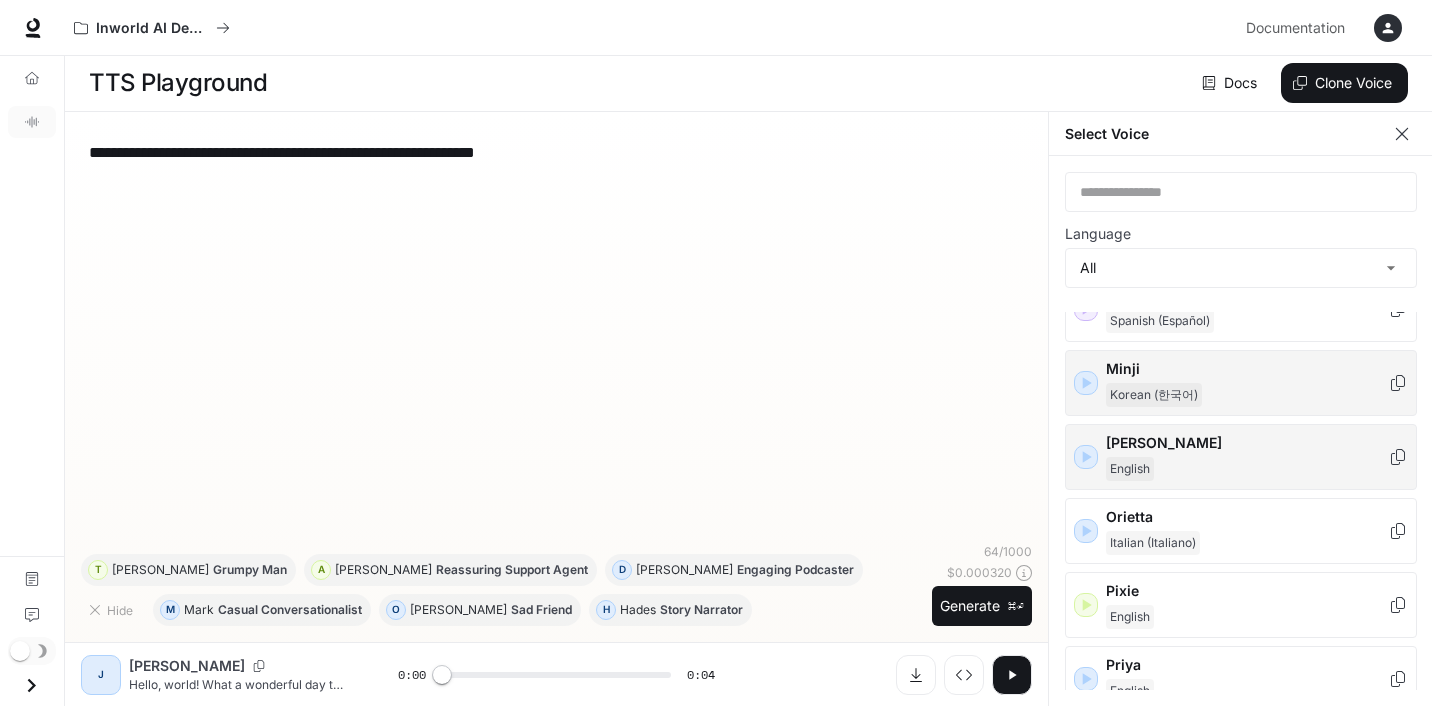 scroll, scrollTop: 2219, scrollLeft: 0, axis: vertical 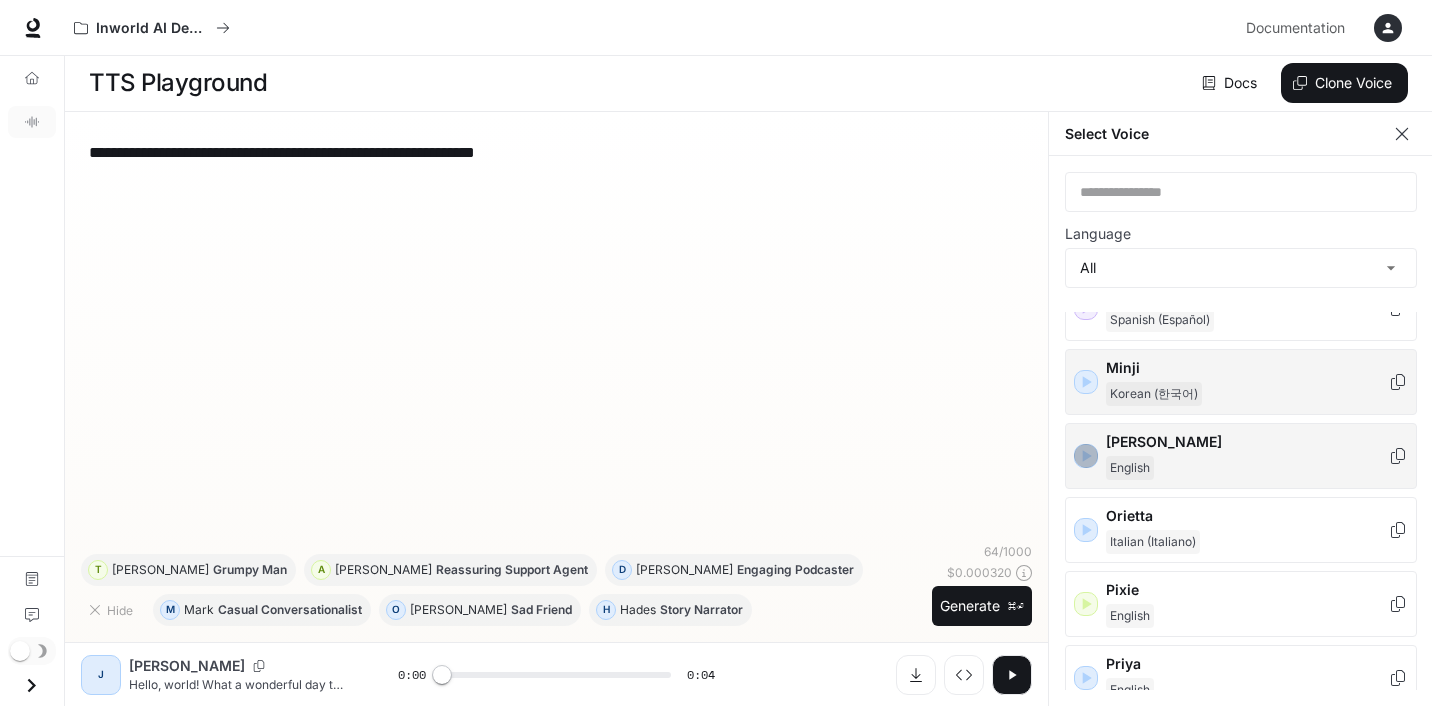 click 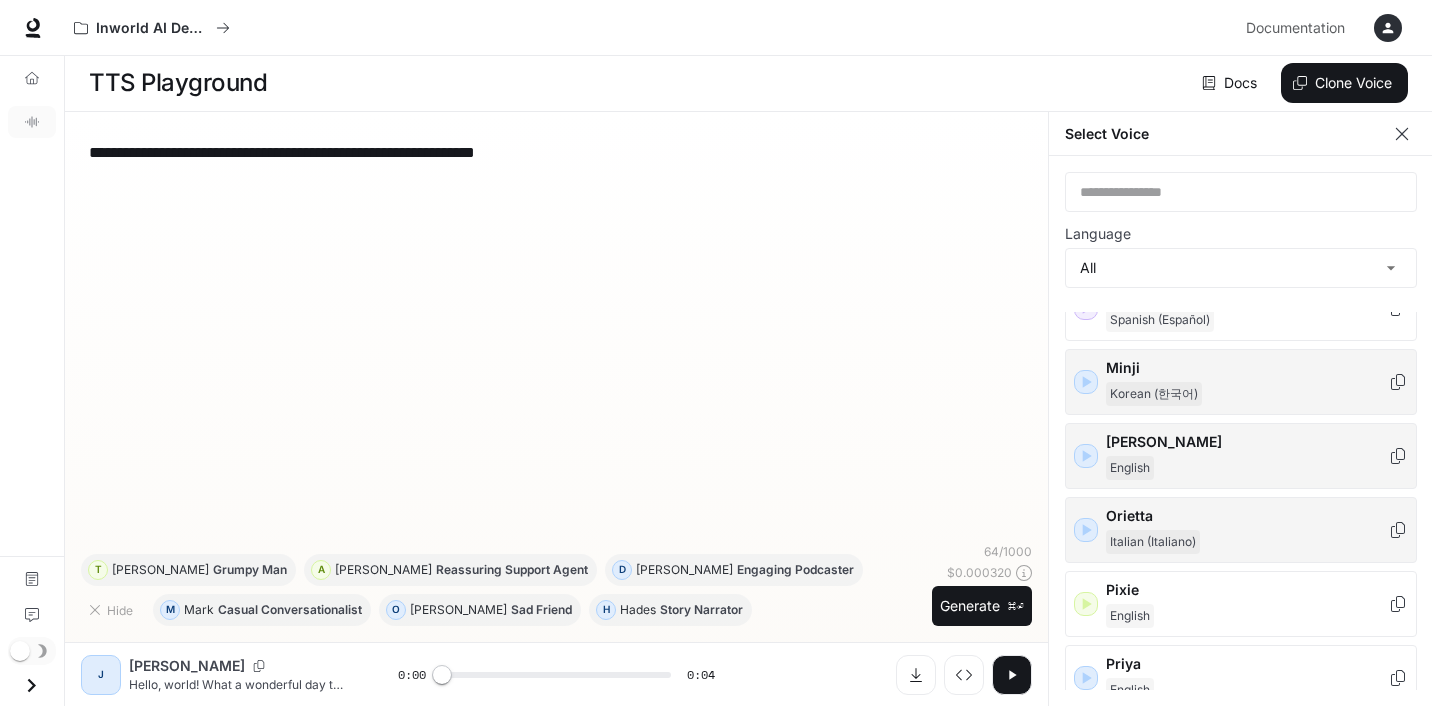 click 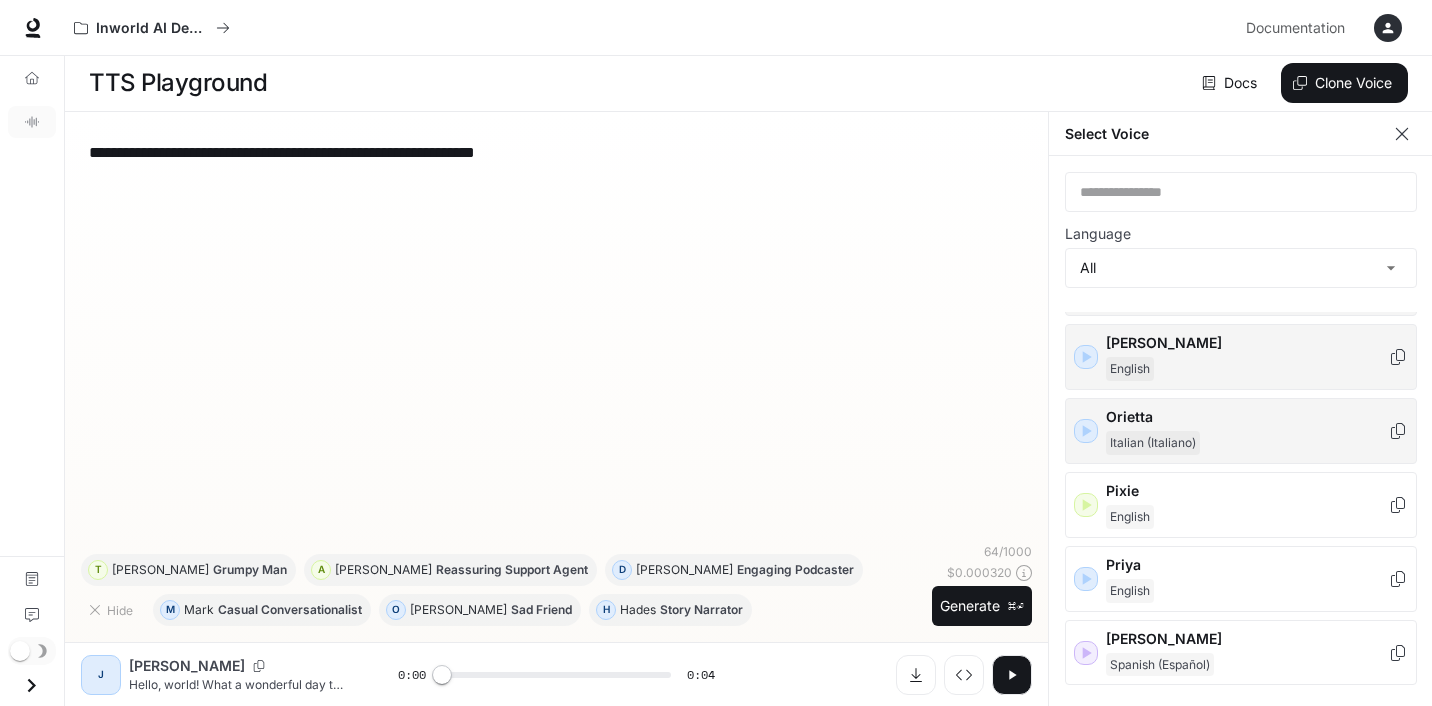 scroll, scrollTop: 2383, scrollLeft: 0, axis: vertical 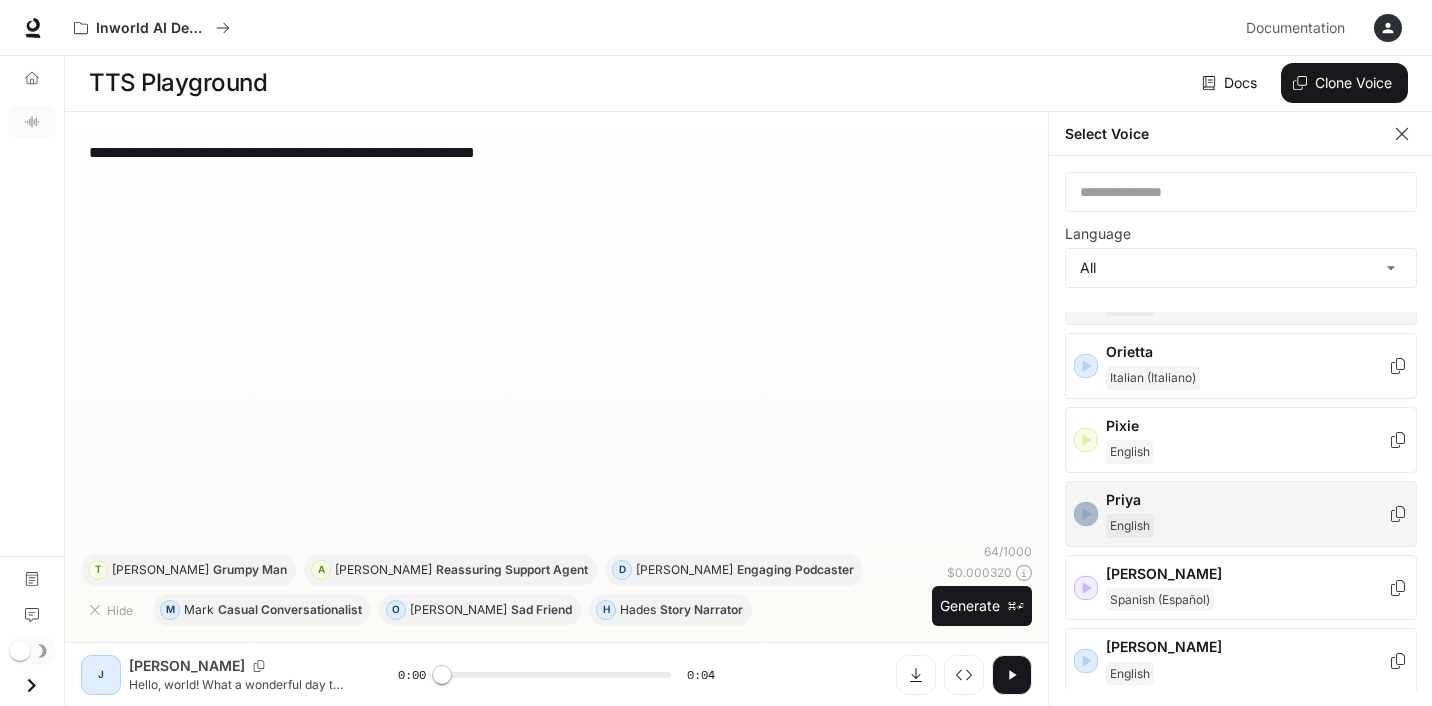 click 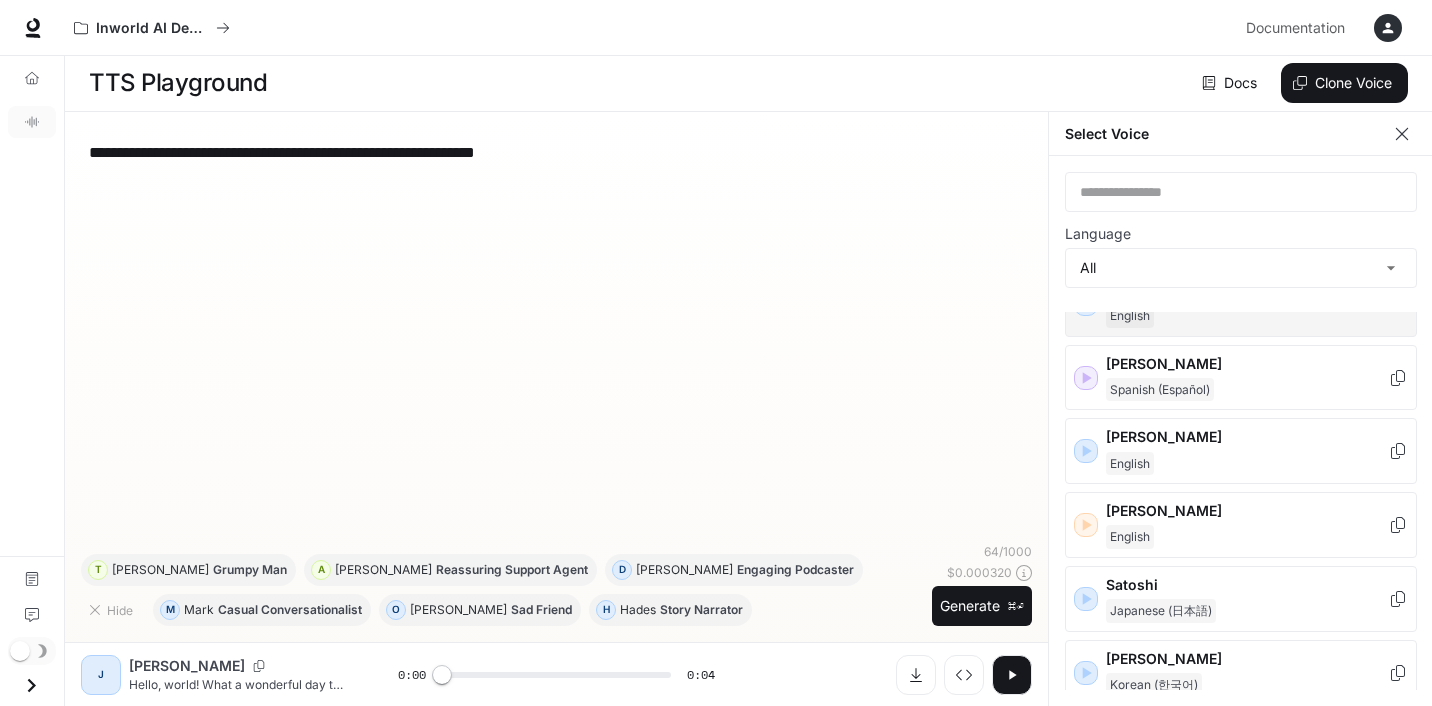 scroll, scrollTop: 2598, scrollLeft: 0, axis: vertical 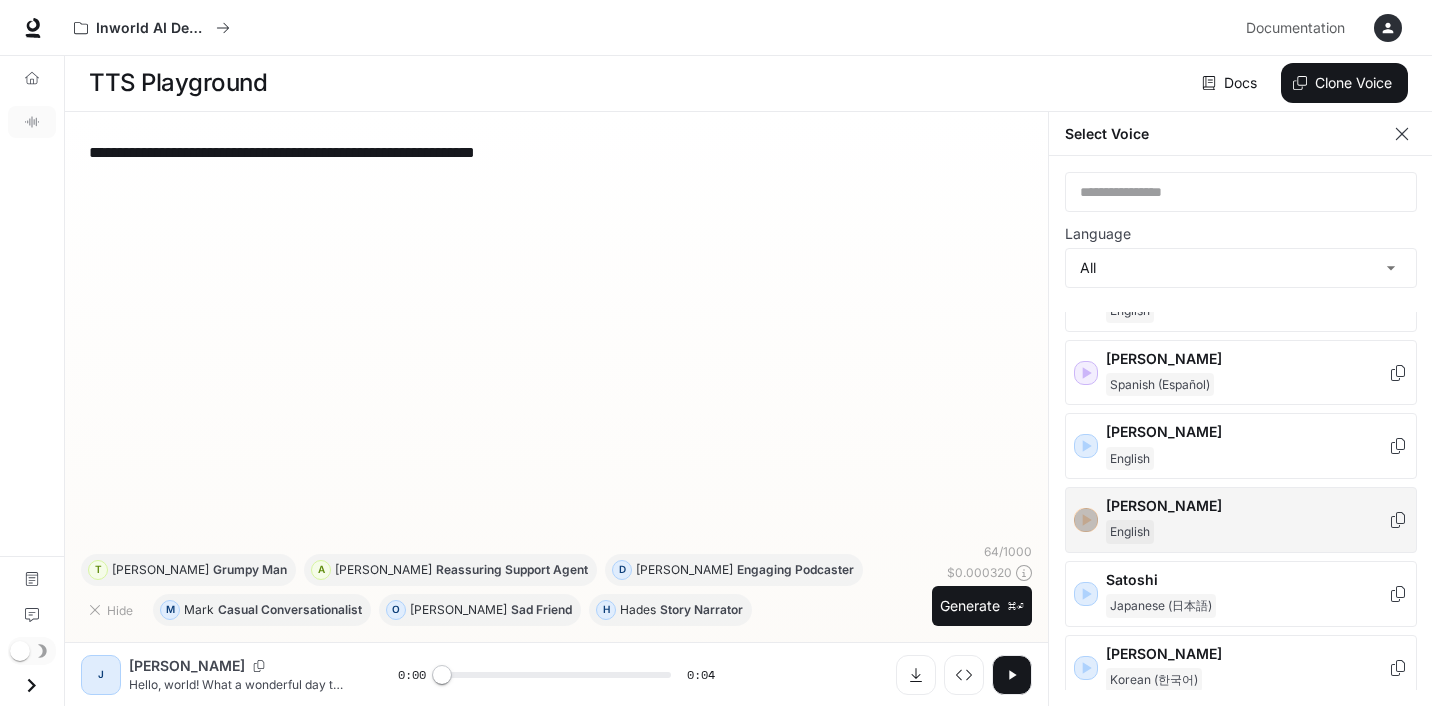 click 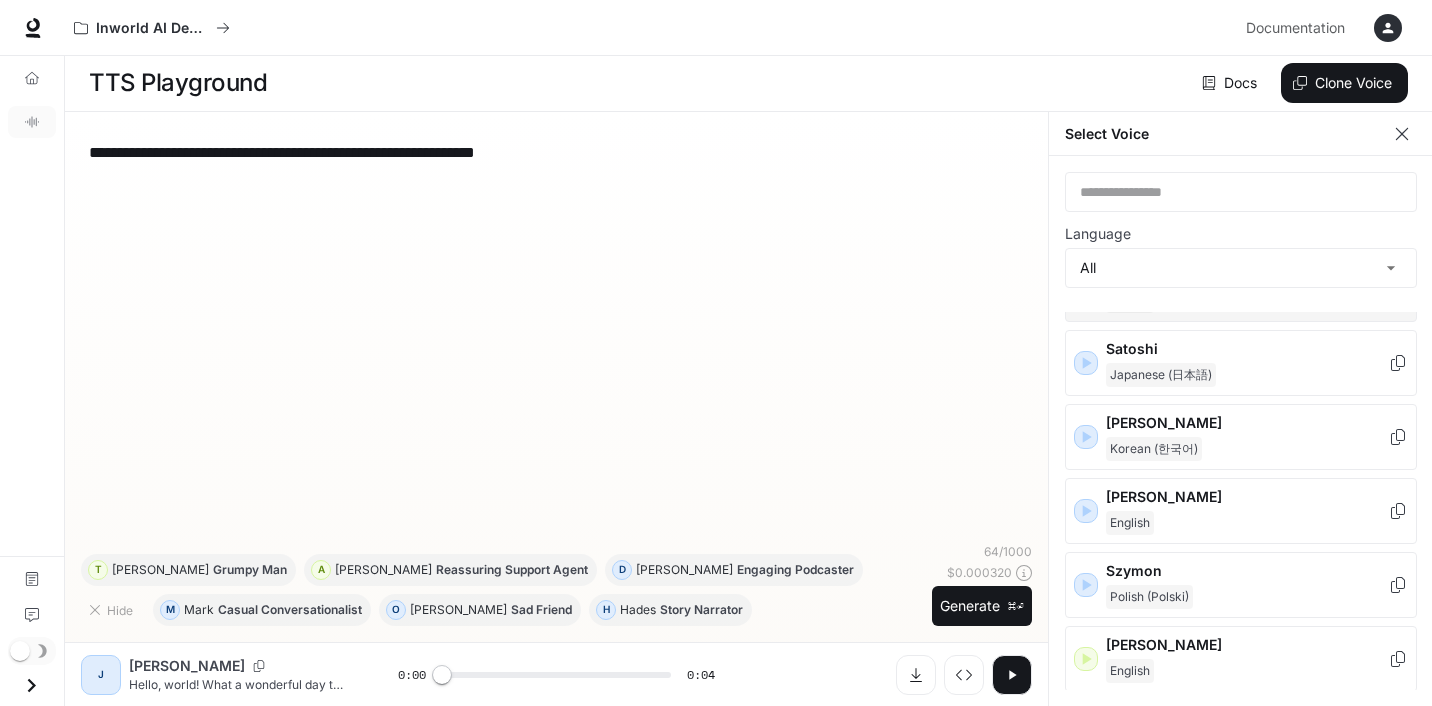 scroll, scrollTop: 2832, scrollLeft: 0, axis: vertical 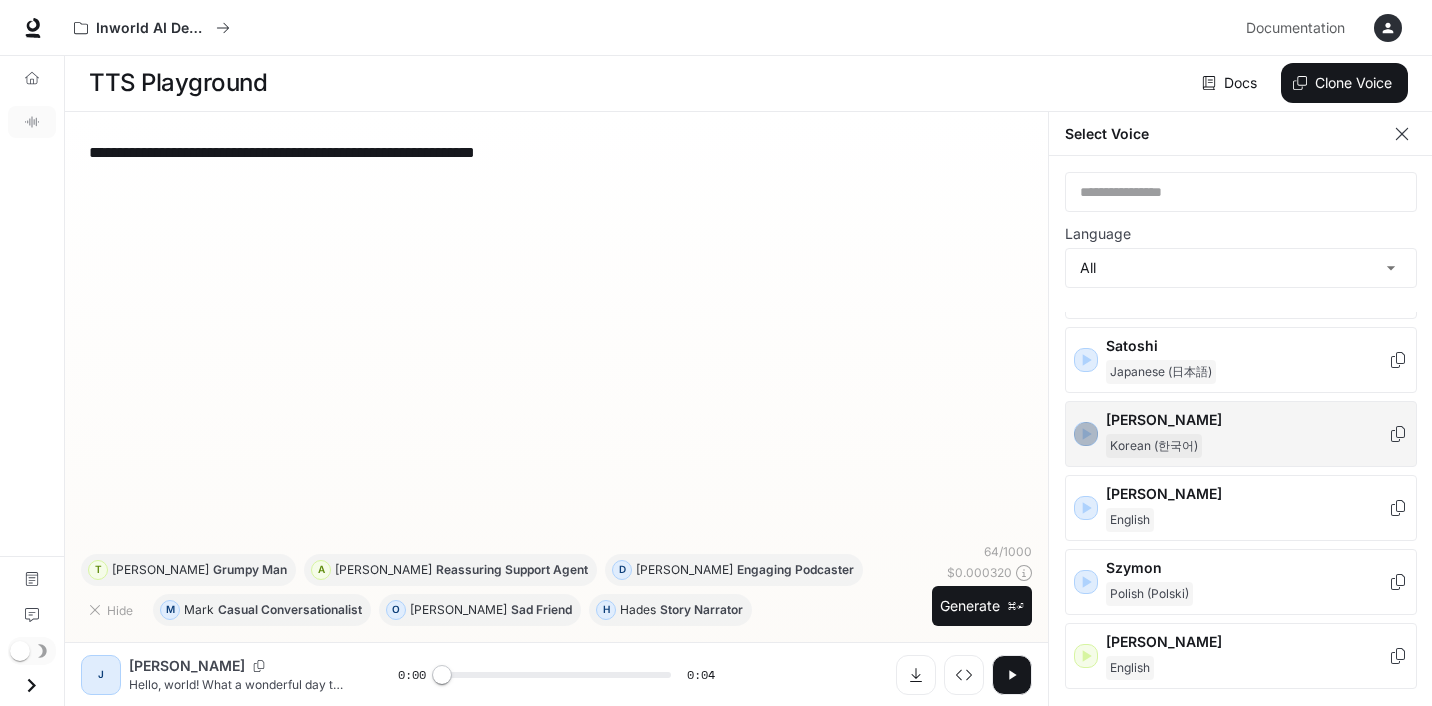 click 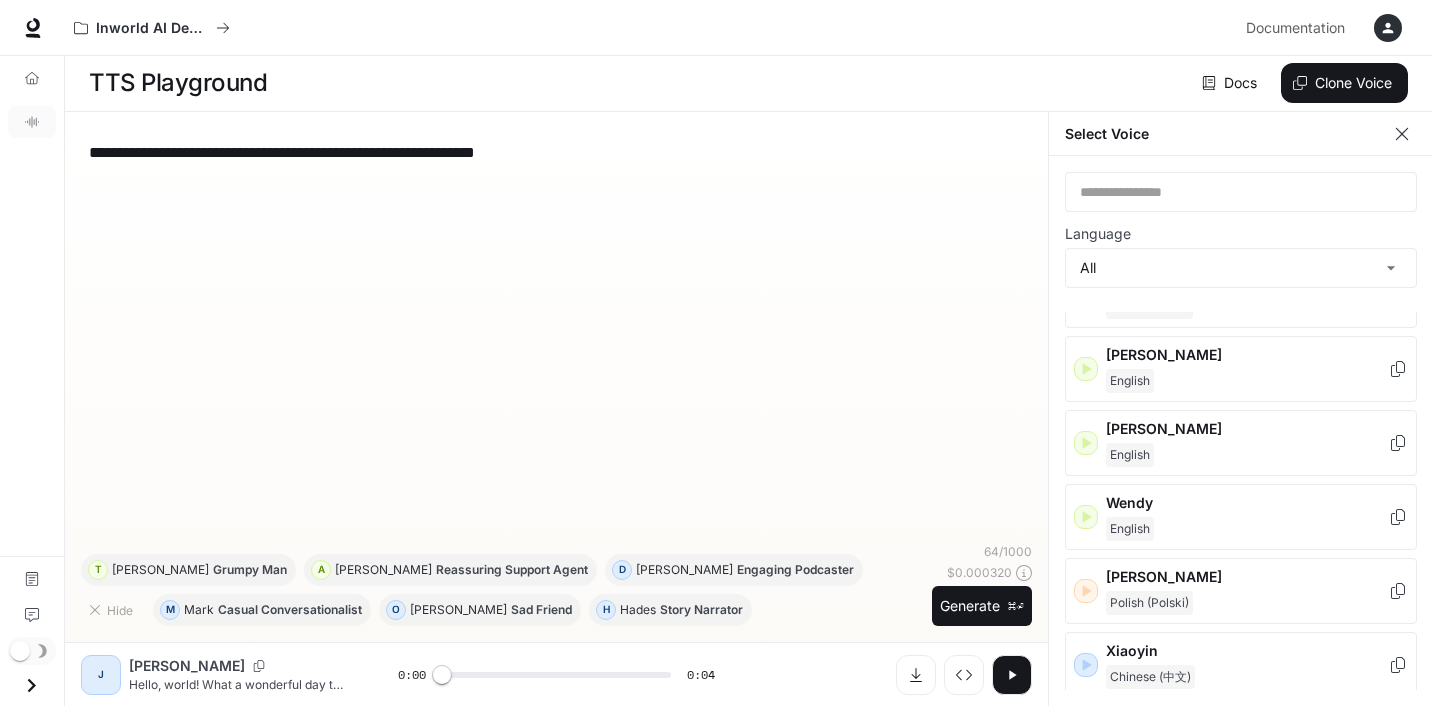 scroll, scrollTop: 3127, scrollLeft: 0, axis: vertical 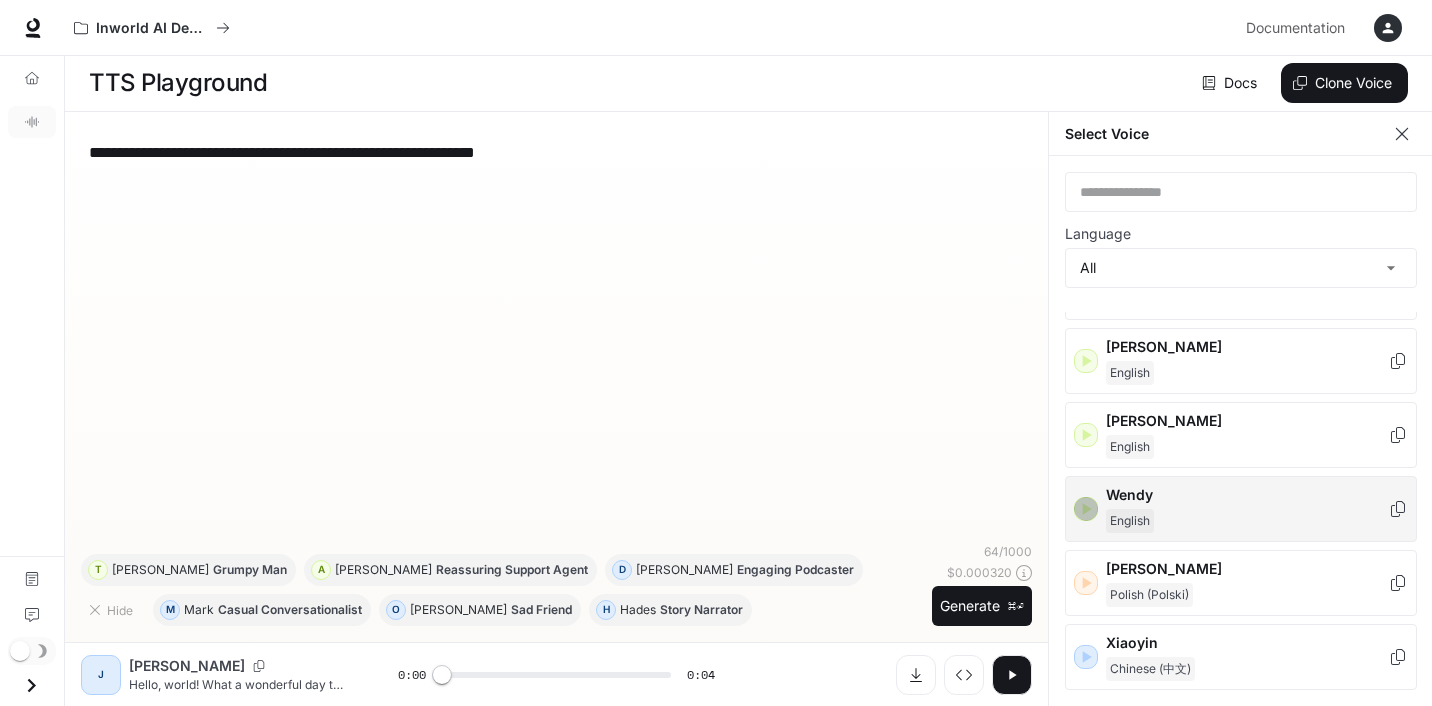 click 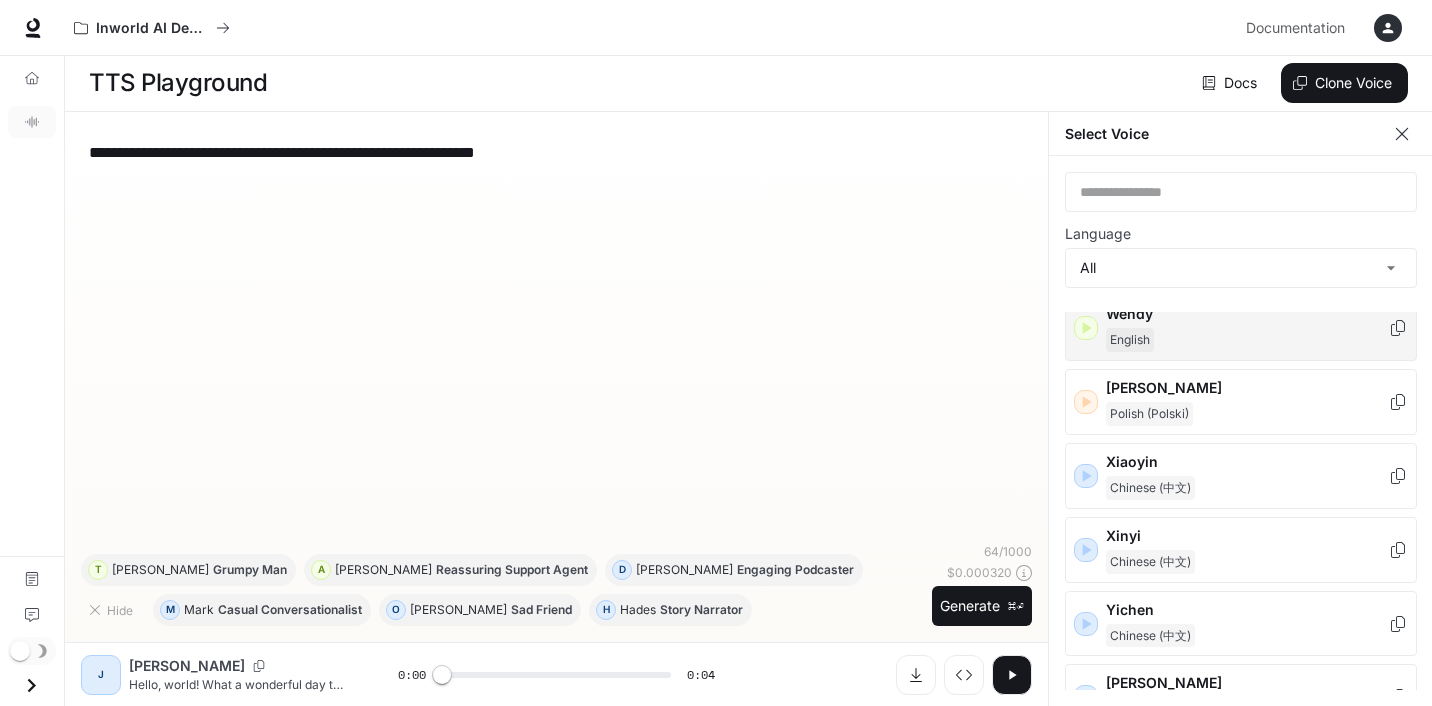 scroll, scrollTop: 3317, scrollLeft: 0, axis: vertical 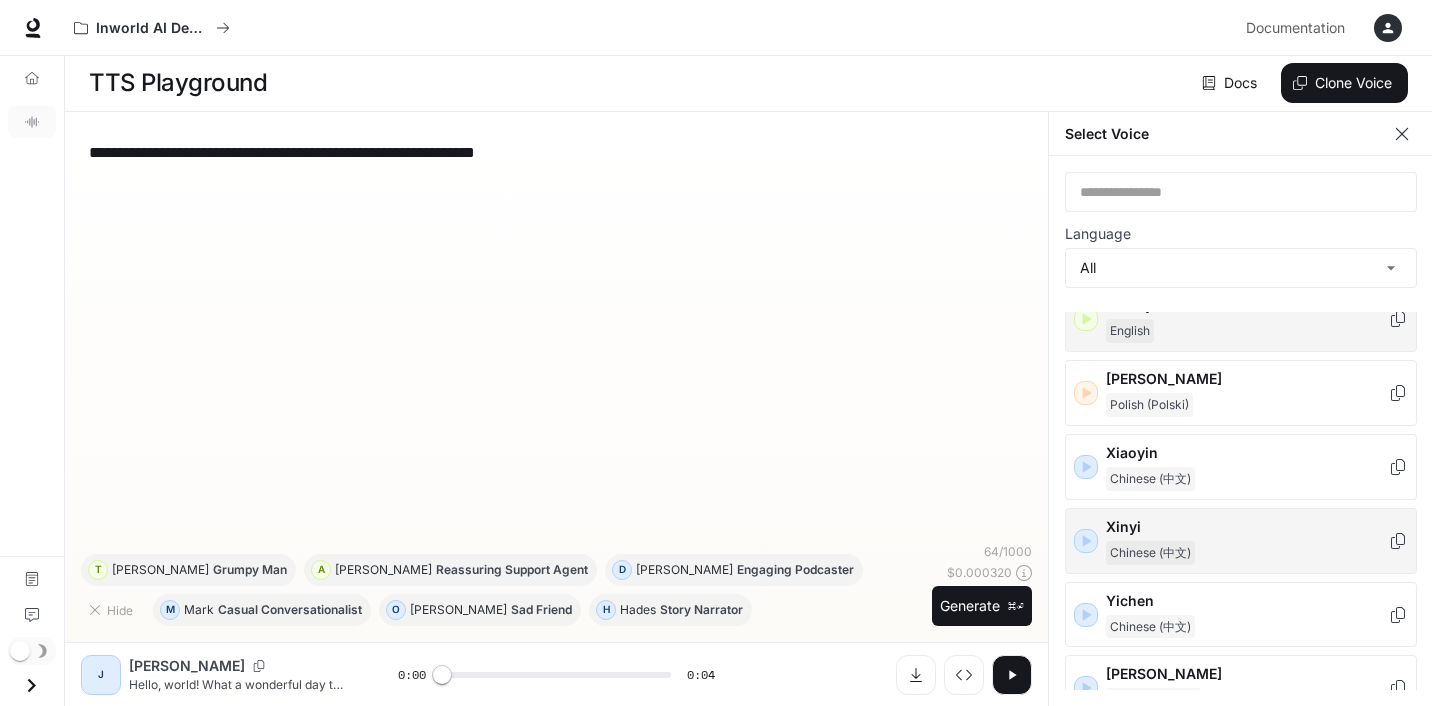 click 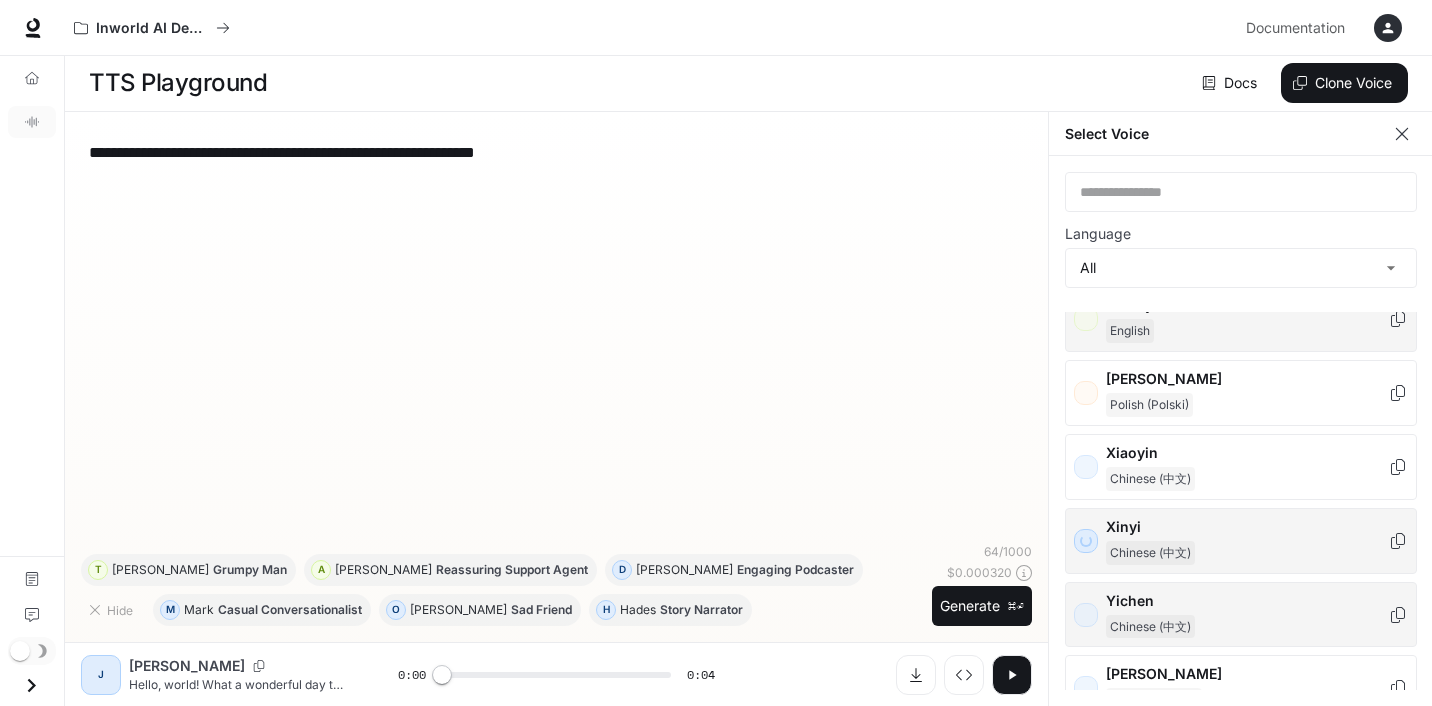 scroll, scrollTop: 3341, scrollLeft: 0, axis: vertical 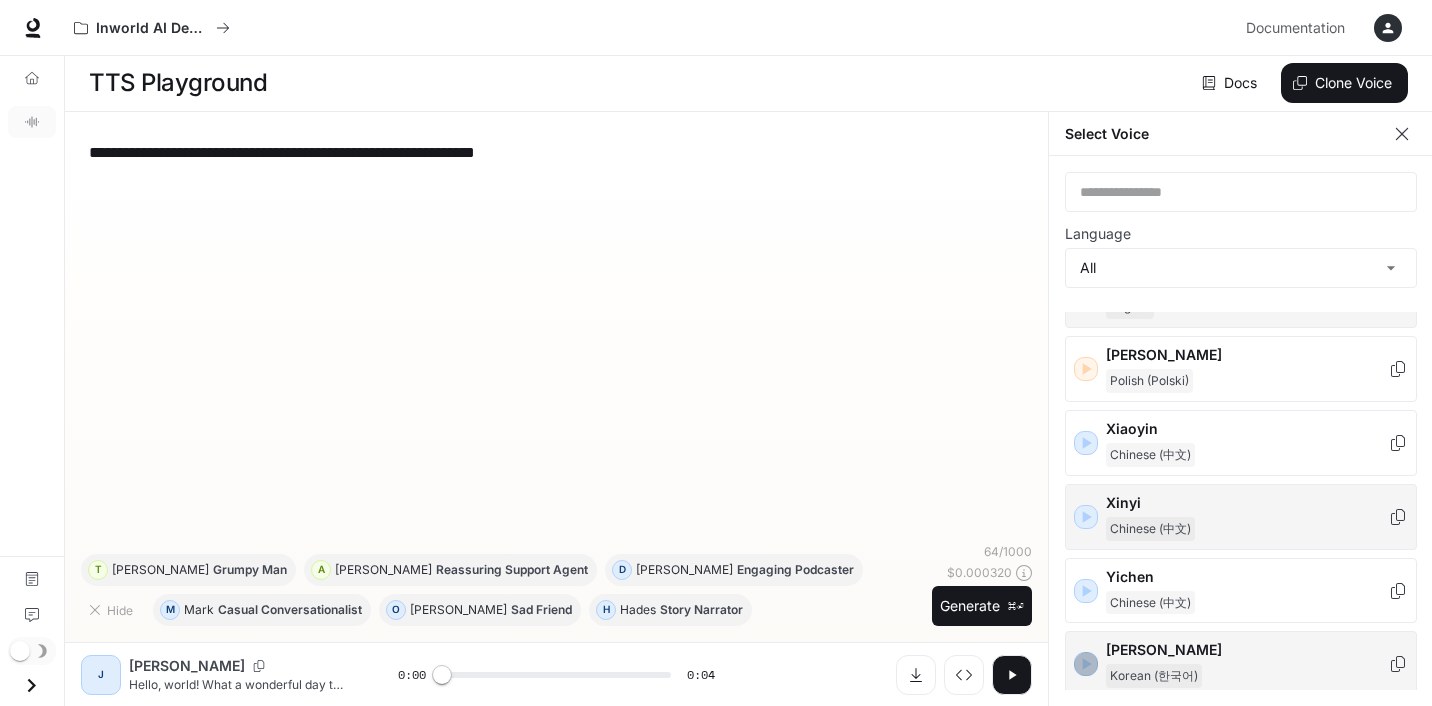 click 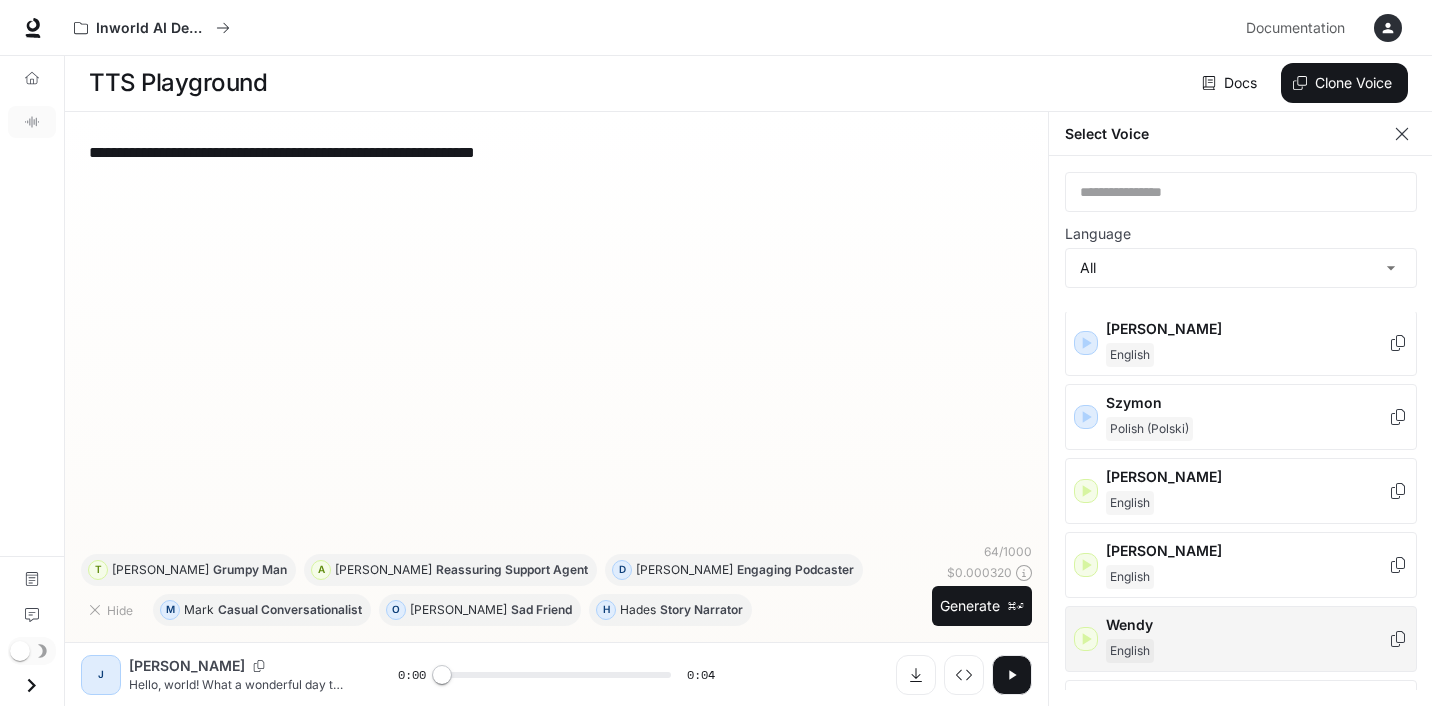 scroll, scrollTop: 3013, scrollLeft: 0, axis: vertical 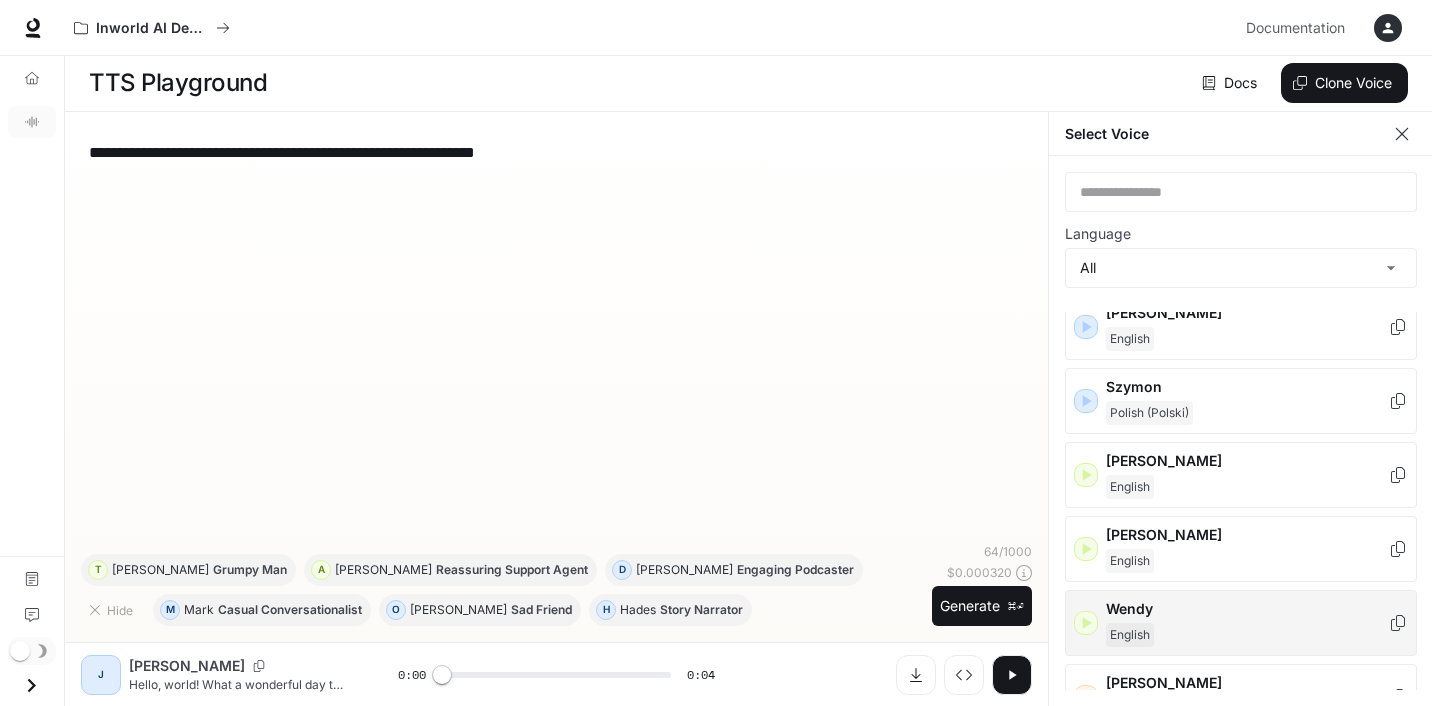 click 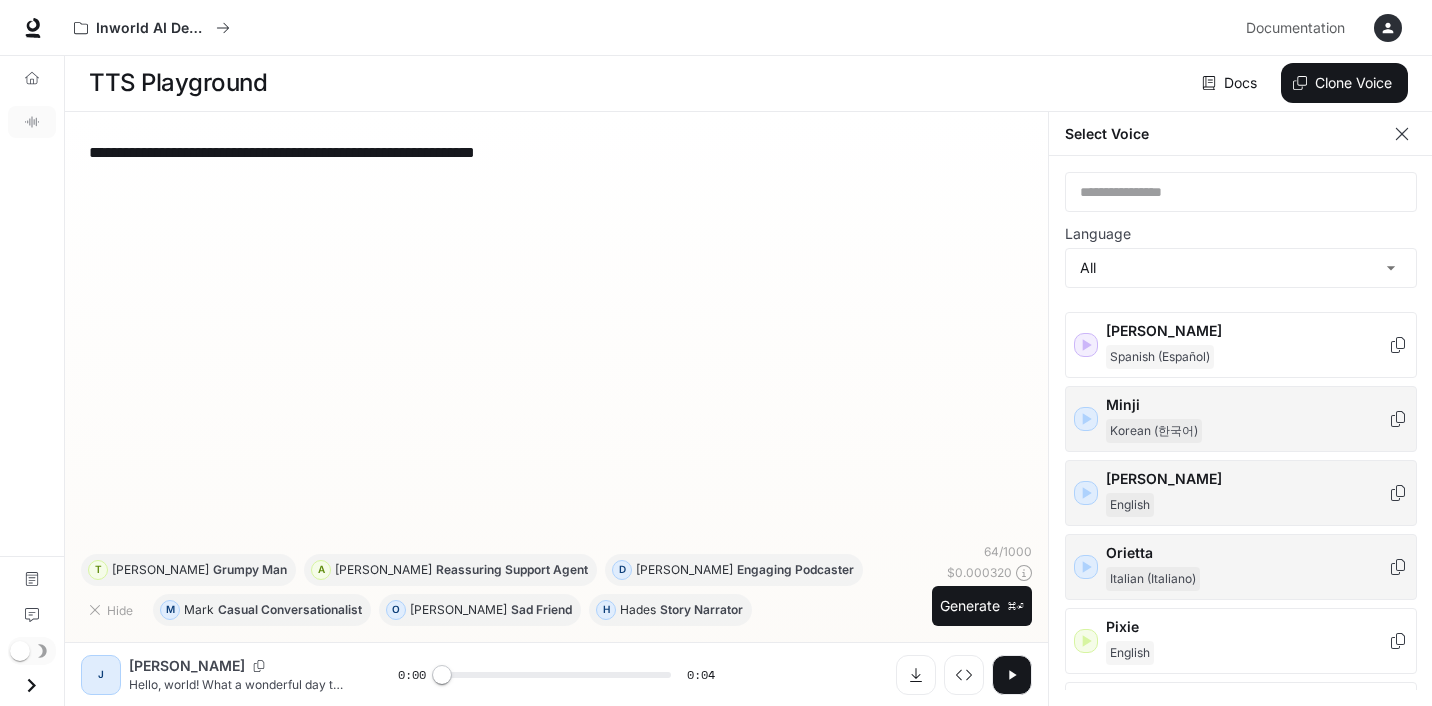 scroll, scrollTop: 2183, scrollLeft: 0, axis: vertical 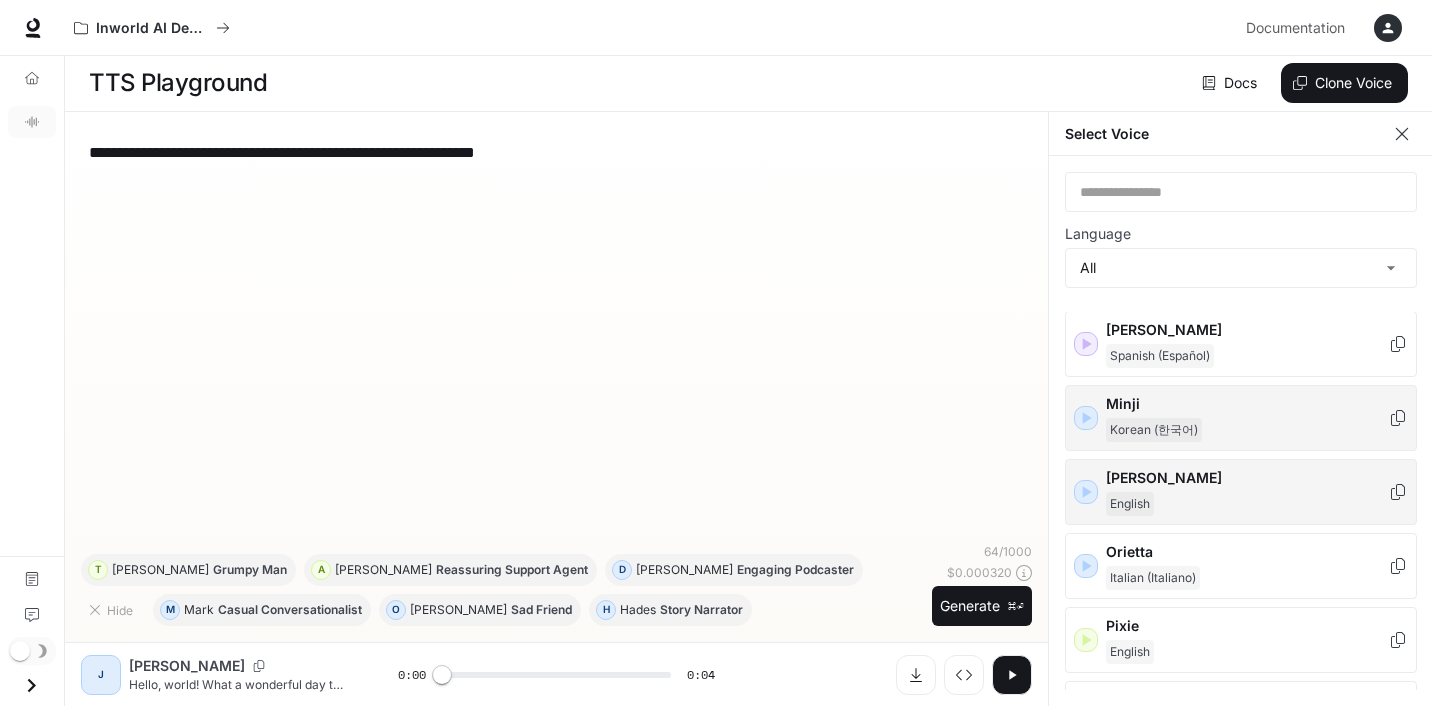 click 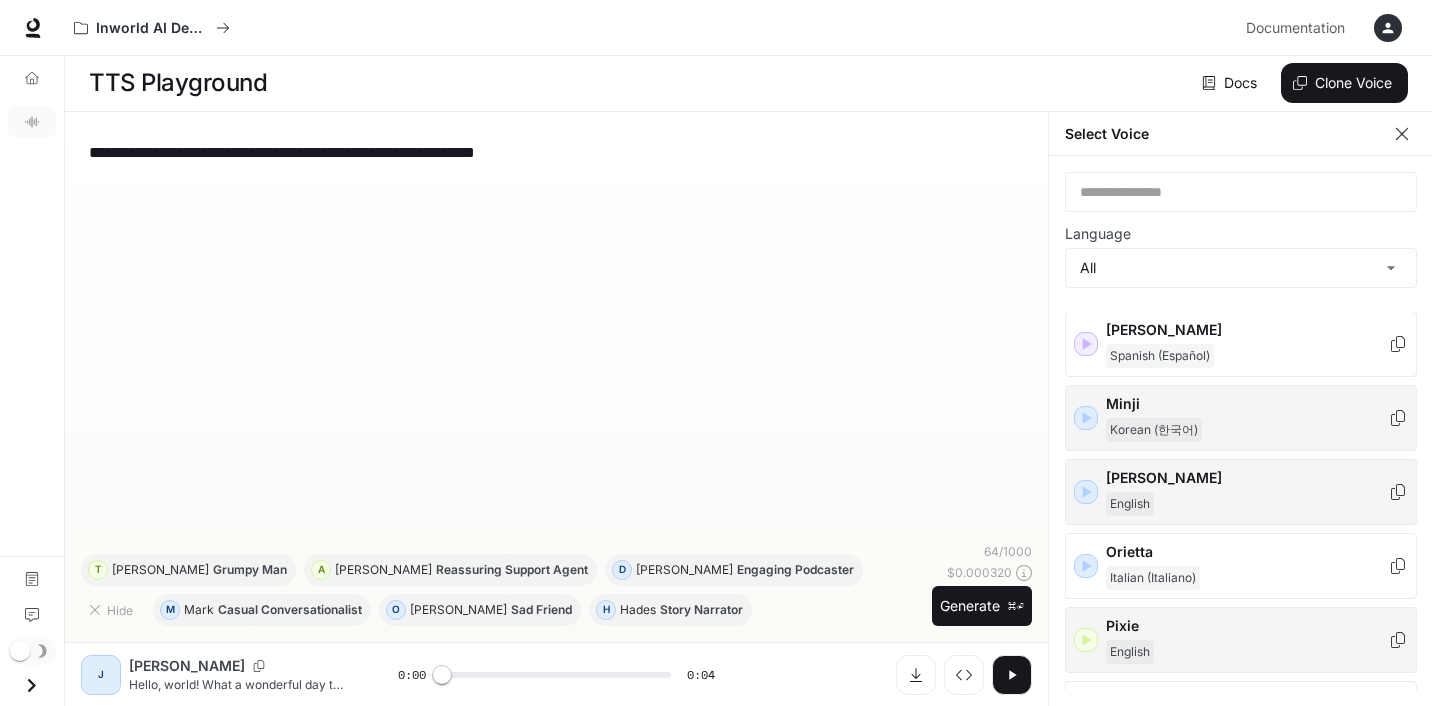 click 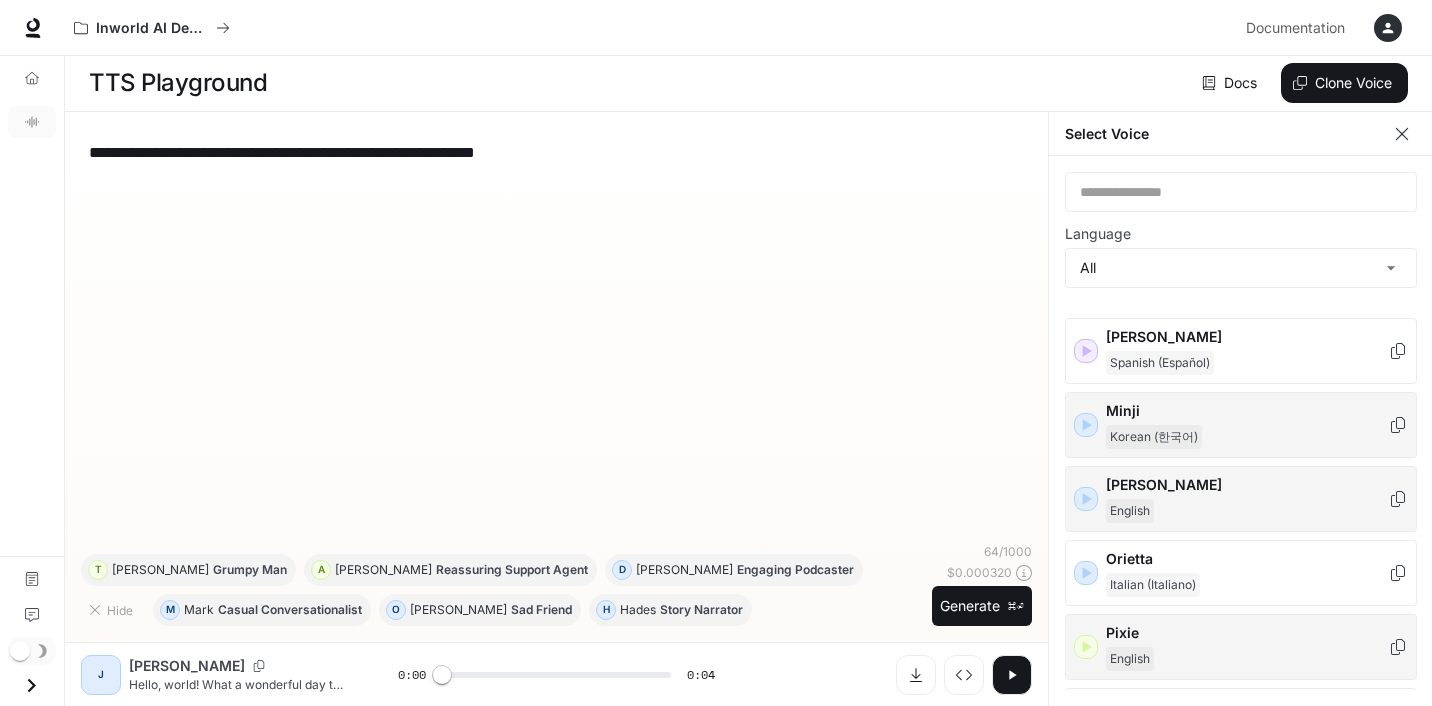 scroll, scrollTop: 2176, scrollLeft: 0, axis: vertical 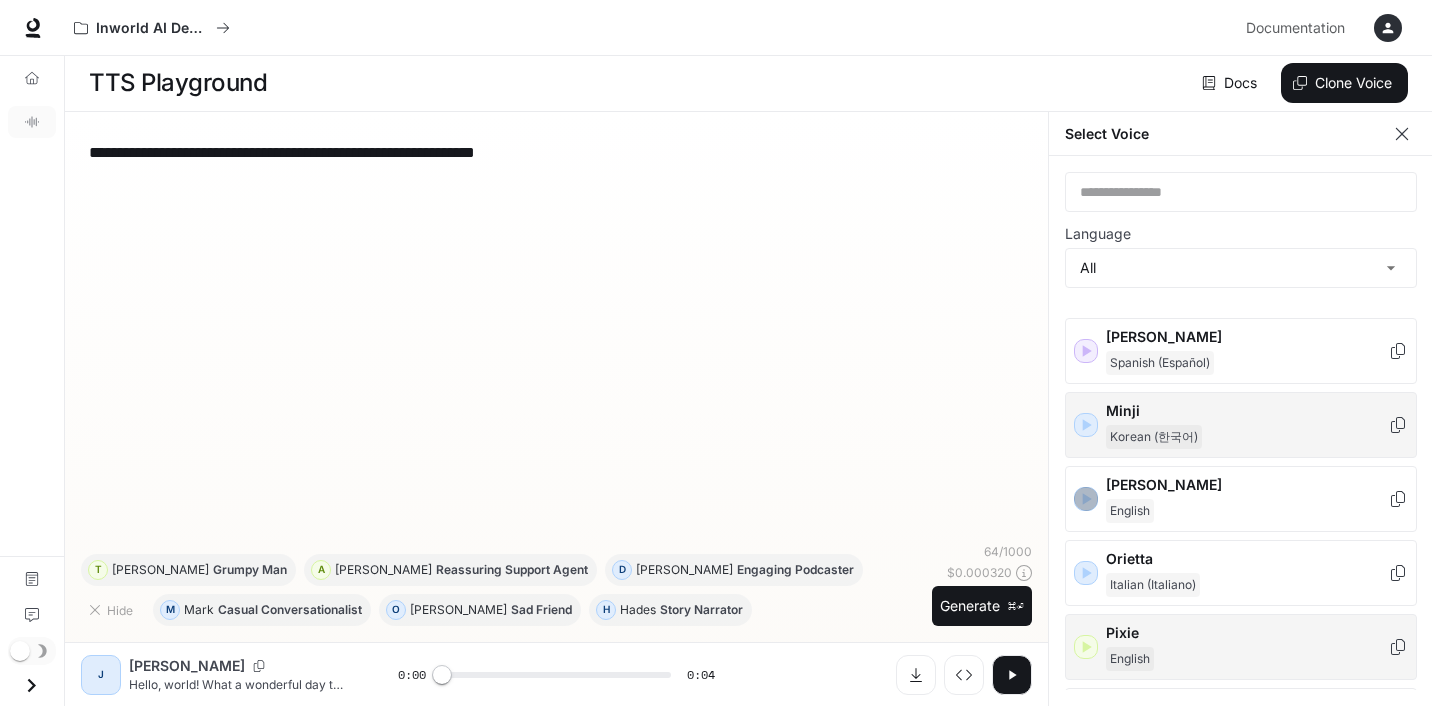 click at bounding box center [1086, 499] 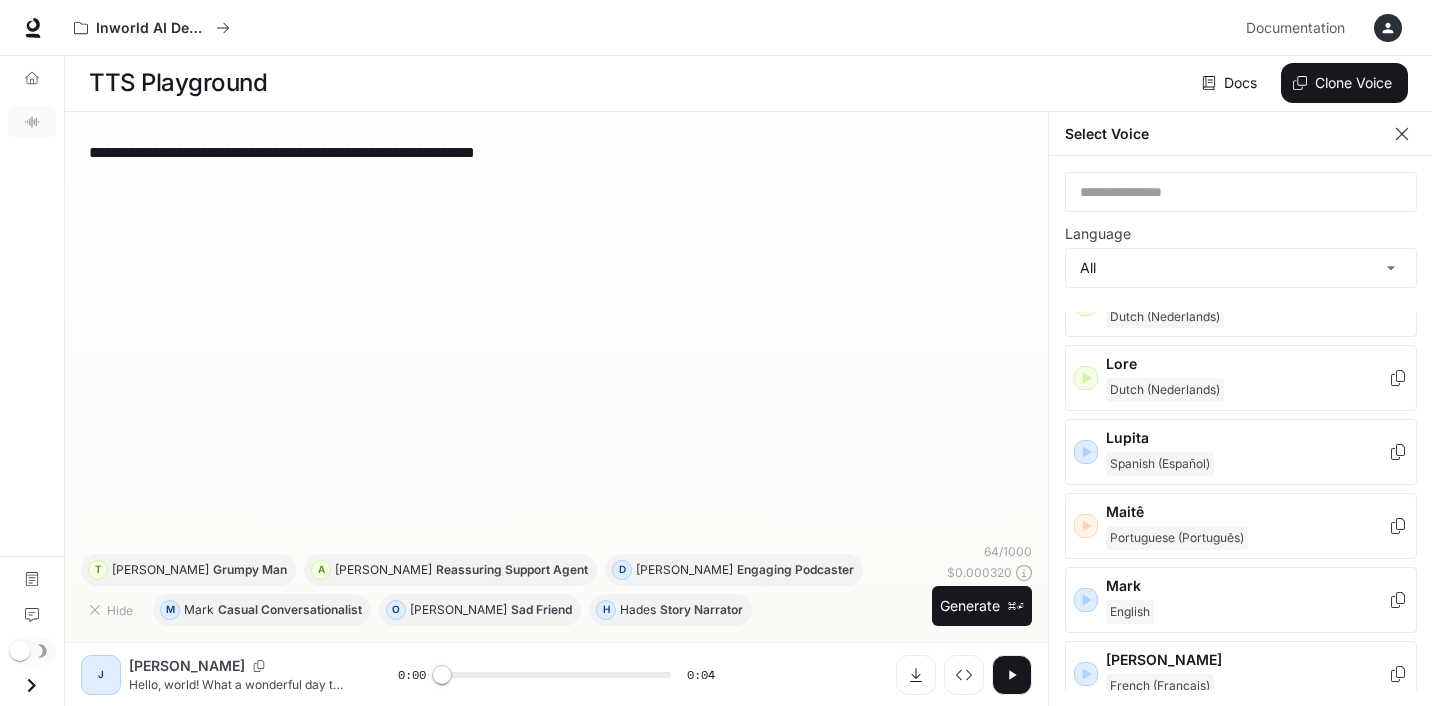 scroll, scrollTop: 1762, scrollLeft: 0, axis: vertical 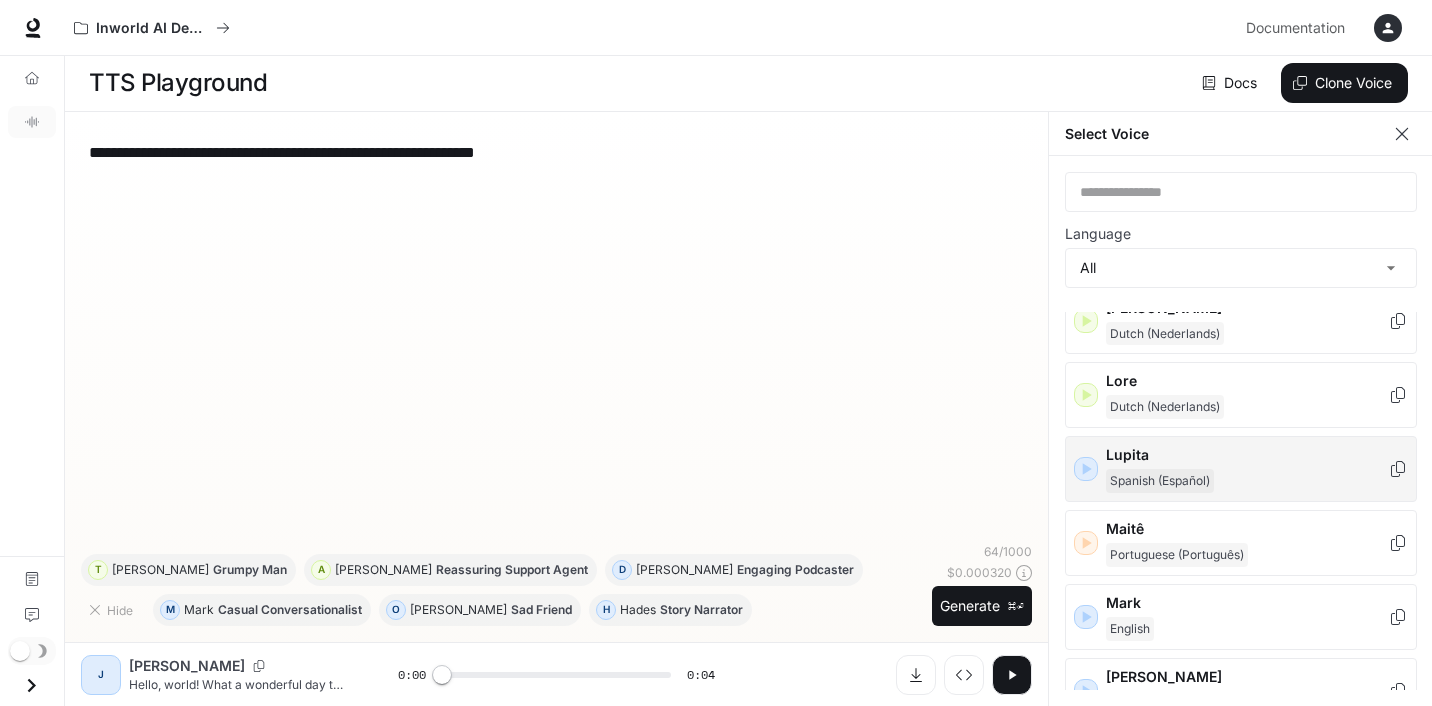 click 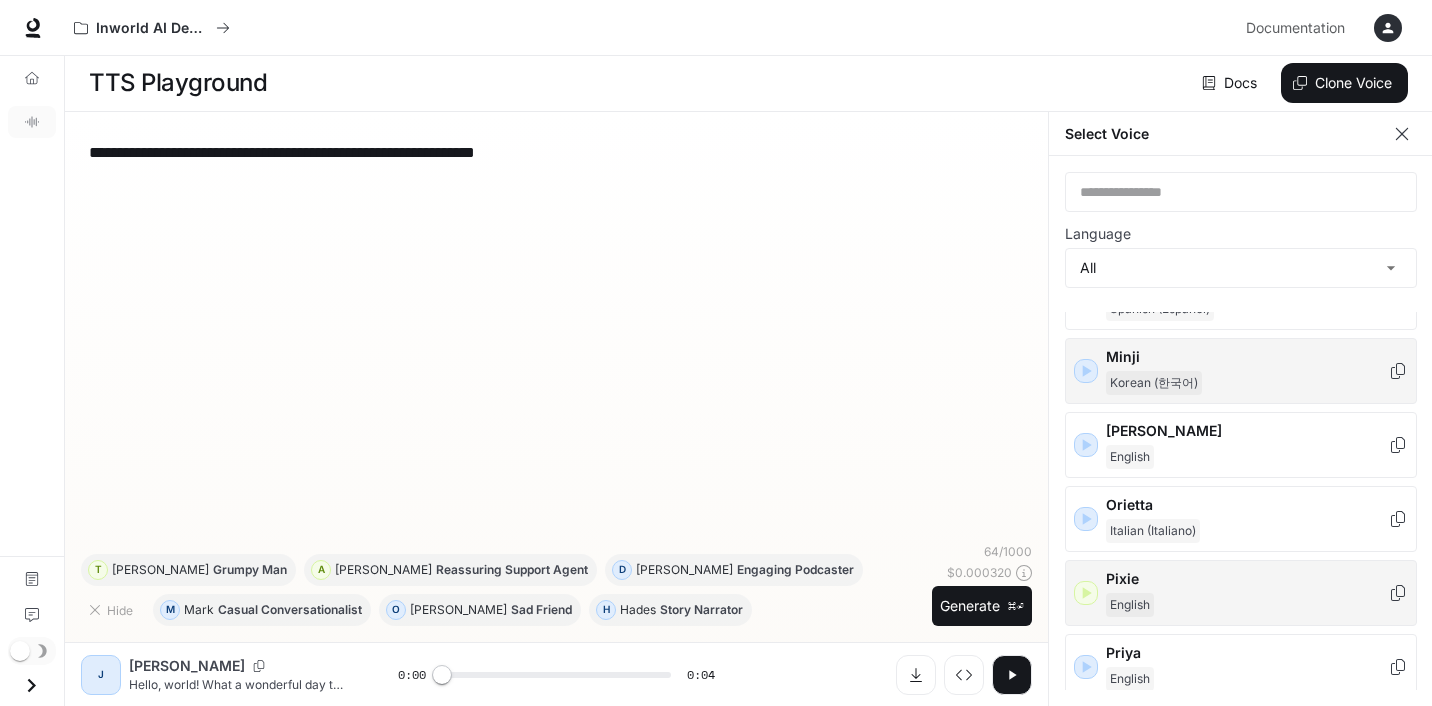 scroll, scrollTop: 2231, scrollLeft: 0, axis: vertical 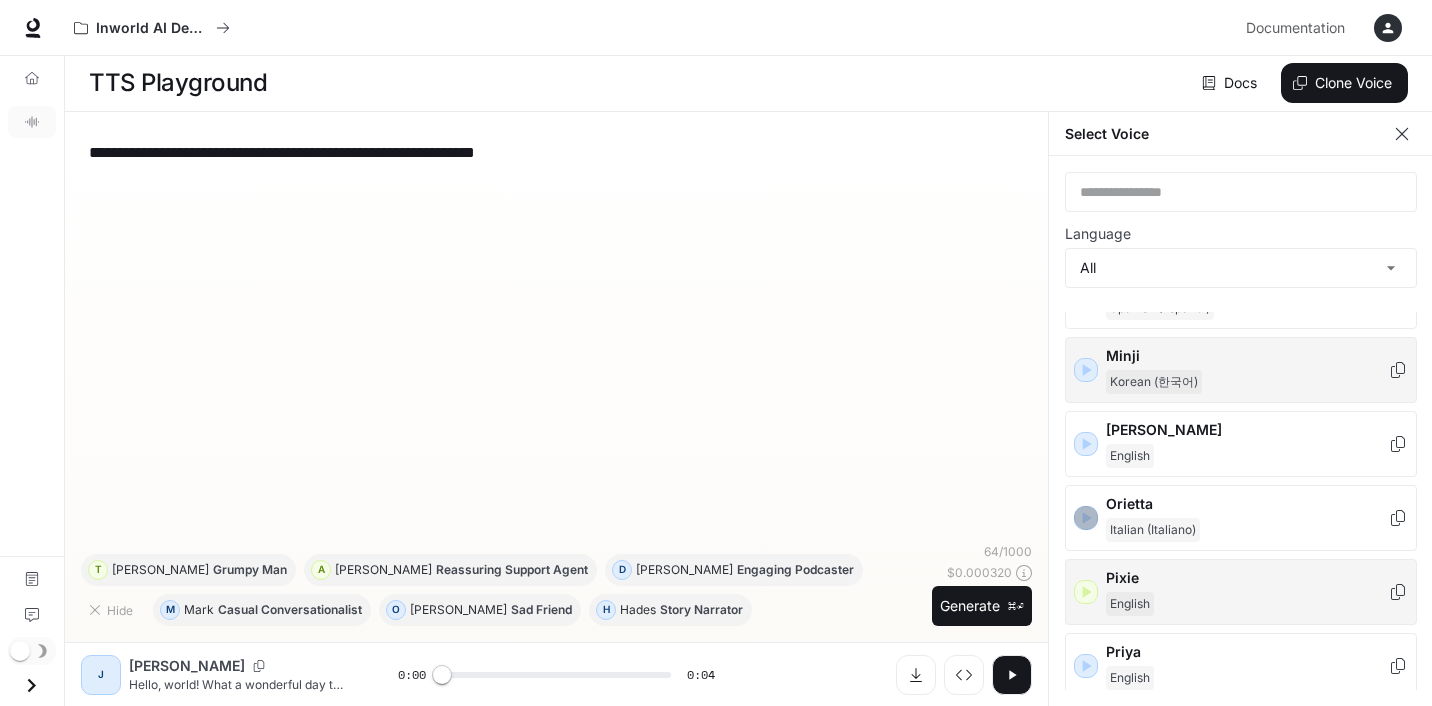 click 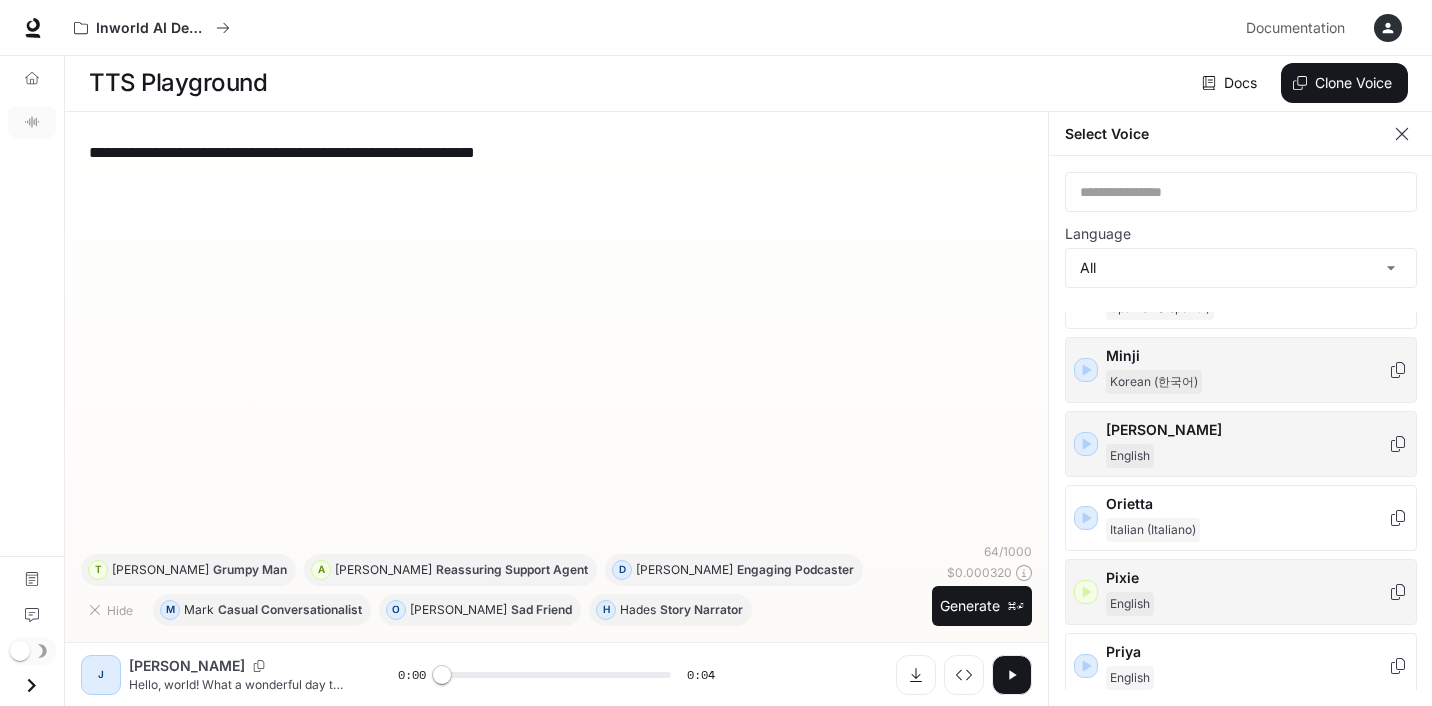 click on "[PERSON_NAME]" at bounding box center [1241, 444] 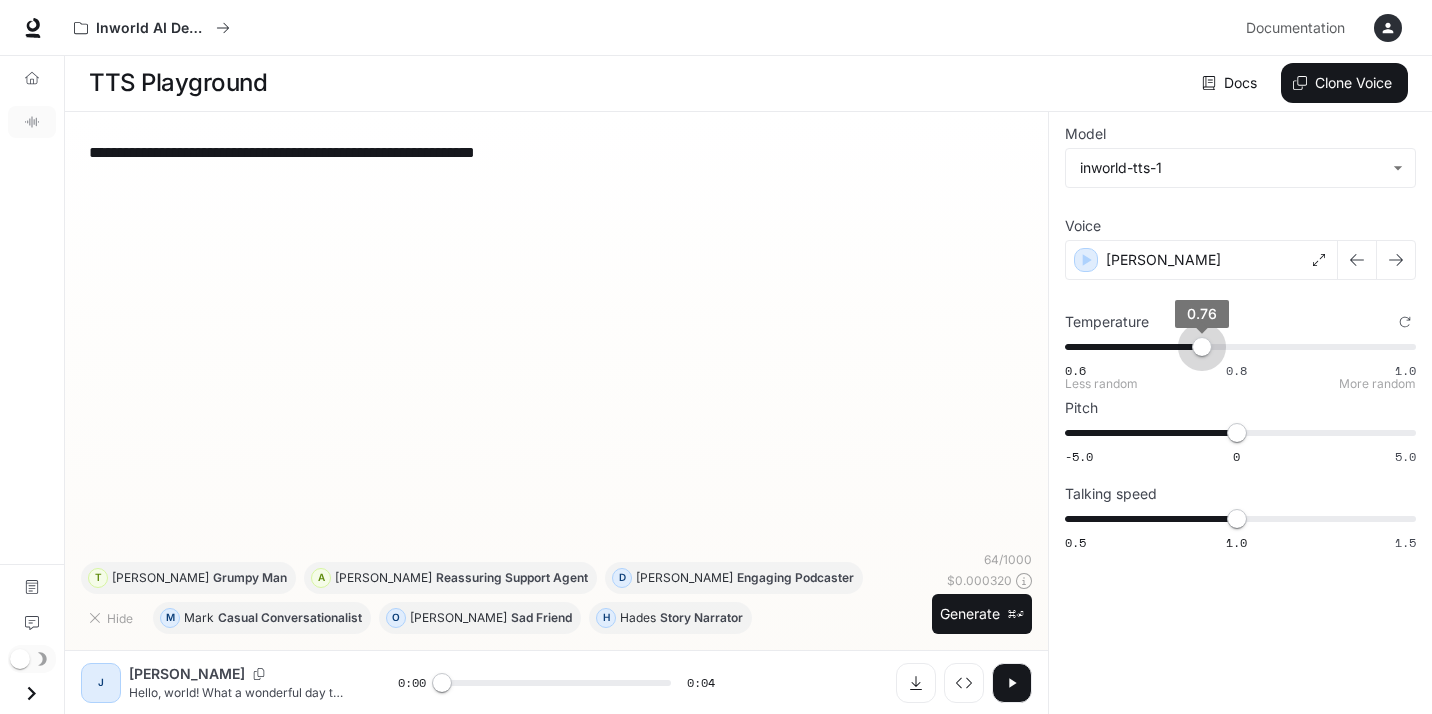 drag, startPoint x: 1232, startPoint y: 358, endPoint x: 1204, endPoint y: 357, distance: 28.01785 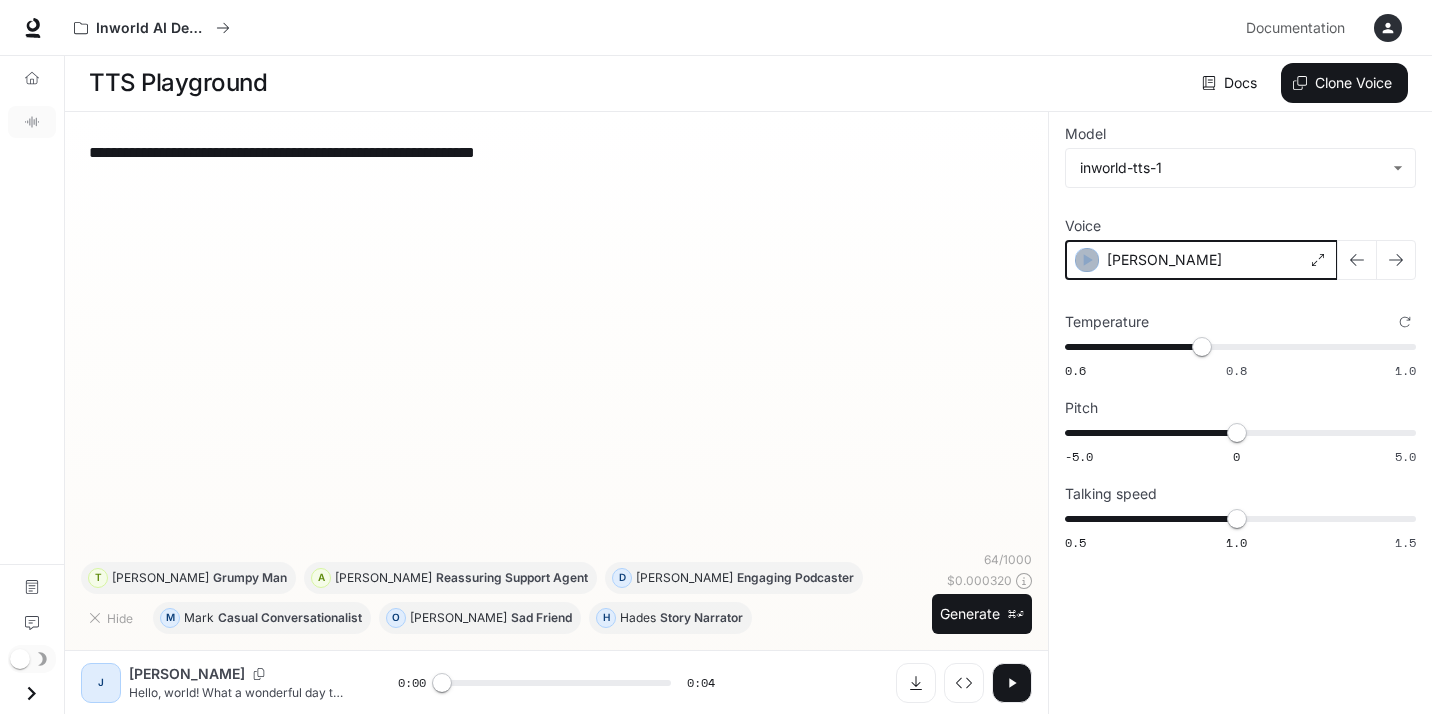 click 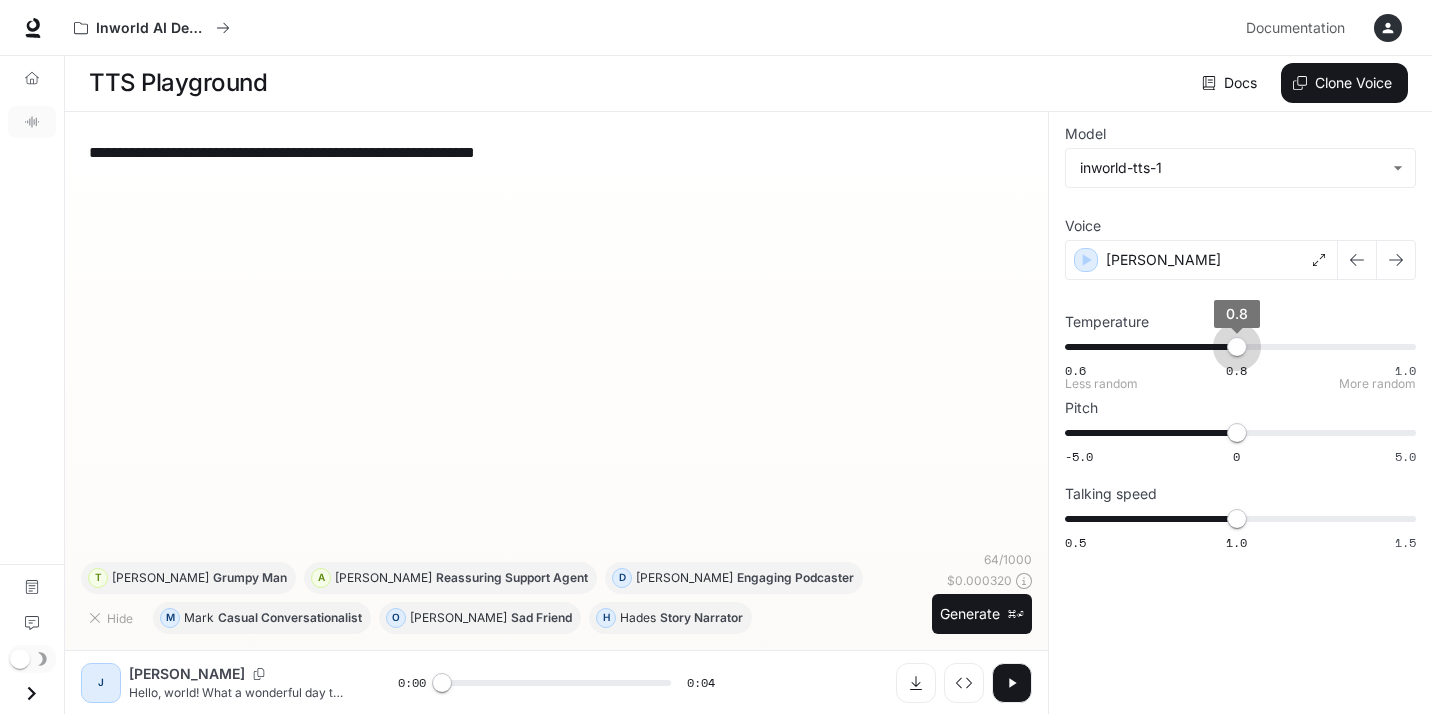 drag, startPoint x: 1206, startPoint y: 344, endPoint x: 1236, endPoint y: 340, distance: 30.265491 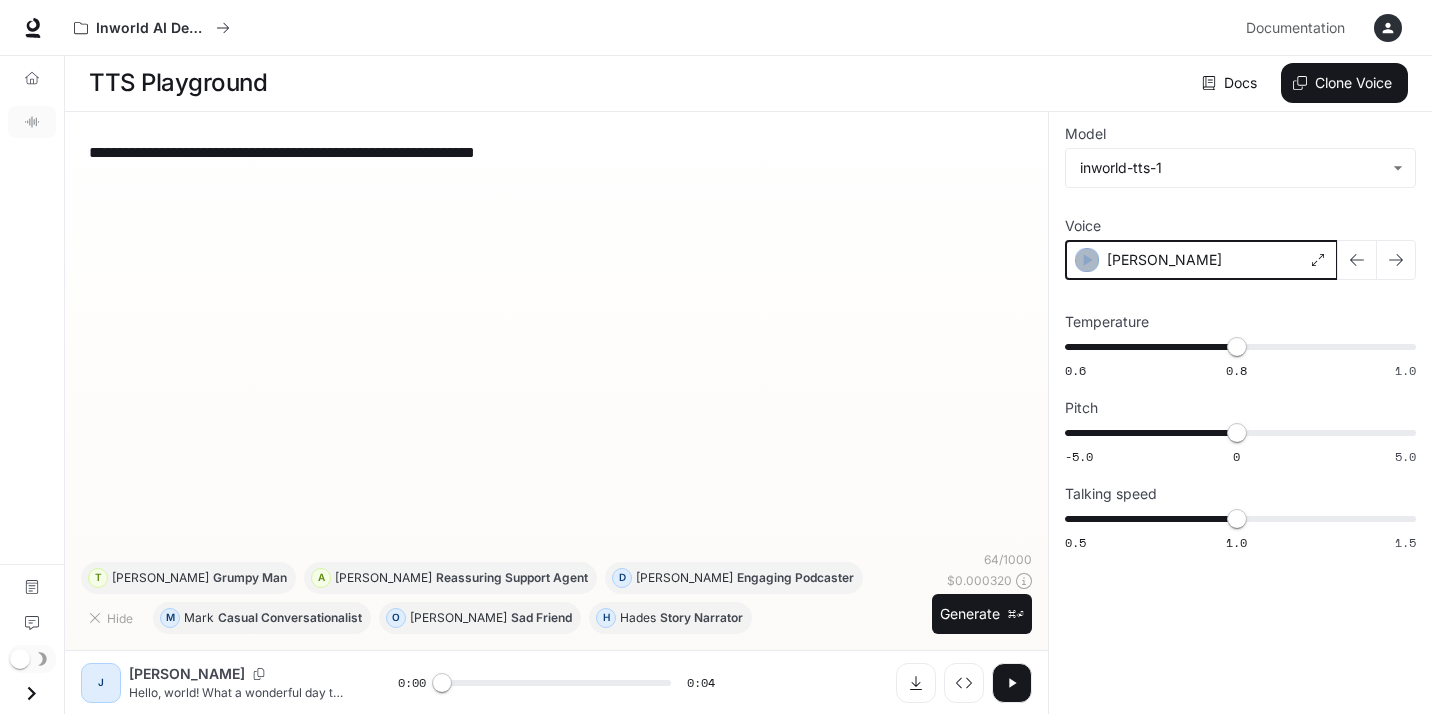 click 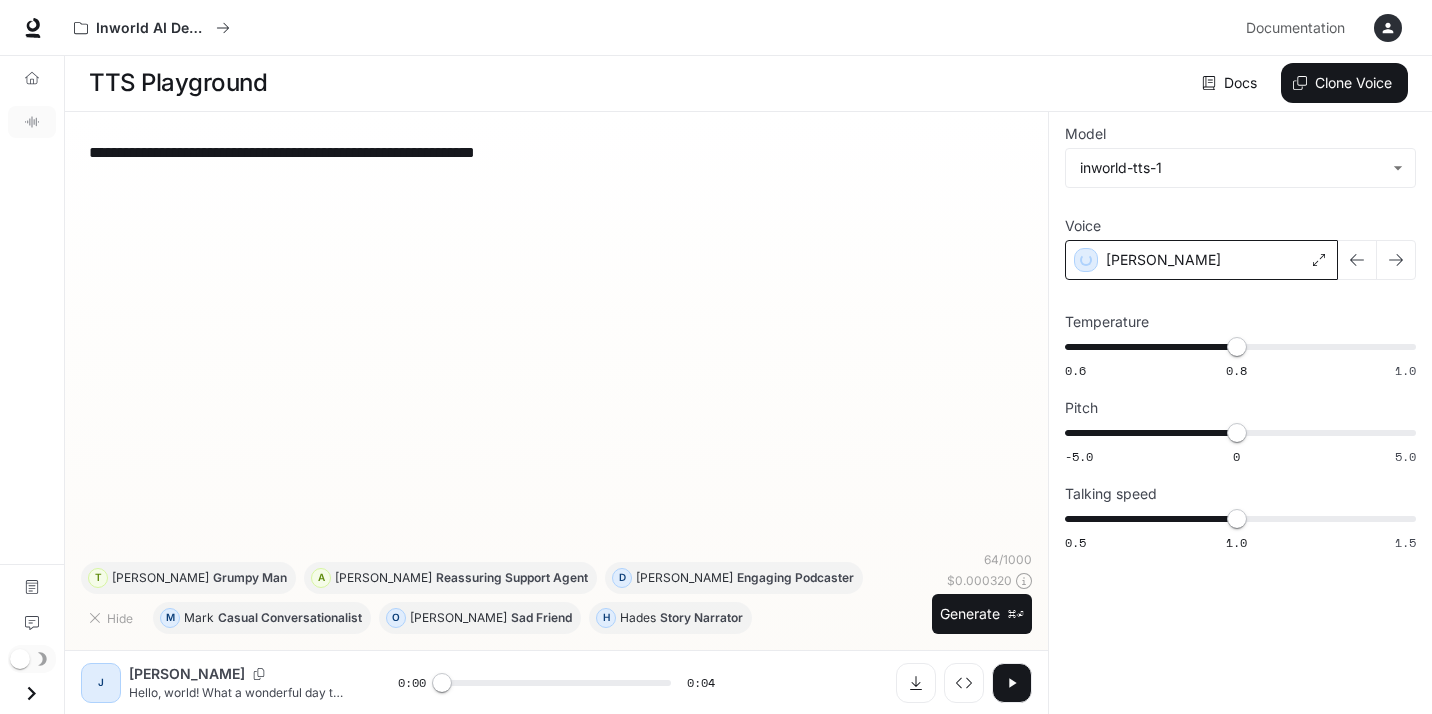 click 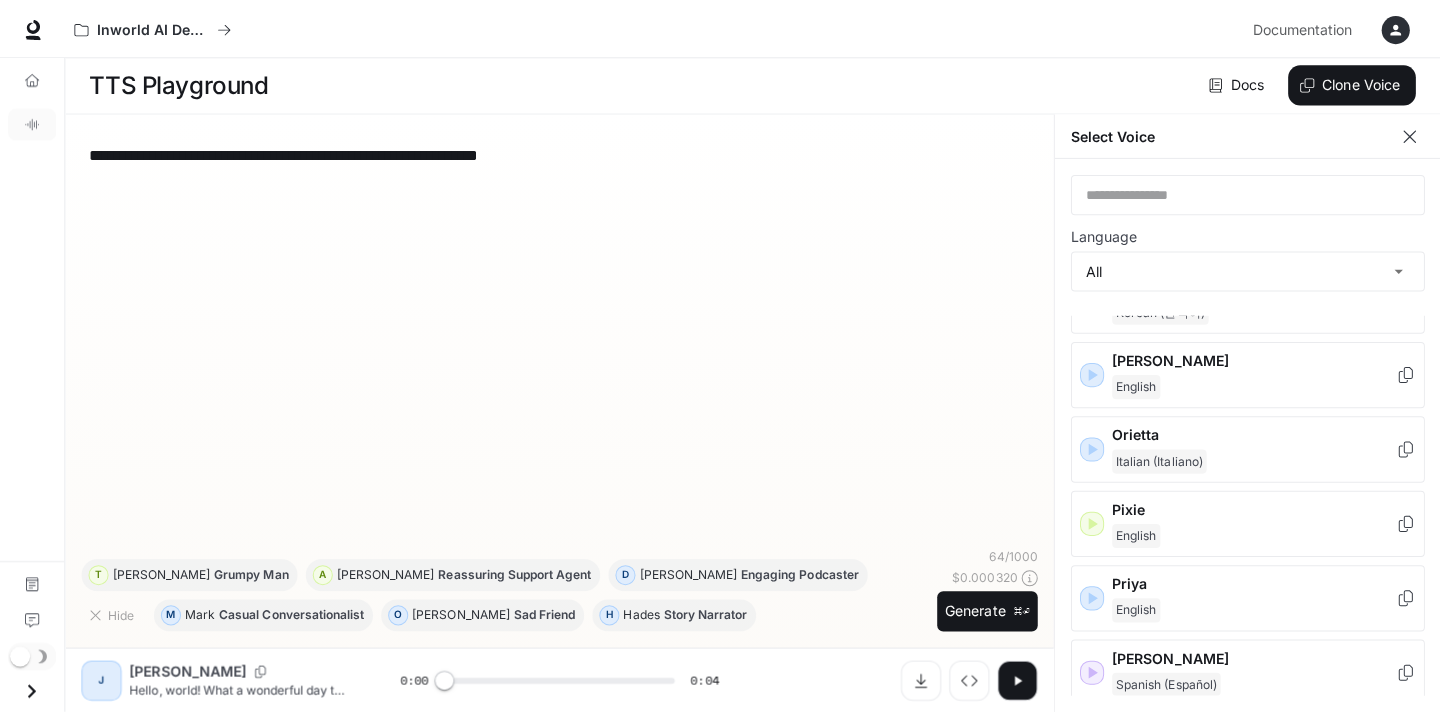 scroll, scrollTop: 2270, scrollLeft: 0, axis: vertical 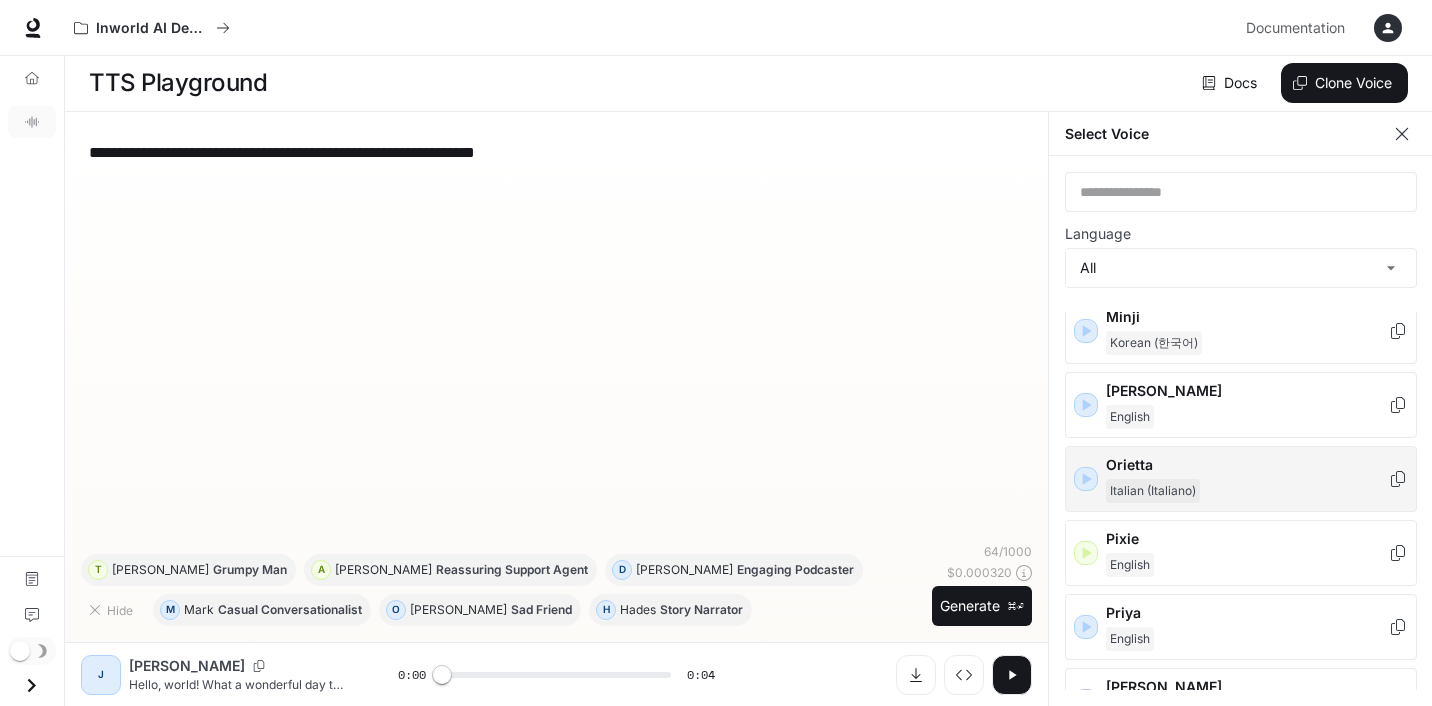 click on "Italian (Italiano)" at bounding box center [1247, 491] 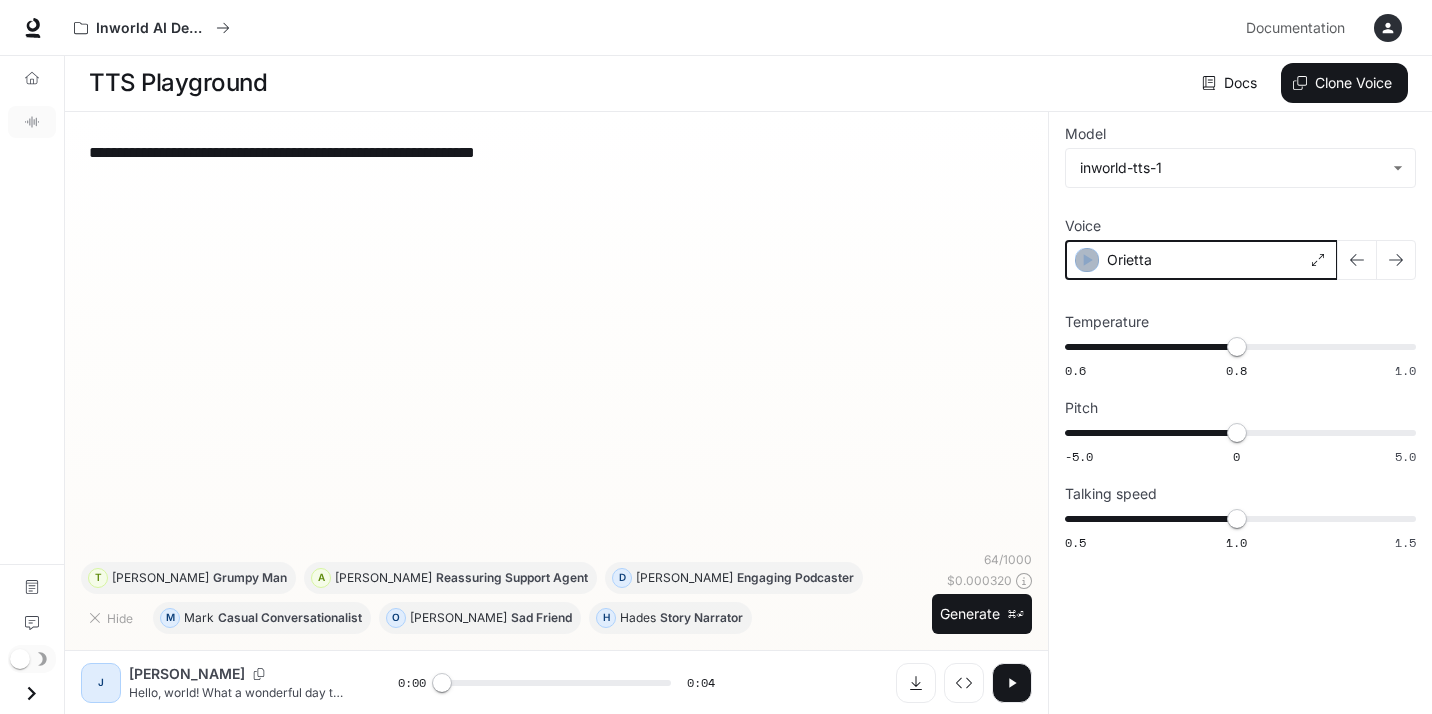 click 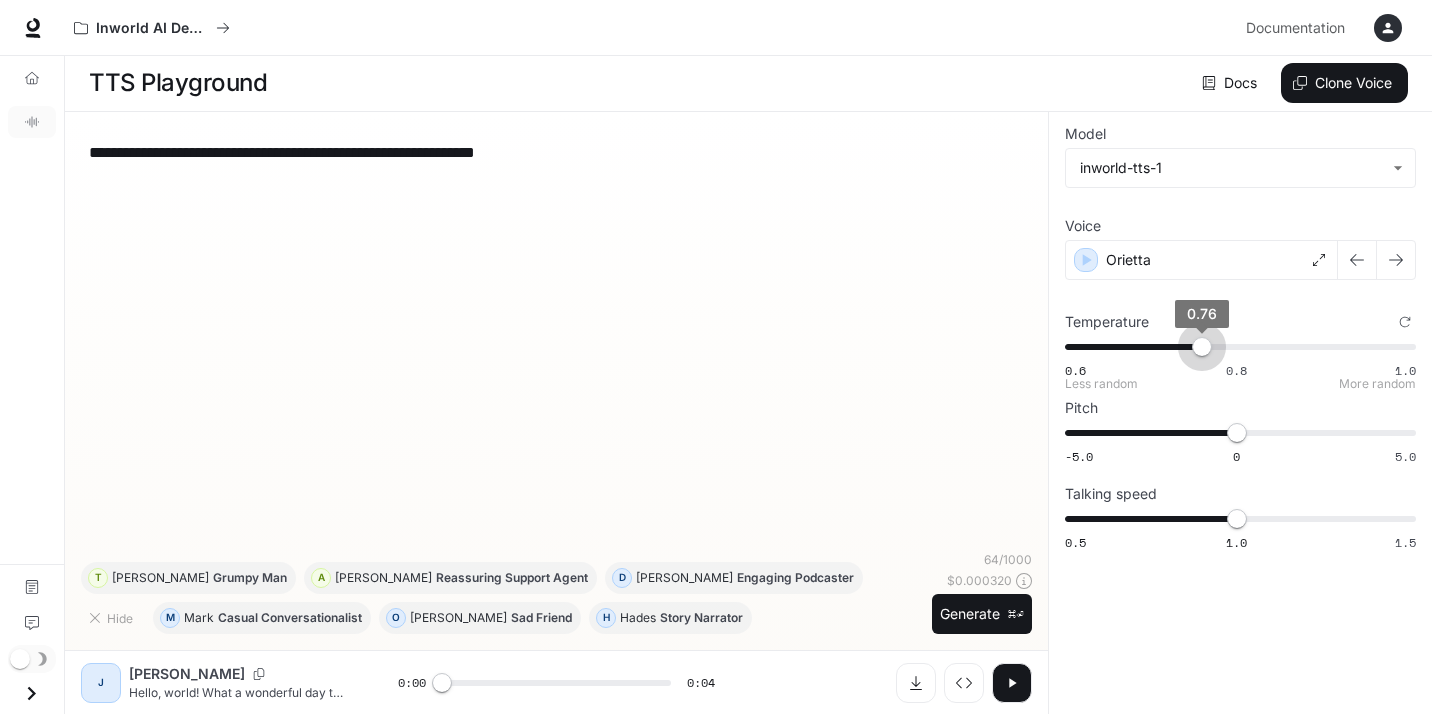 drag, startPoint x: 1230, startPoint y: 347, endPoint x: 1206, endPoint y: 347, distance: 24 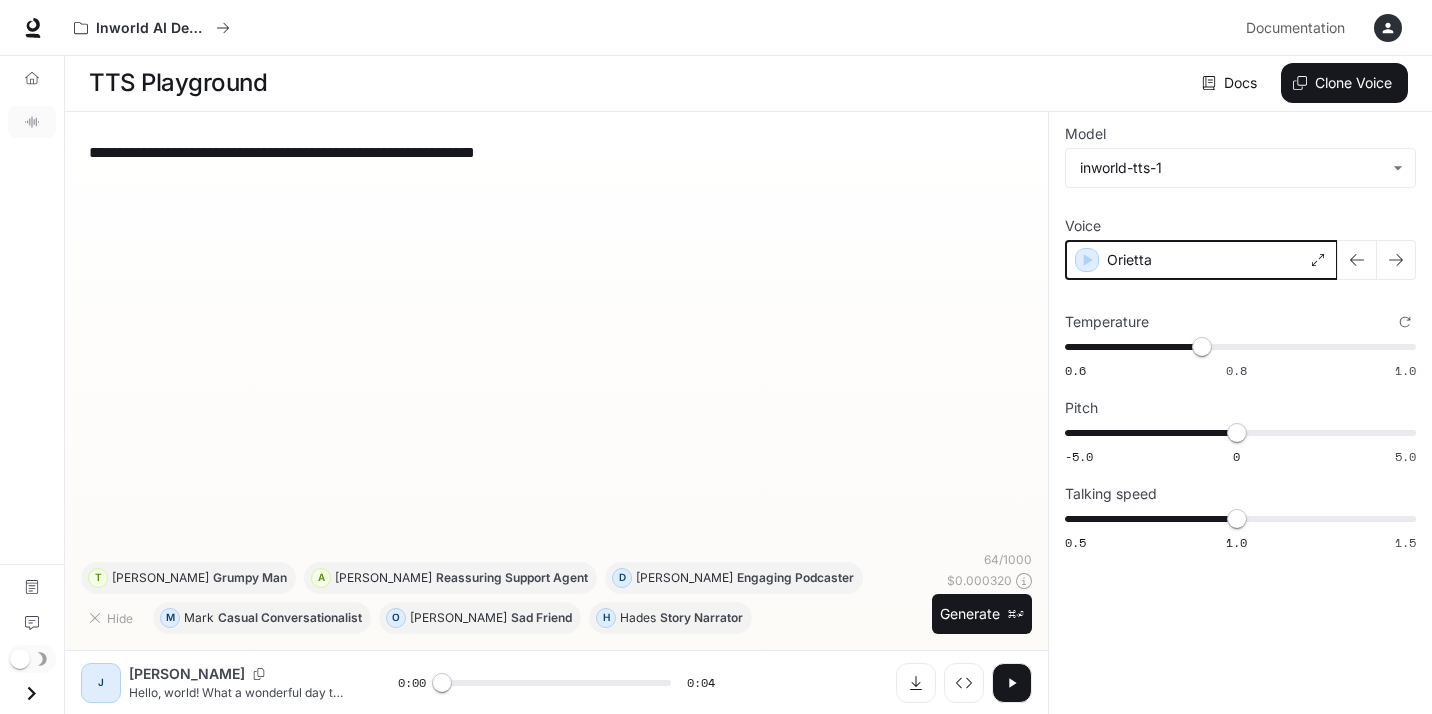 click 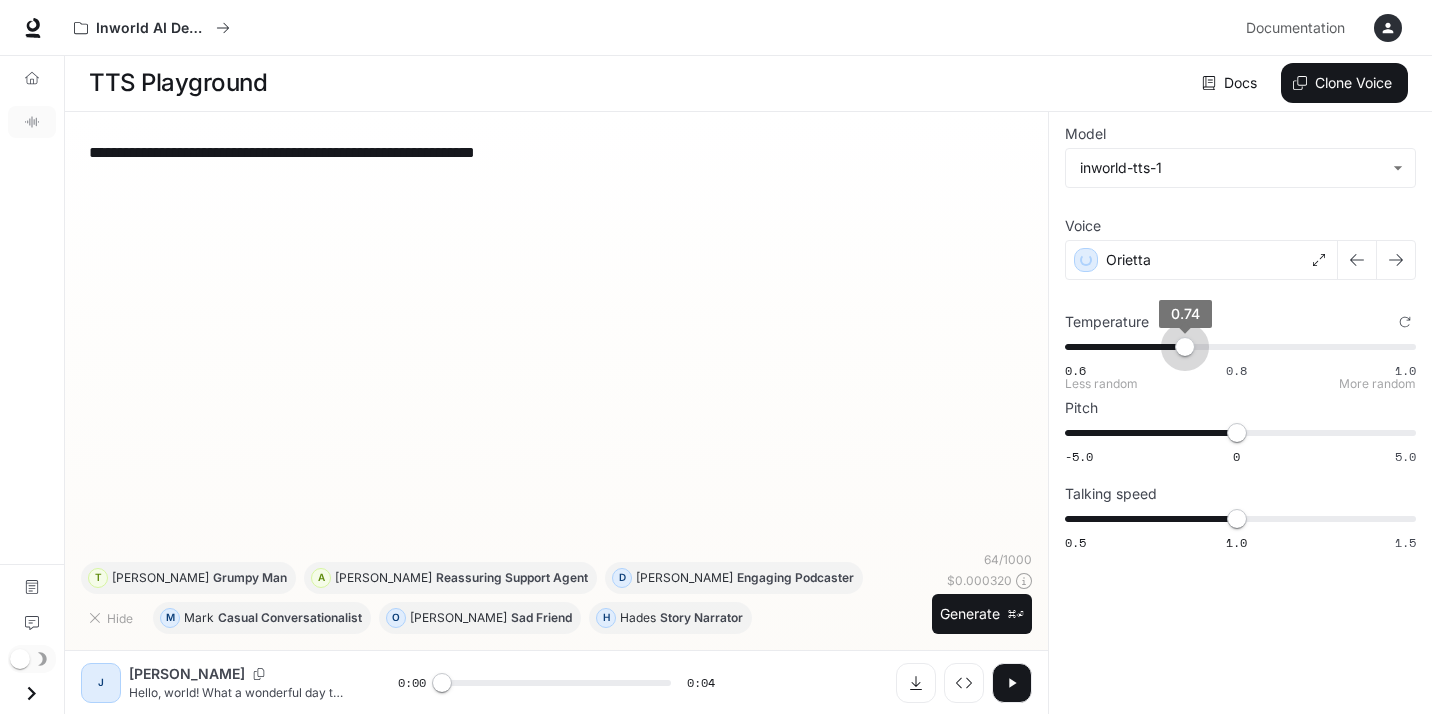 type on "****" 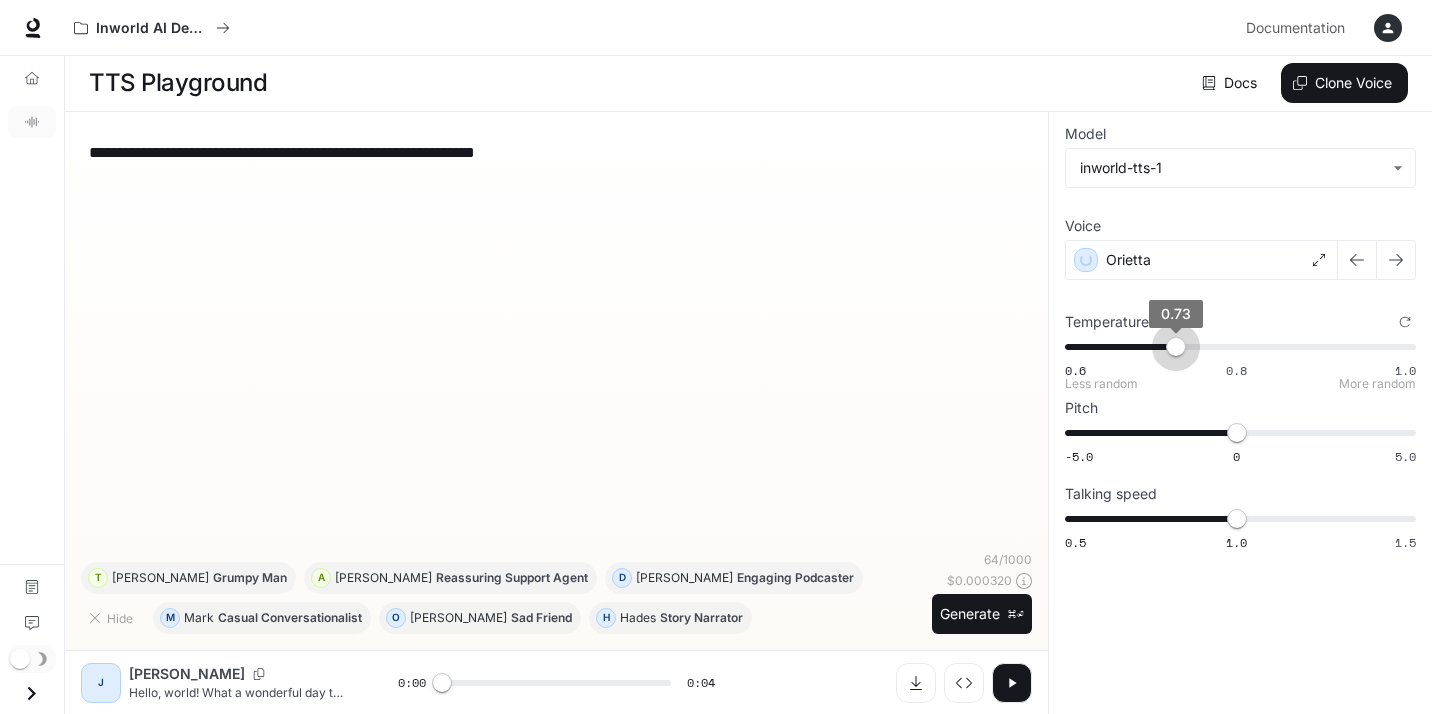 drag, startPoint x: 1197, startPoint y: 345, endPoint x: 1176, endPoint y: 346, distance: 21.023796 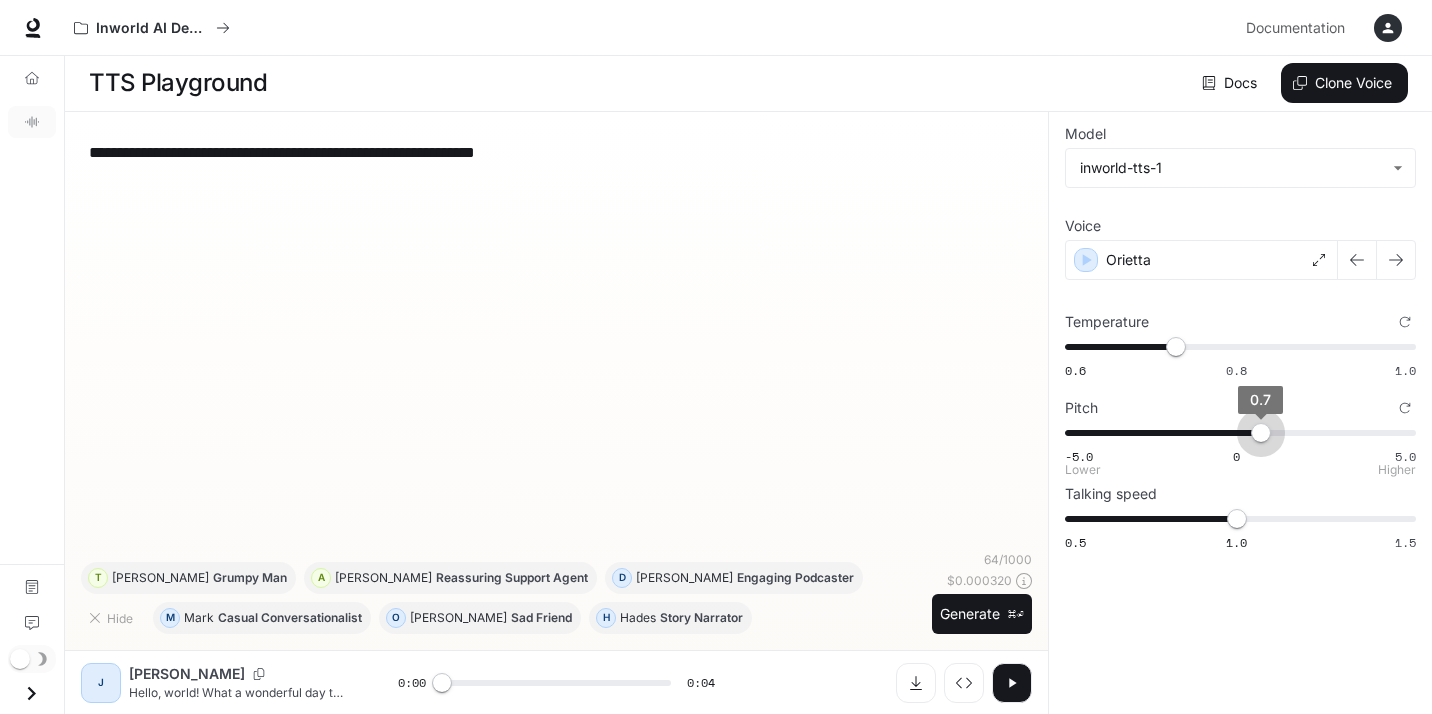 type on "***" 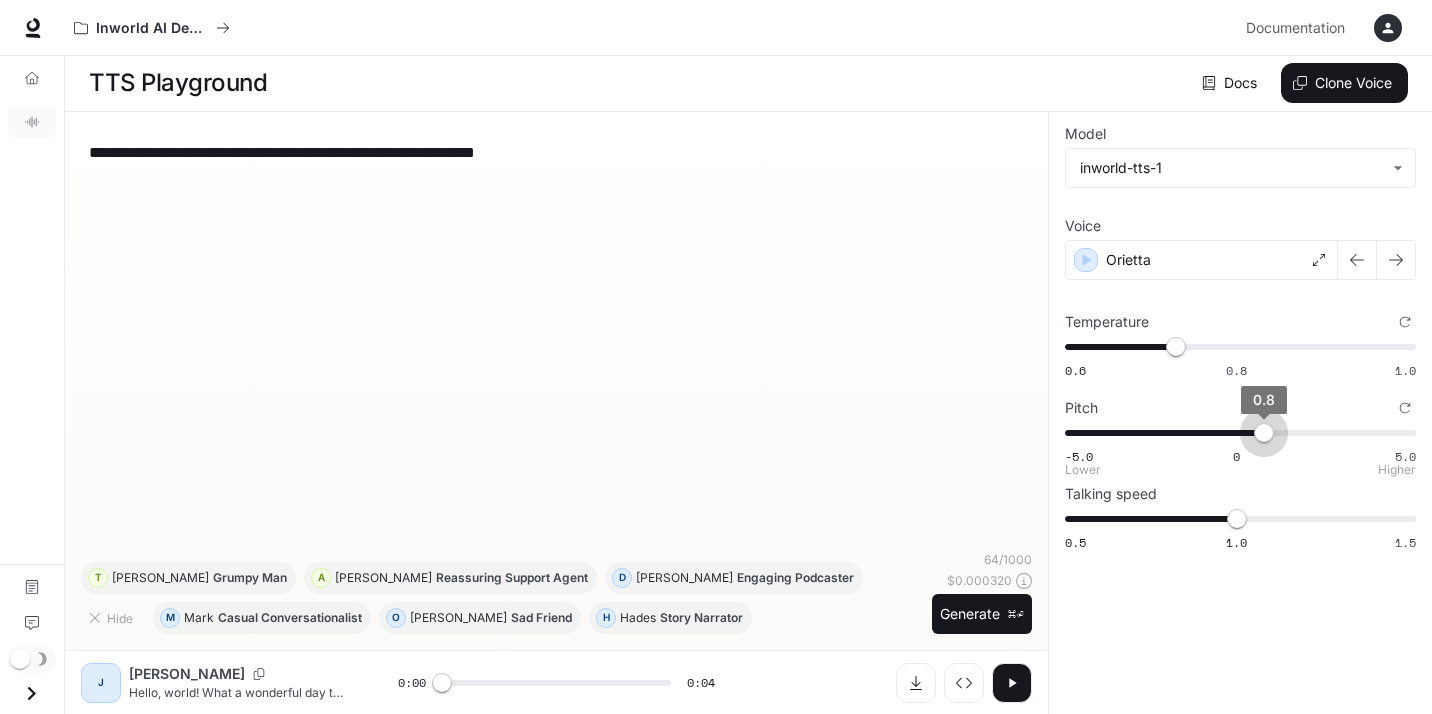 drag, startPoint x: 1233, startPoint y: 429, endPoint x: 1263, endPoint y: 427, distance: 30.066593 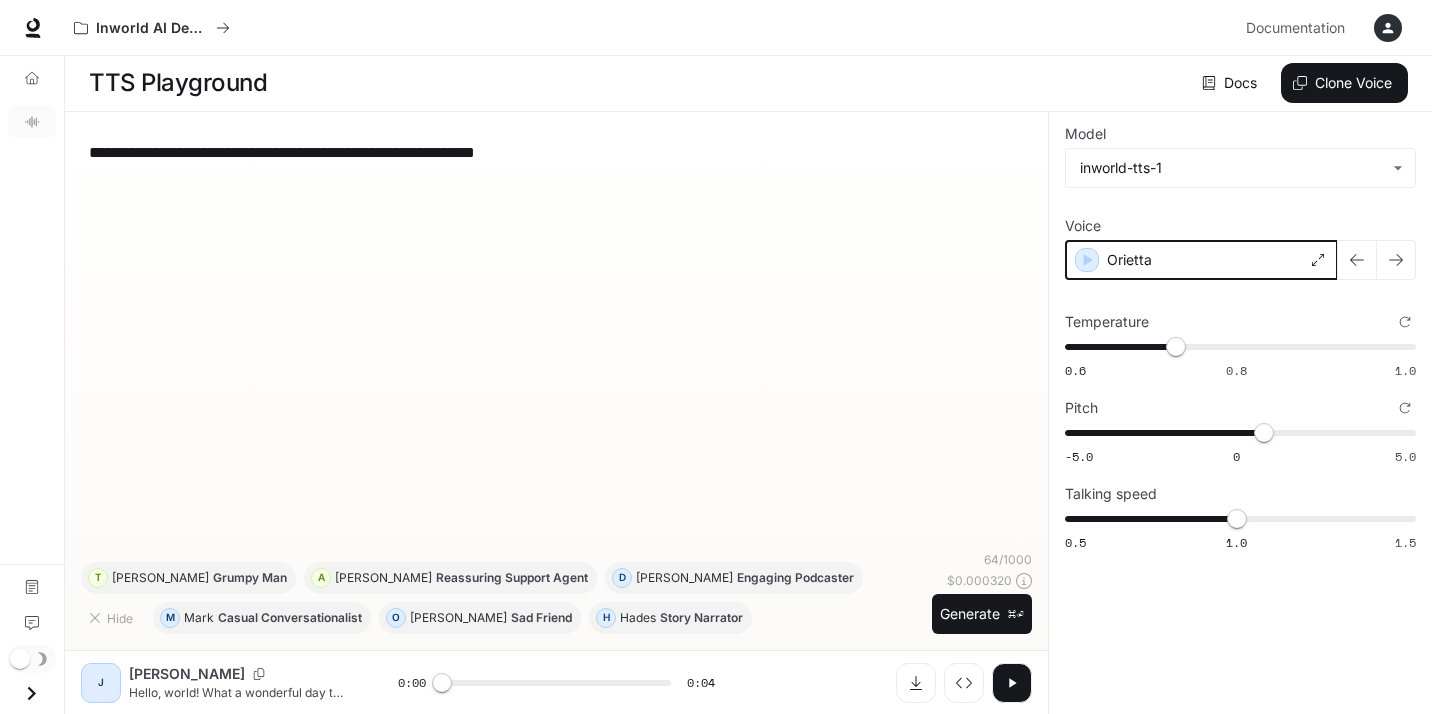 click 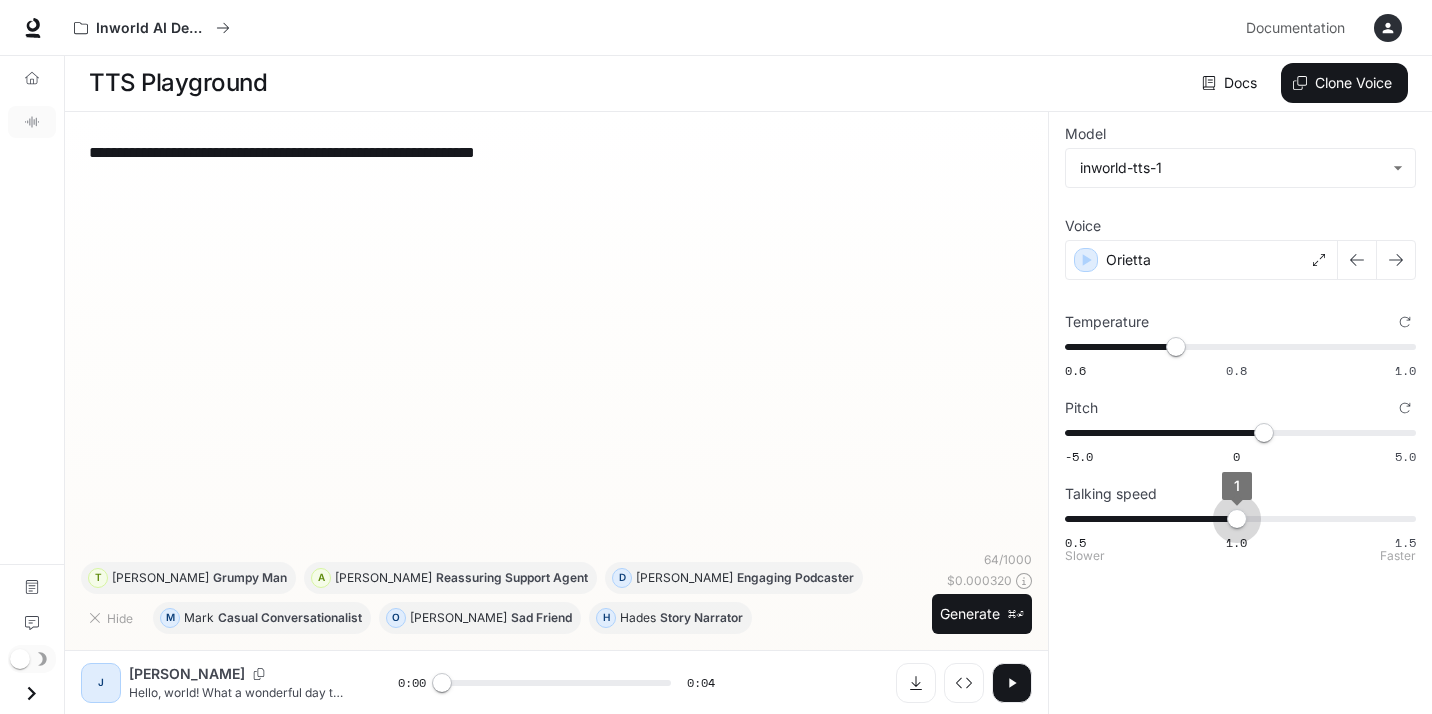 type on "***" 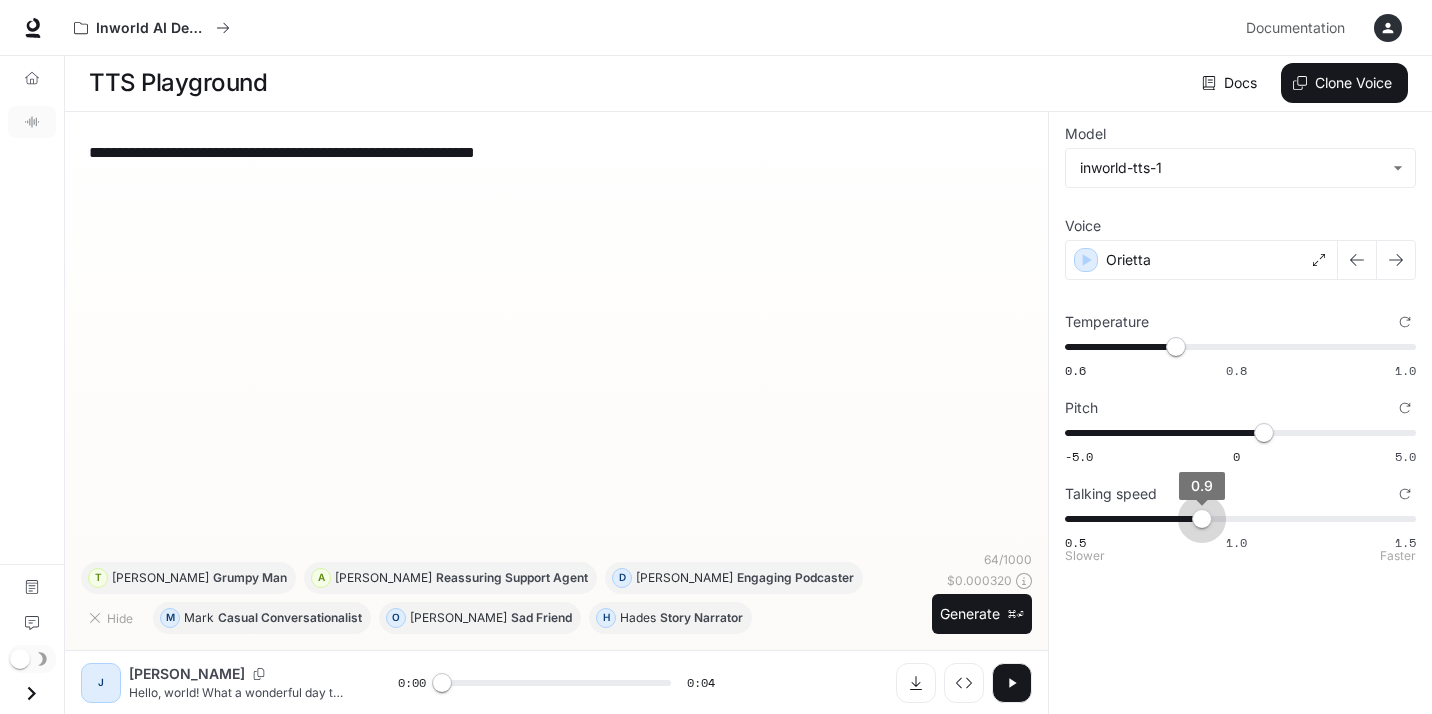 drag, startPoint x: 1230, startPoint y: 520, endPoint x: 1211, endPoint y: 523, distance: 19.235384 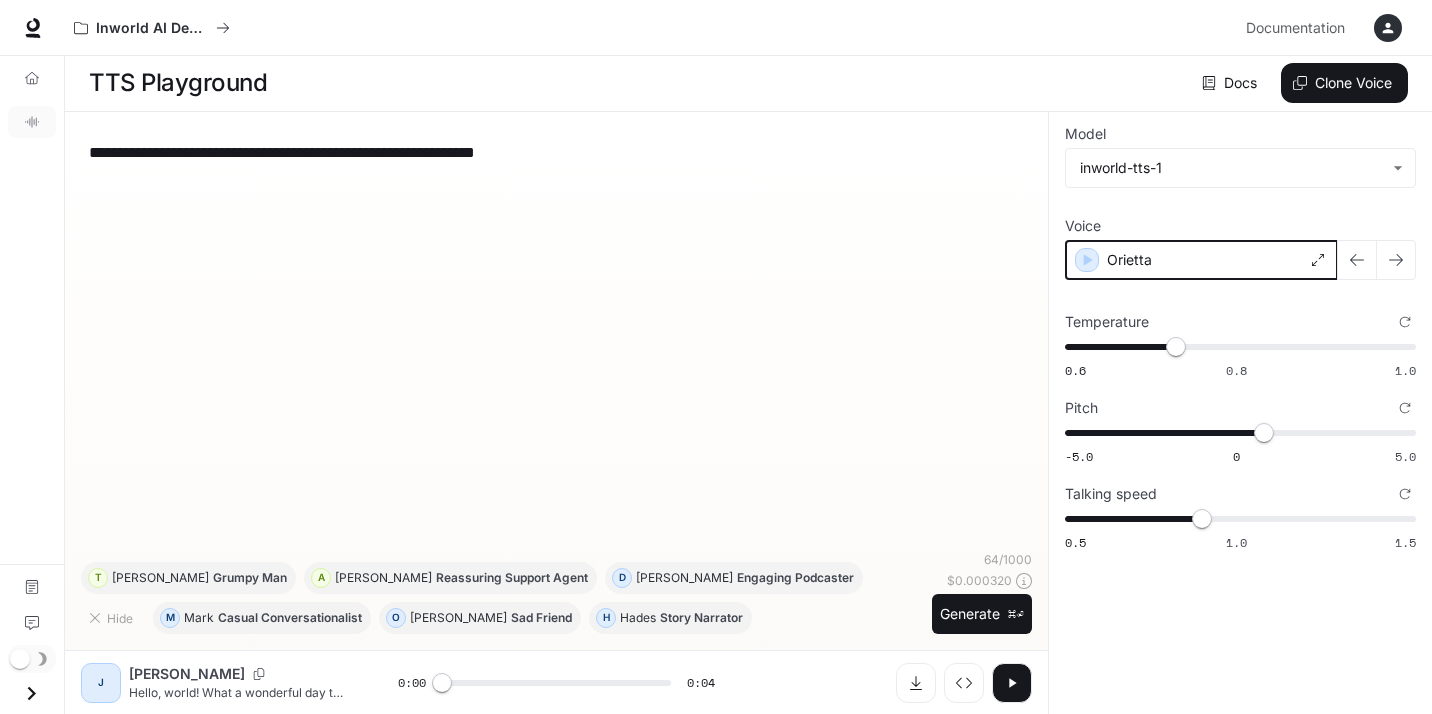 click 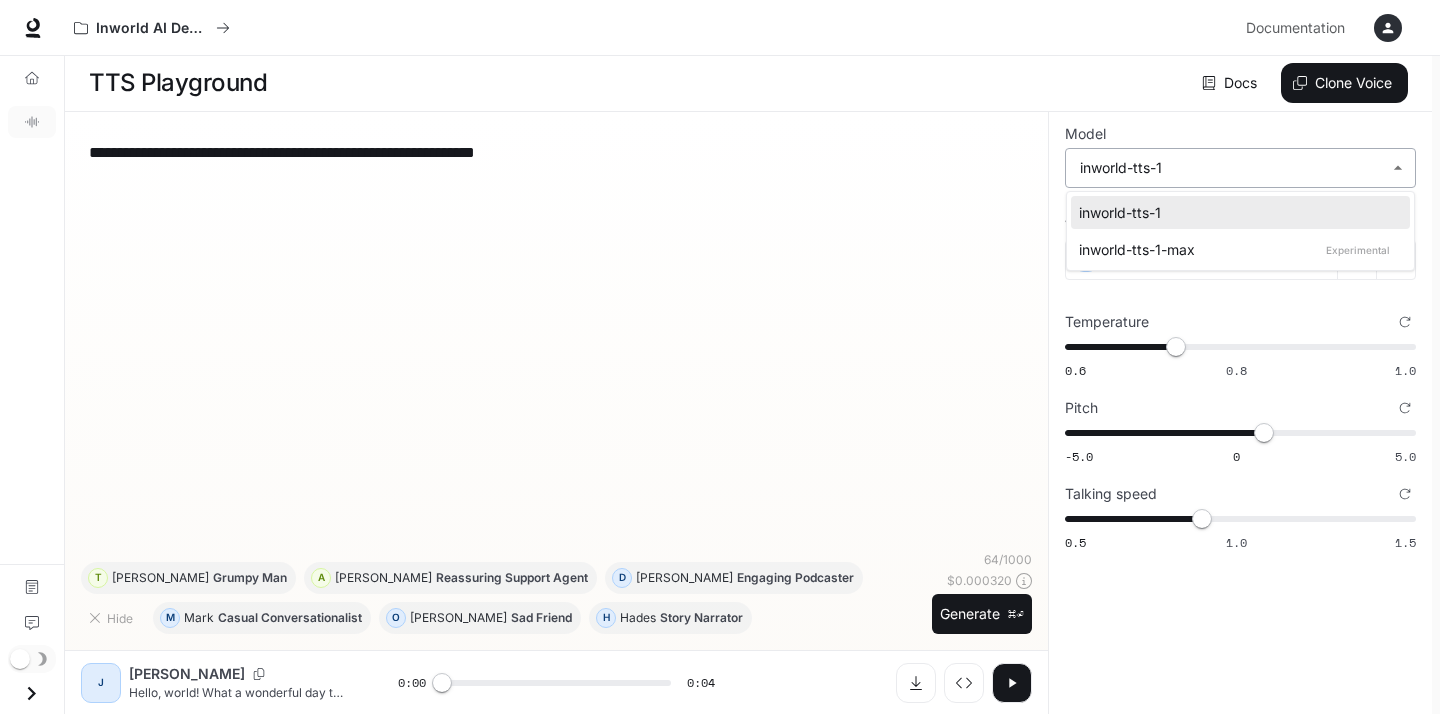 click on "**********" at bounding box center [720, 356] 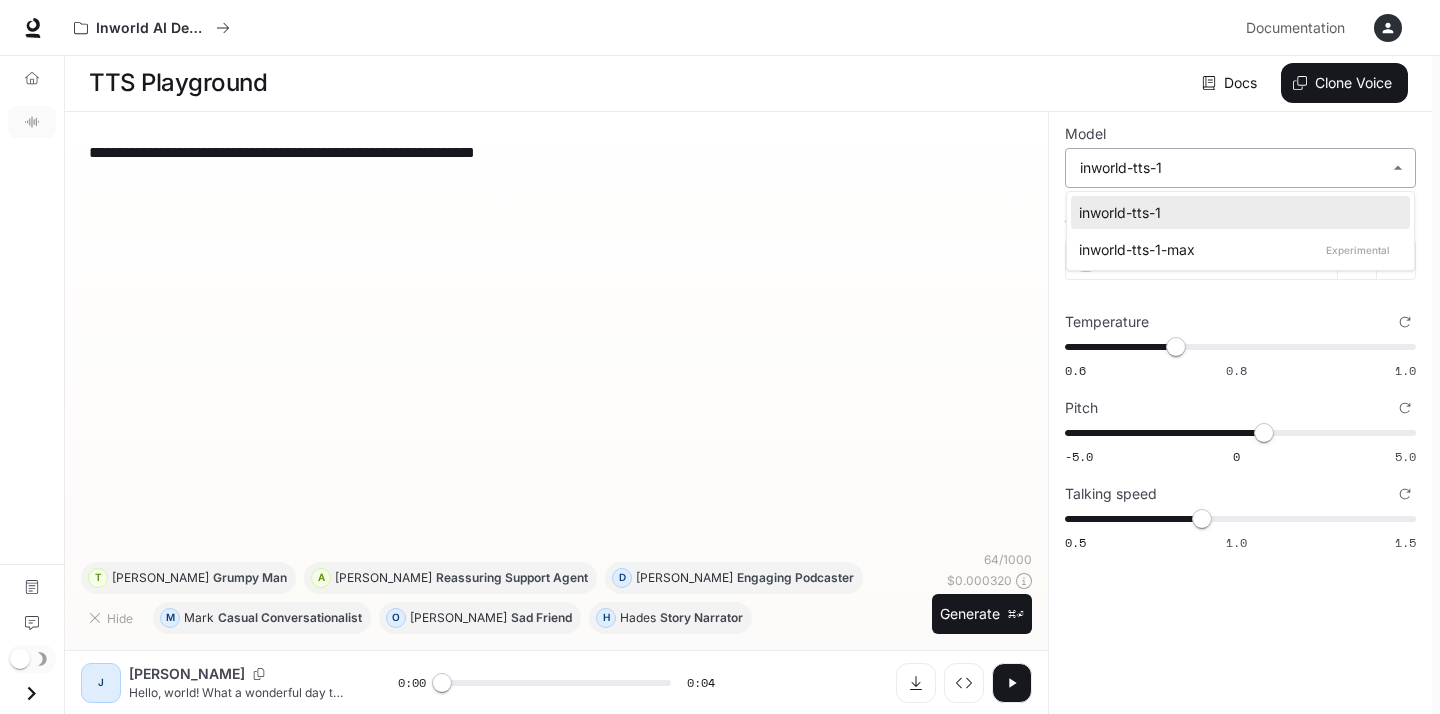 click at bounding box center [720, 357] 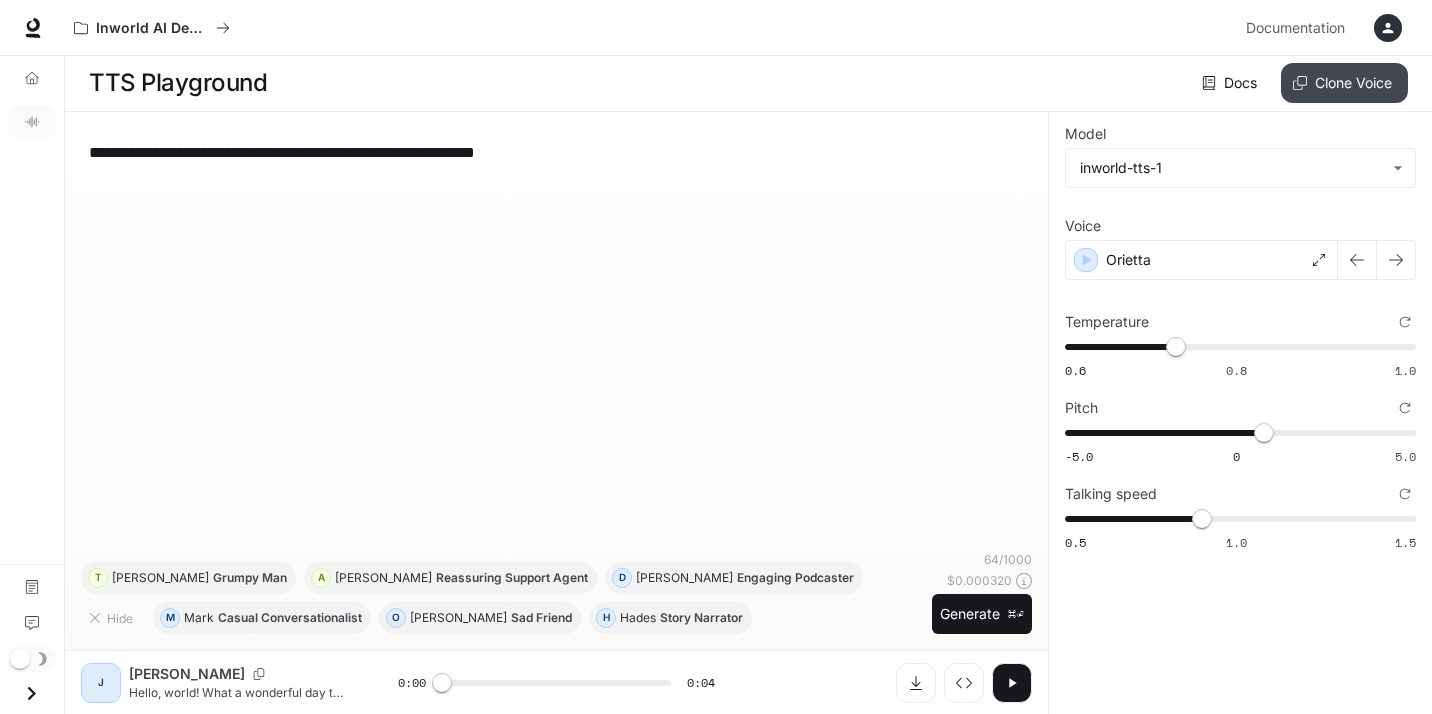 click on "Clone Voice" at bounding box center [1344, 83] 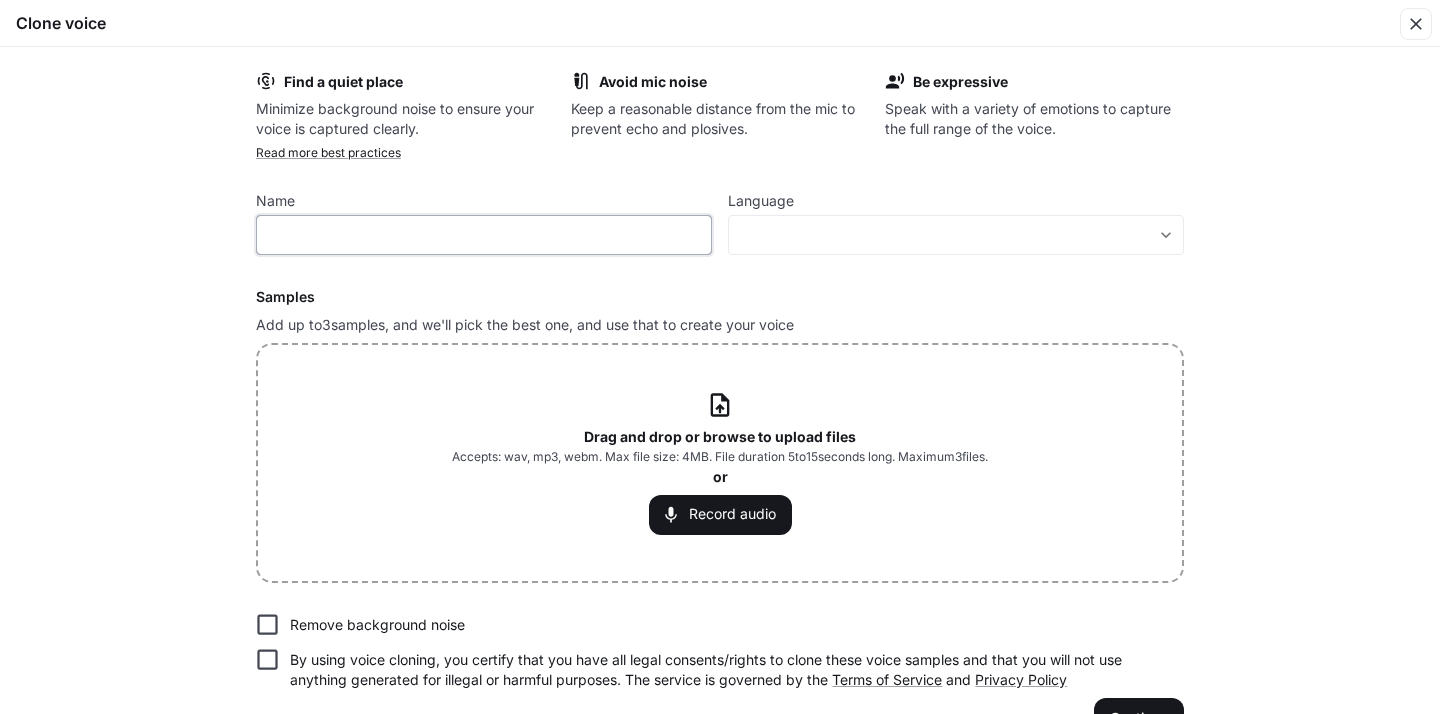 click at bounding box center (484, 235) 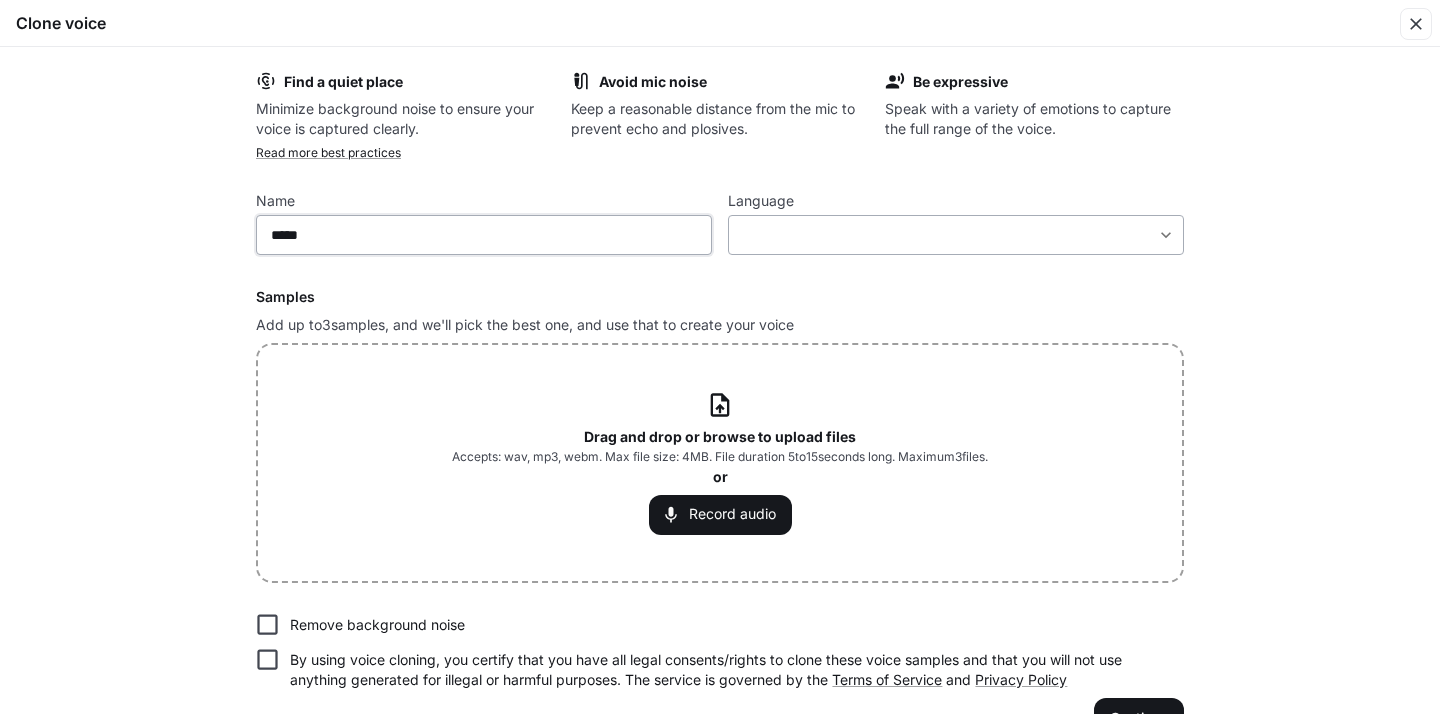 type on "*****" 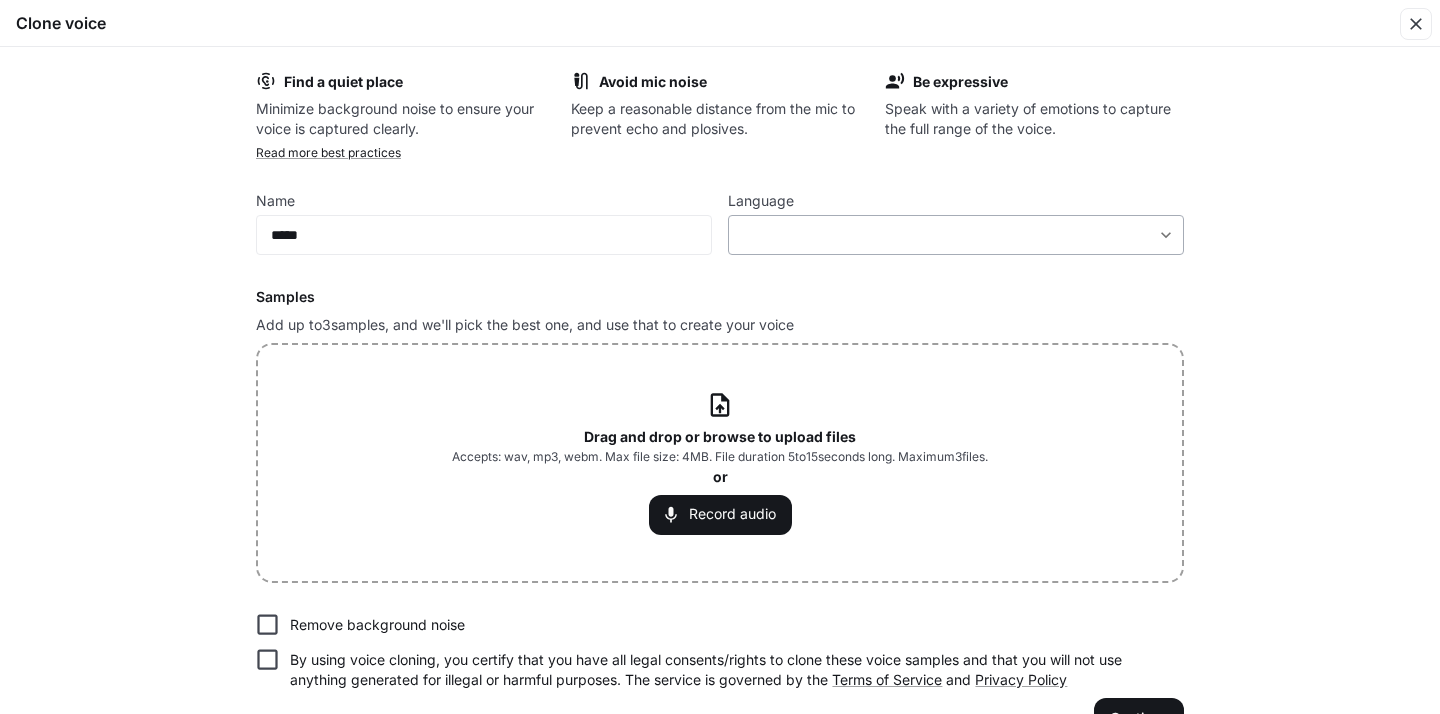 click on "​ ​" at bounding box center [956, 235] 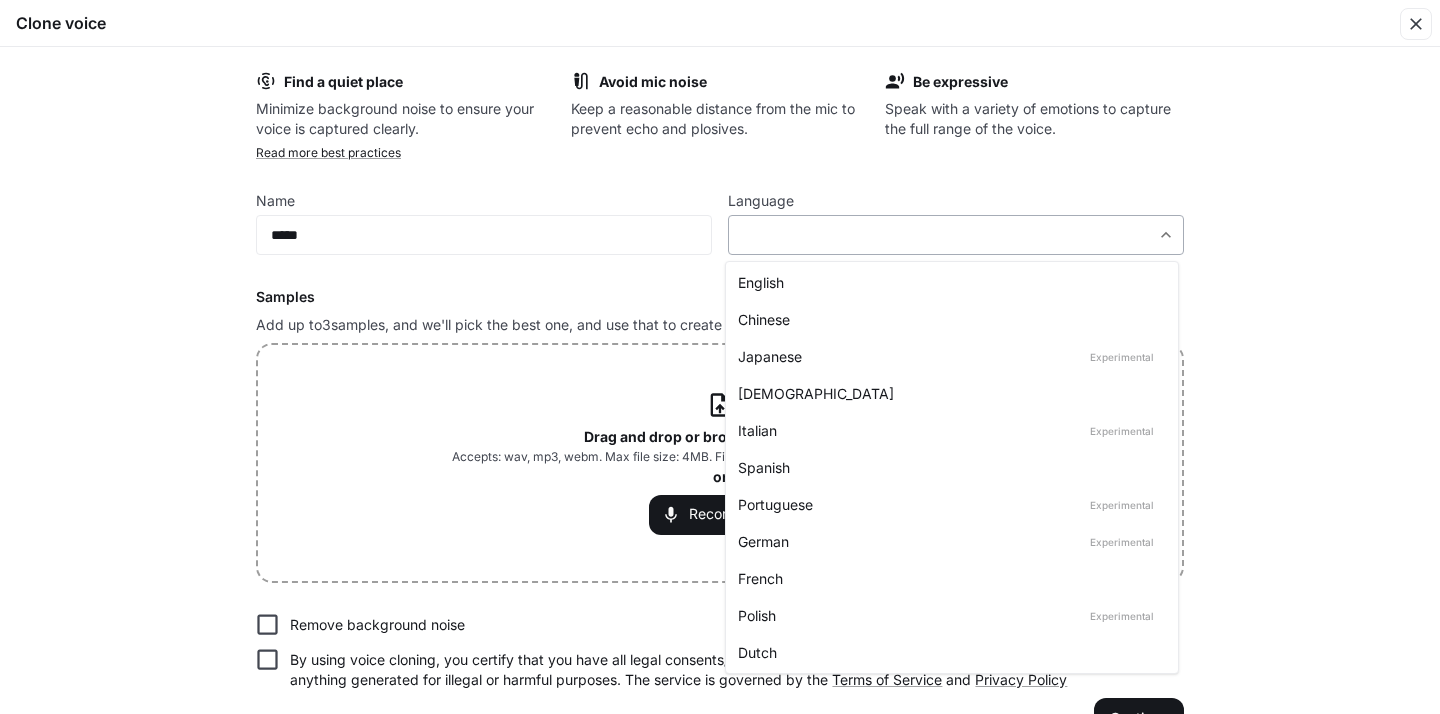 click on "**********" at bounding box center [720, 356] 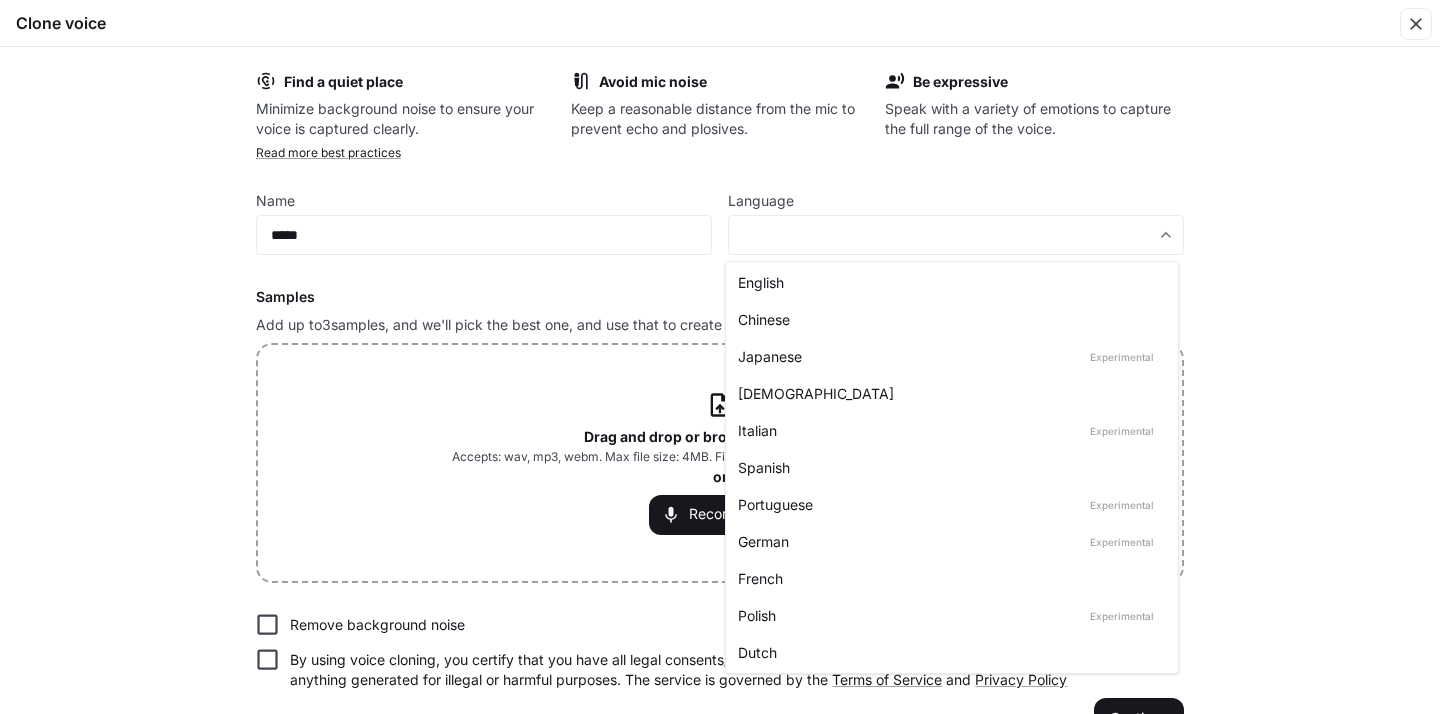 click on "Italian Experimental" at bounding box center (948, 430) 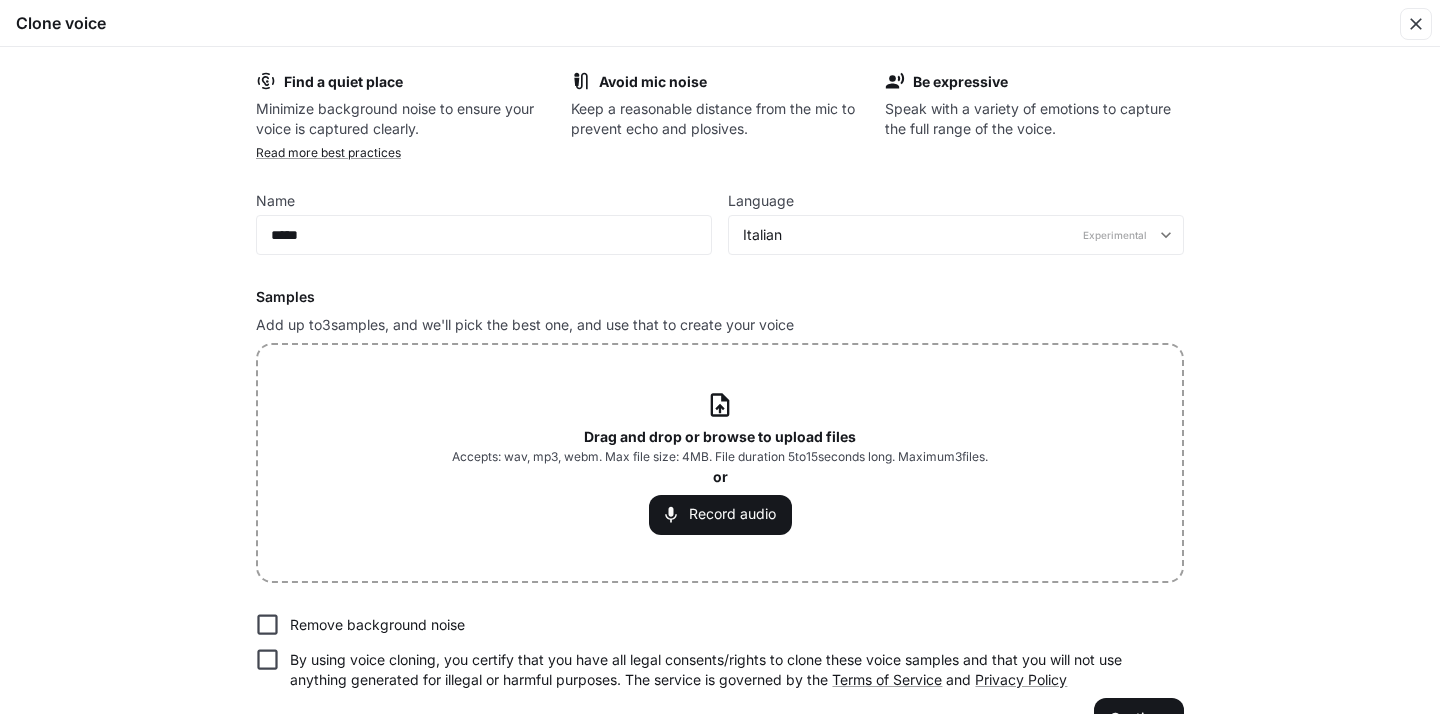 click on "Find a quiet place Minimize background noise to ensure your voice is captured clearly. Avoid mic noise Keep a reasonable distance from the mic to prevent echo and plosives. Be expressive Speak with a variety of emotions to capture the full range of the voice. Read more best practices Name ***** ​ Language Italian Experimental ***** ​ Samples Add up to  3  samples, and we'll pick the best one, and use that to create your voice Drag and drop or browse to upload files Accepts: wav, mp3, webm. Max file size: 4MB. File duration   5  to  15  seconds long. Maximum  3  files. or Record audio Remove background noise By using voice cloning, you certify that you have all legal consents/rights to clone these voice samples and that you will not use anything generated for illegal or harmful purposes. The service is governed by the   Terms of Service   and   Privacy Policy Continue" at bounding box center [720, 404] 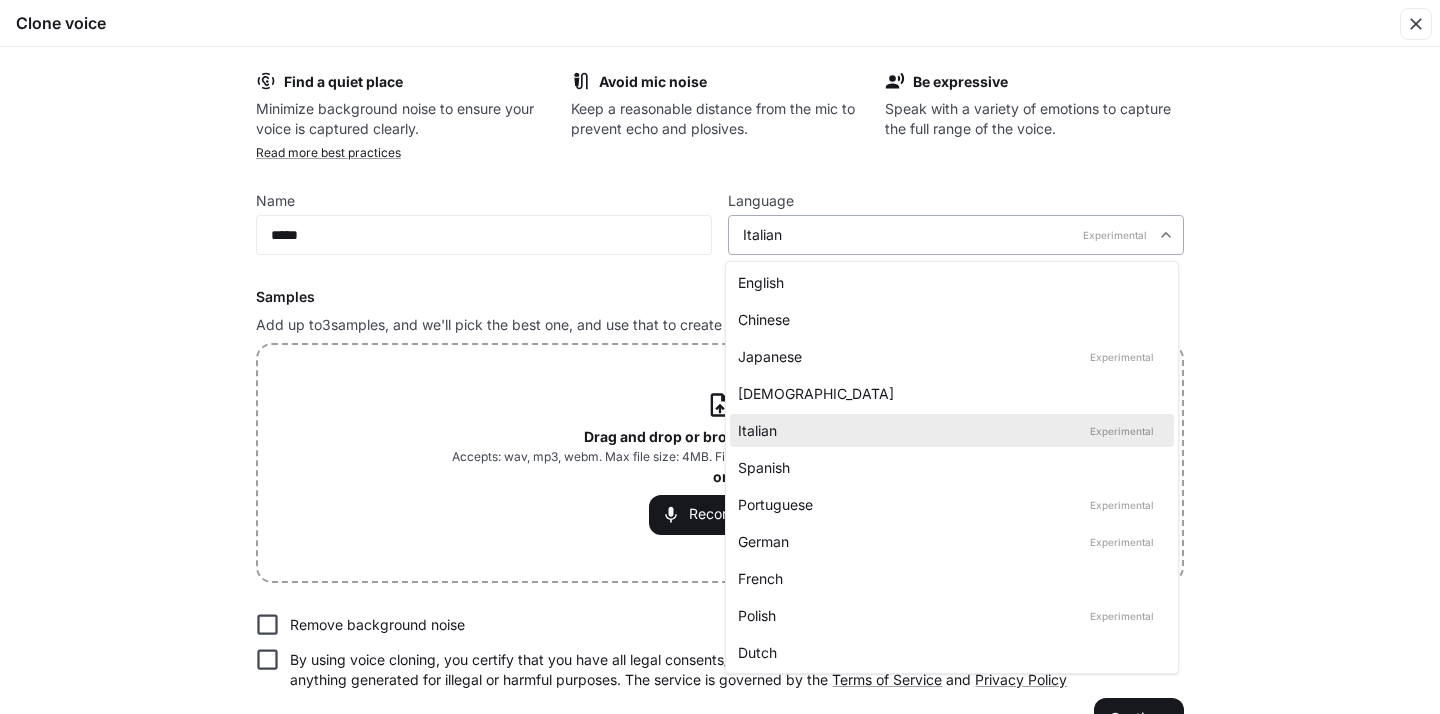 click on "**********" at bounding box center [720, 356] 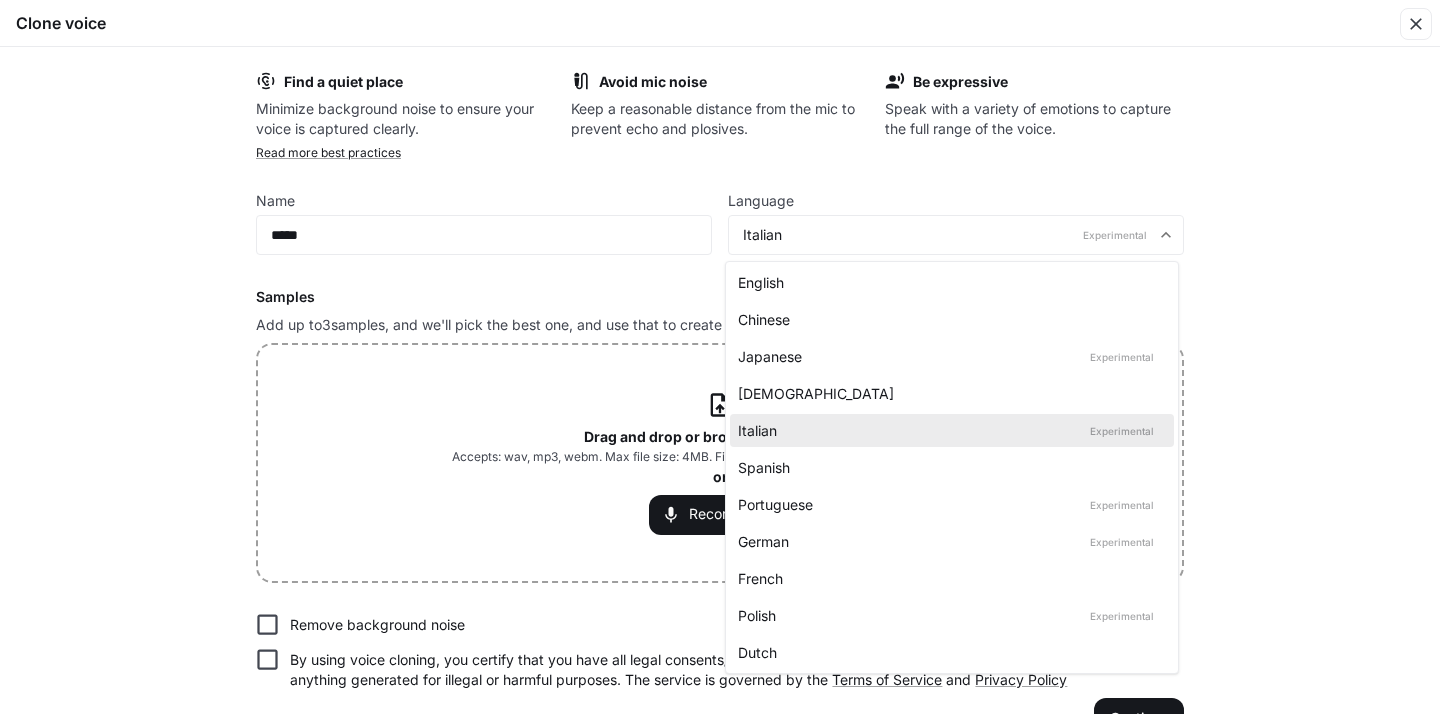click on "English" at bounding box center (948, 282) 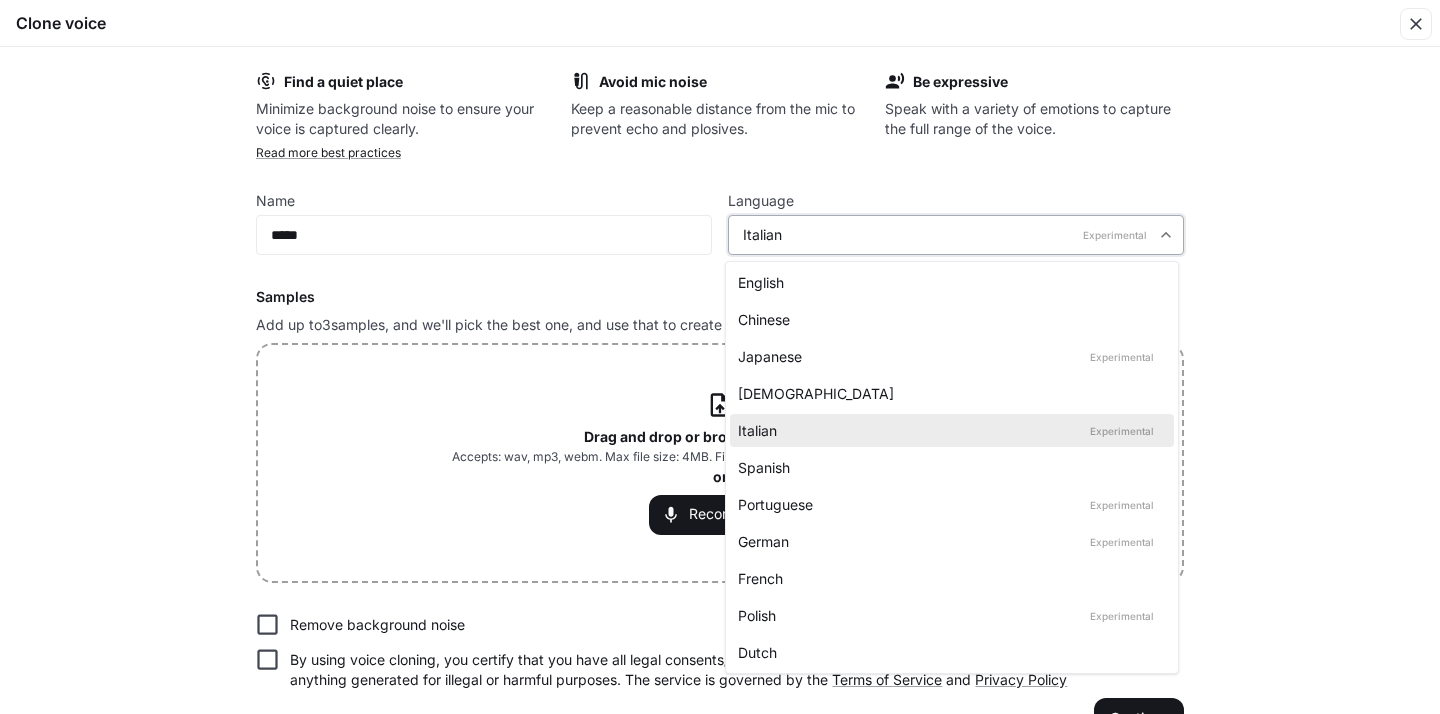 type on "*****" 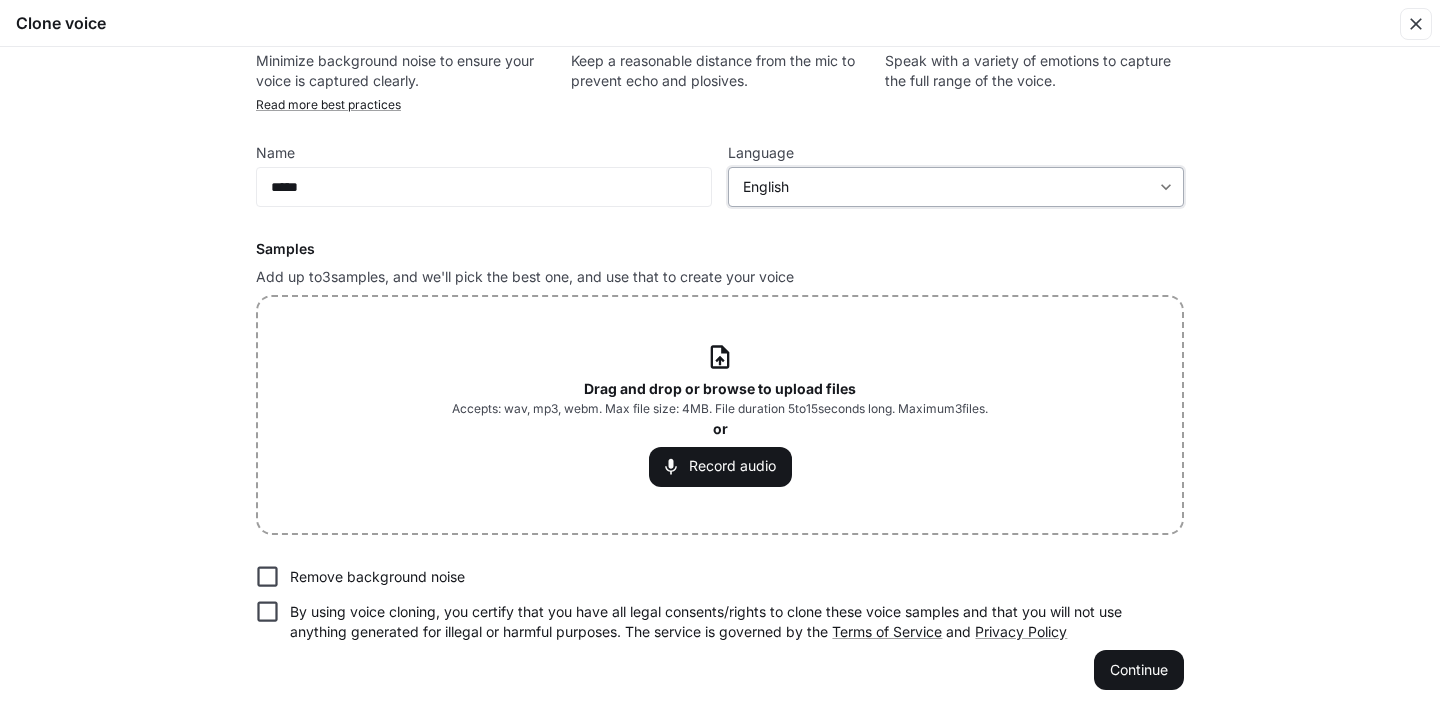 scroll, scrollTop: 0, scrollLeft: 0, axis: both 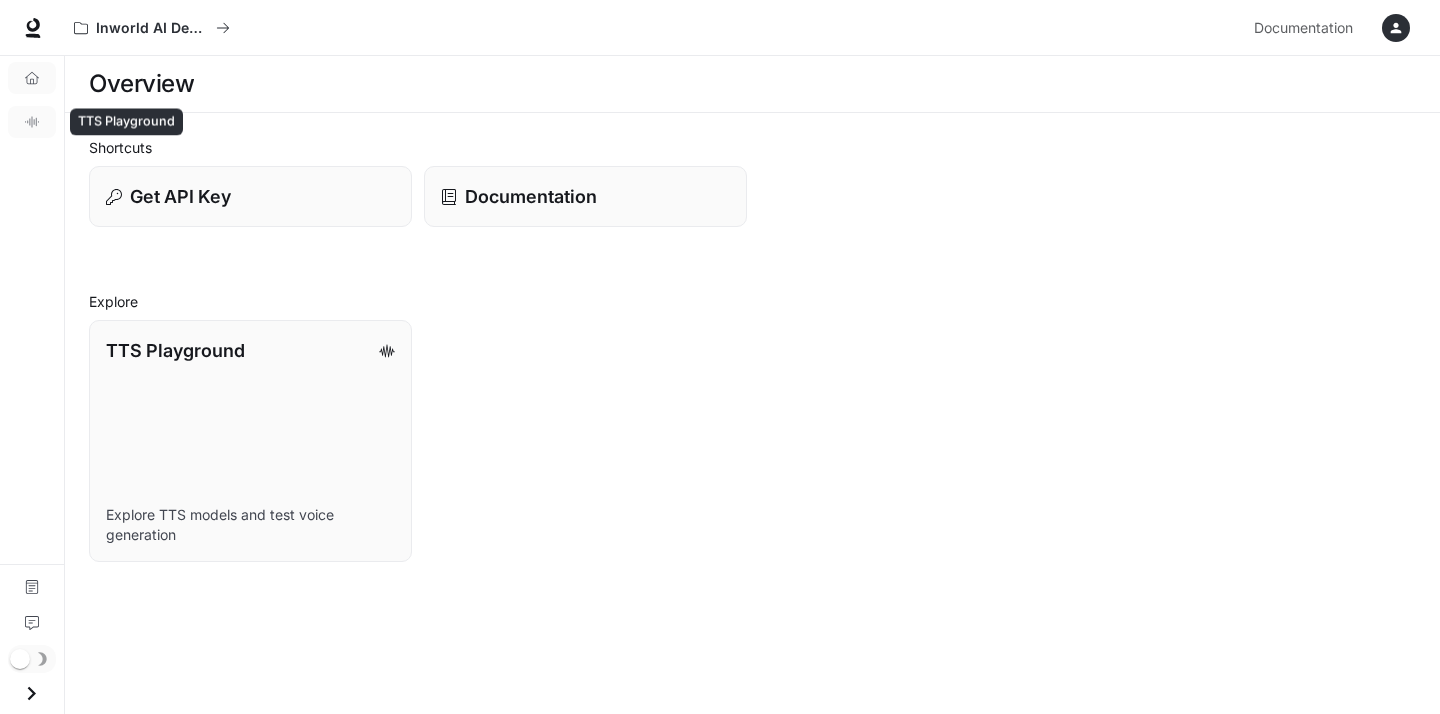 click on "TTS Playground" at bounding box center [32, 122] 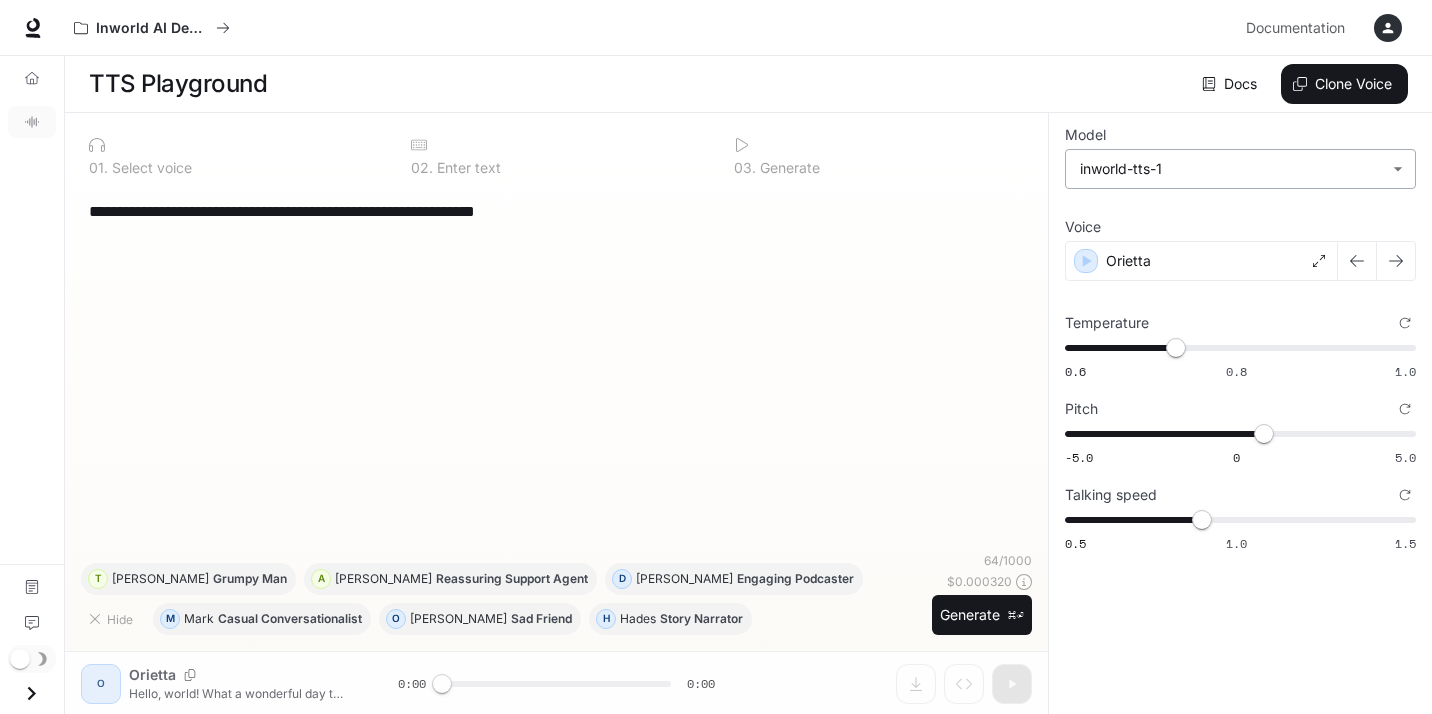 click on "**********" at bounding box center [716, 357] 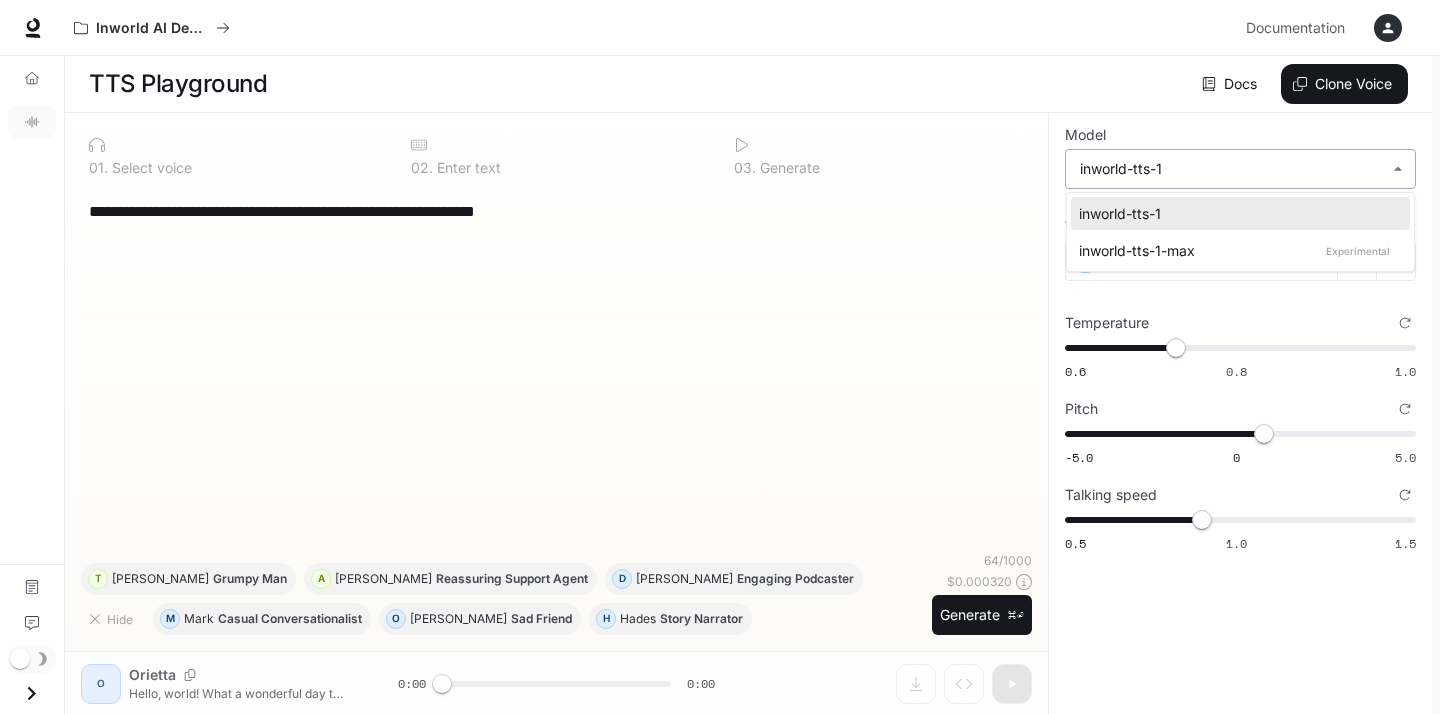 click at bounding box center (720, 357) 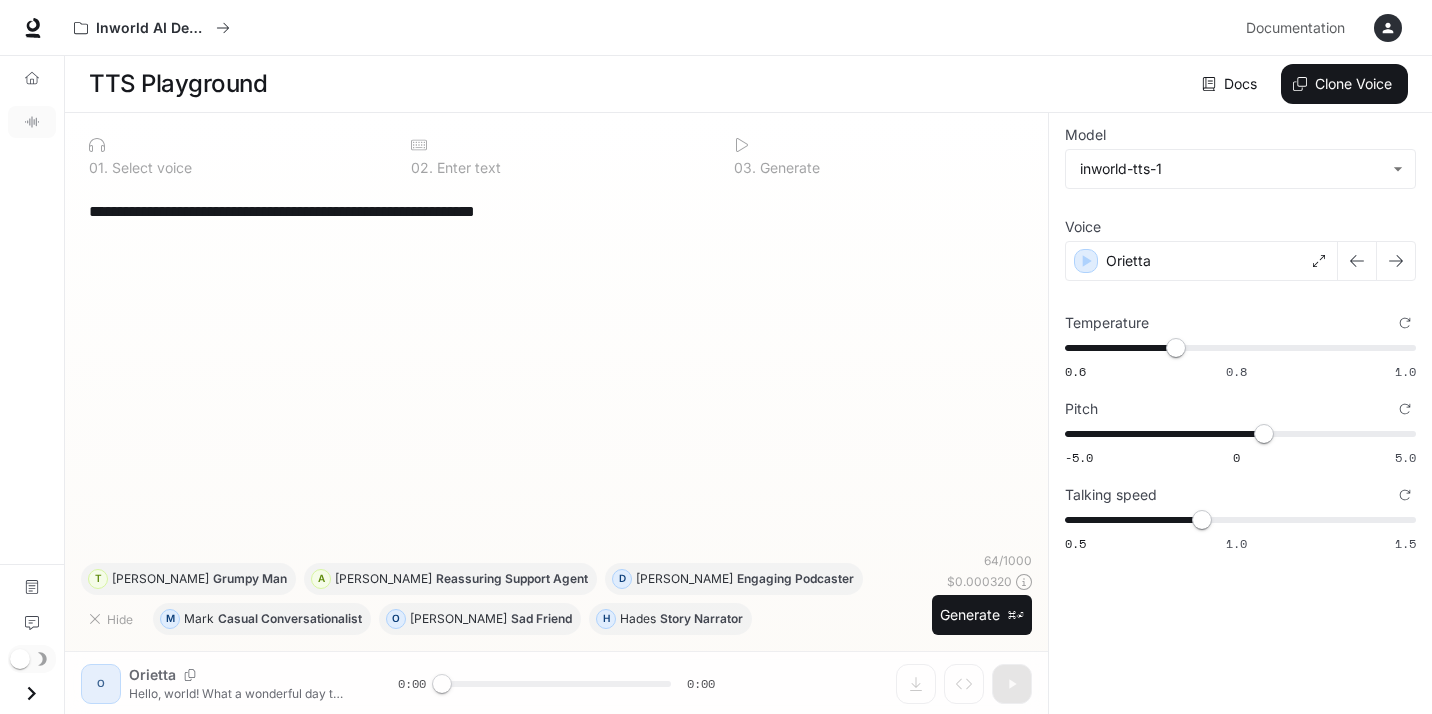 click on "**********" at bounding box center [556, 414] 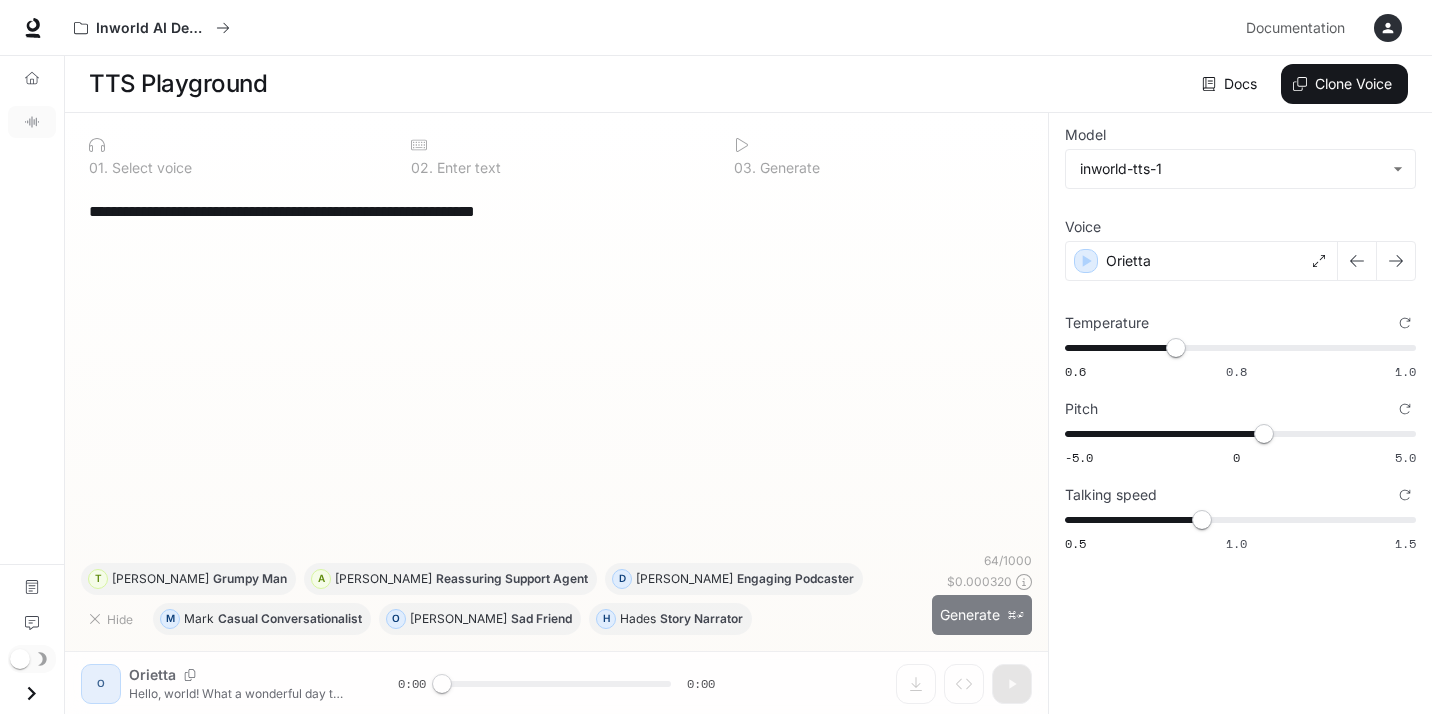 click on "Generate ⌘⏎" at bounding box center [982, 615] 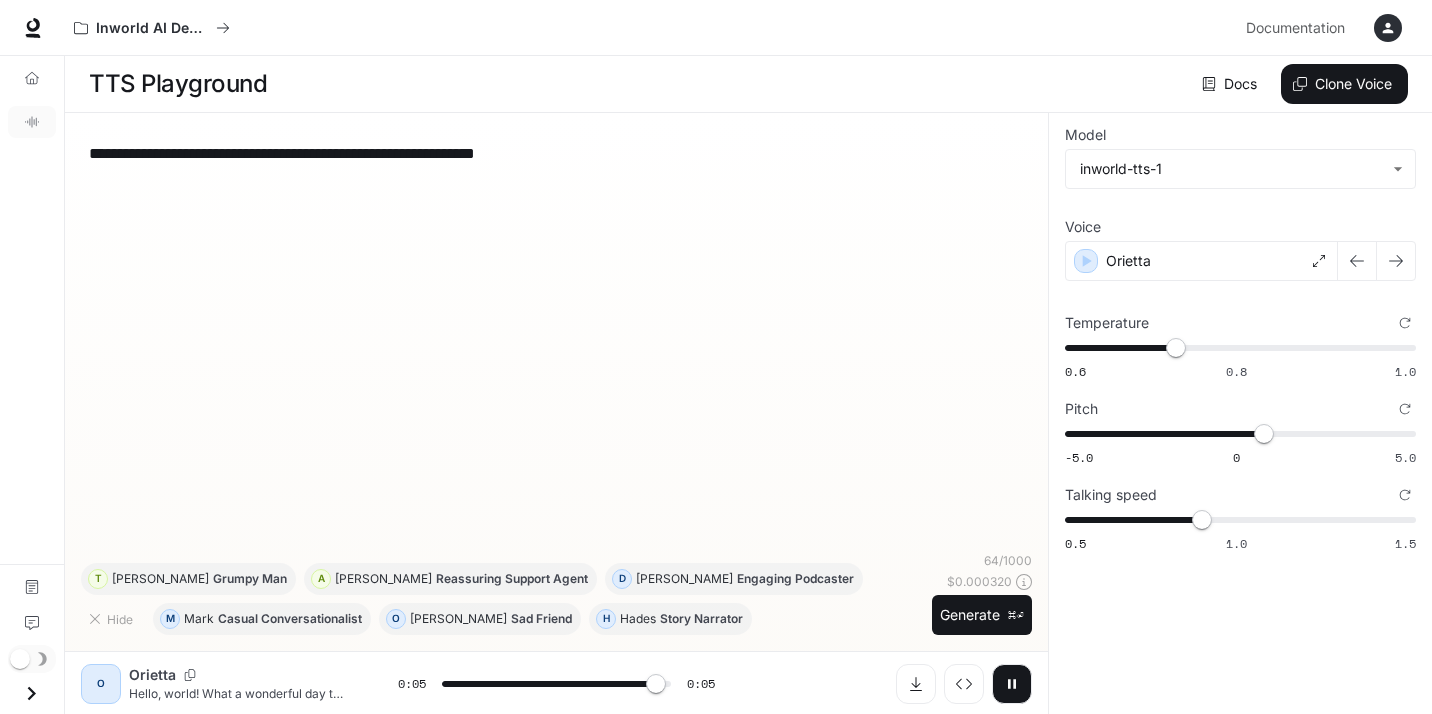type on "*" 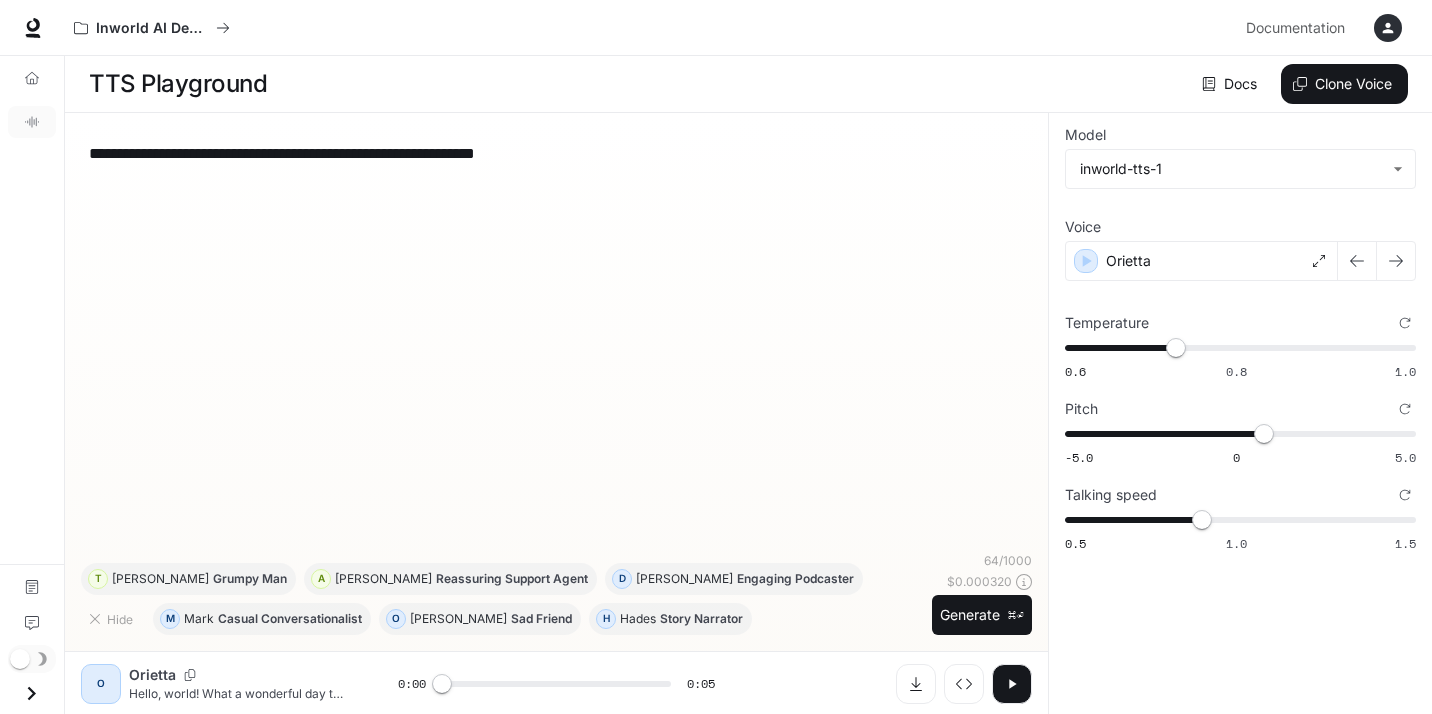 click on "**********" at bounding box center (556, 340) 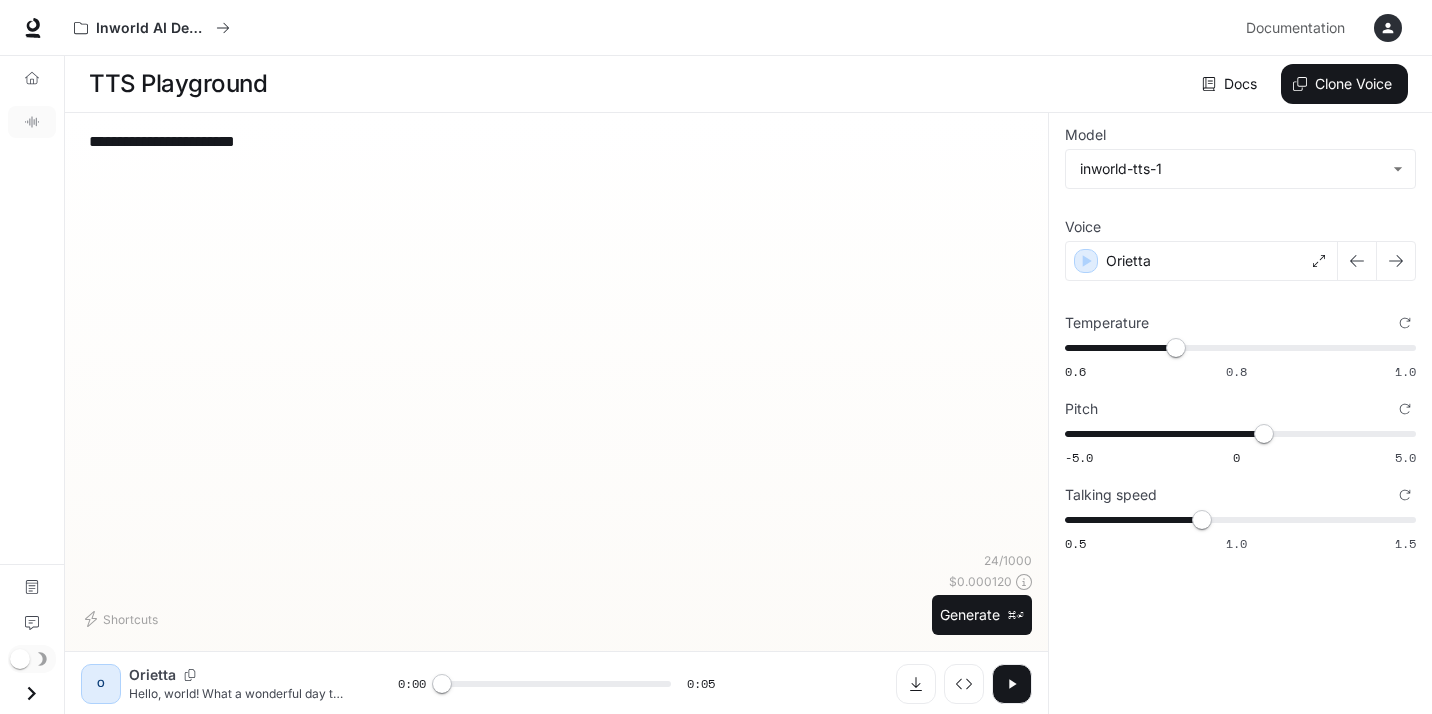type on "**********" 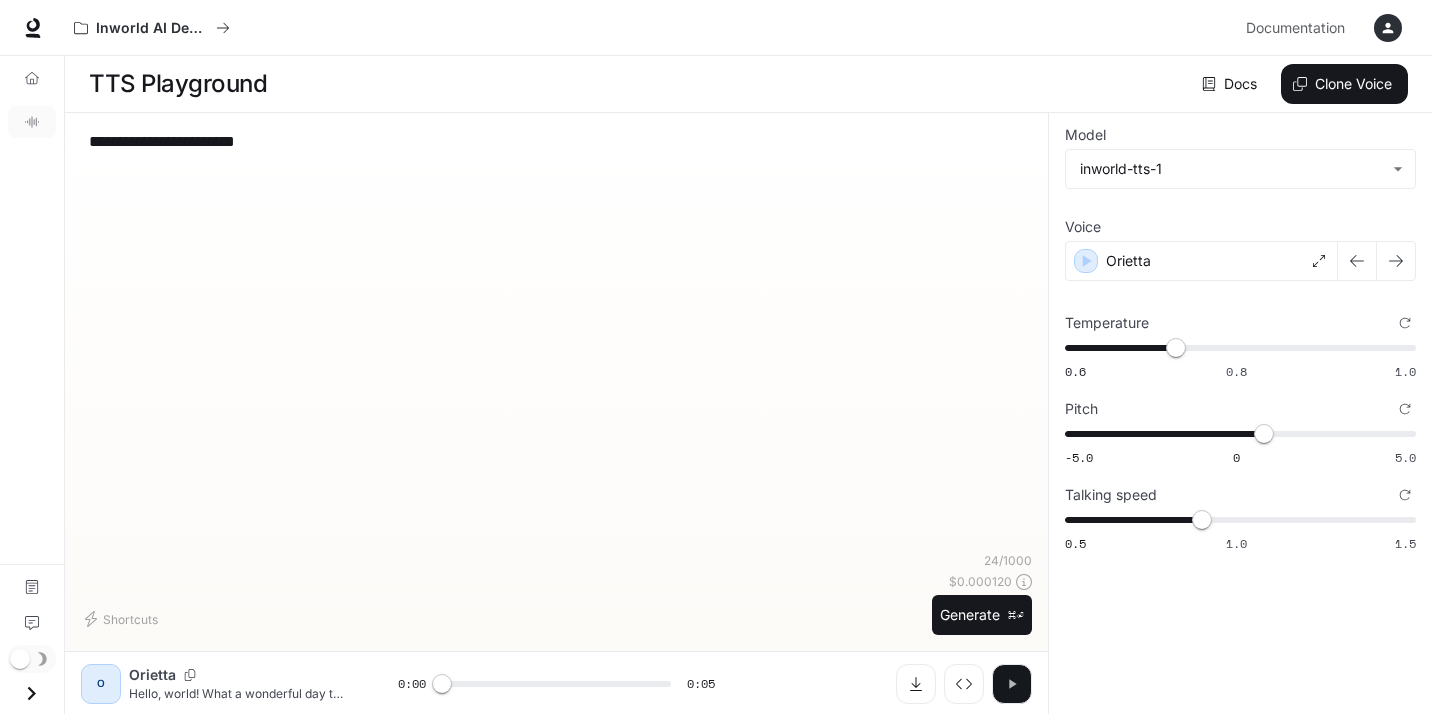 click 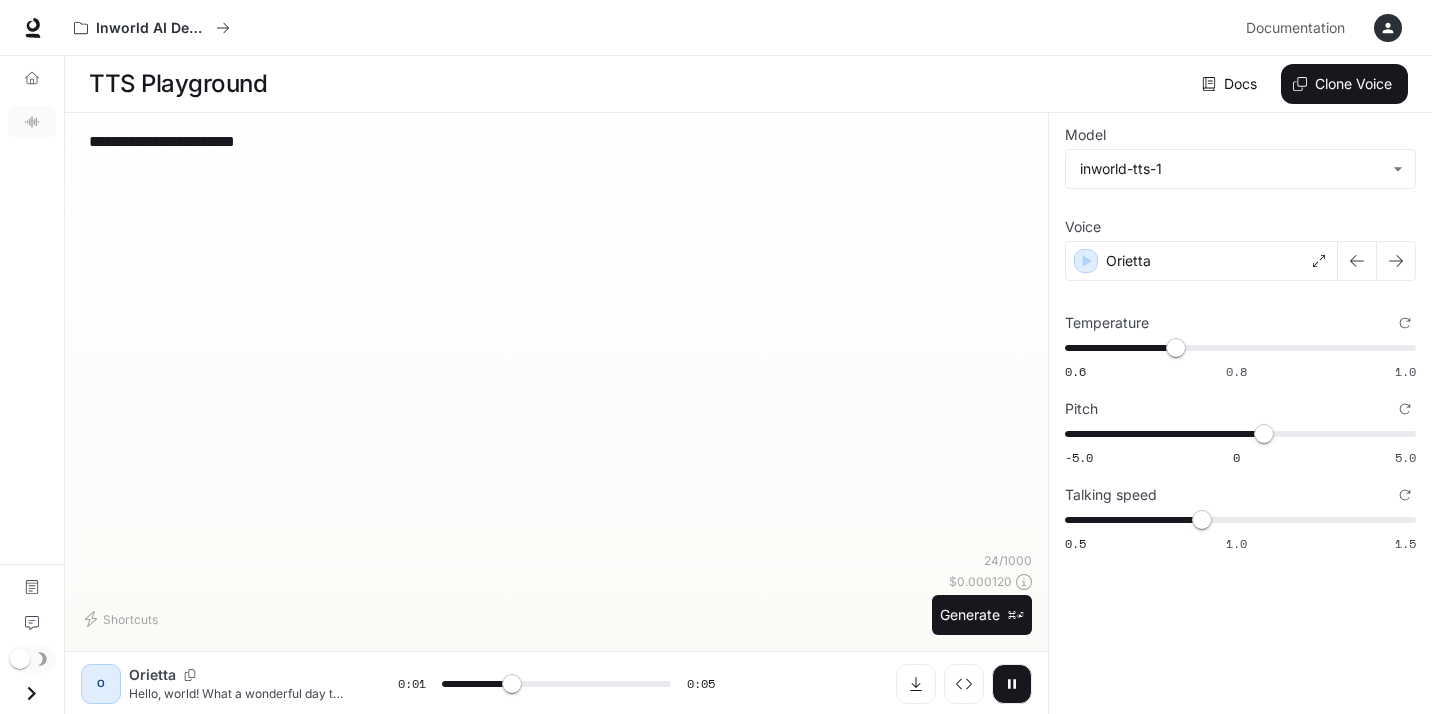 click on "Hello, world! What a wonderful day to be a text-to-speech model!" at bounding box center (239, 693) 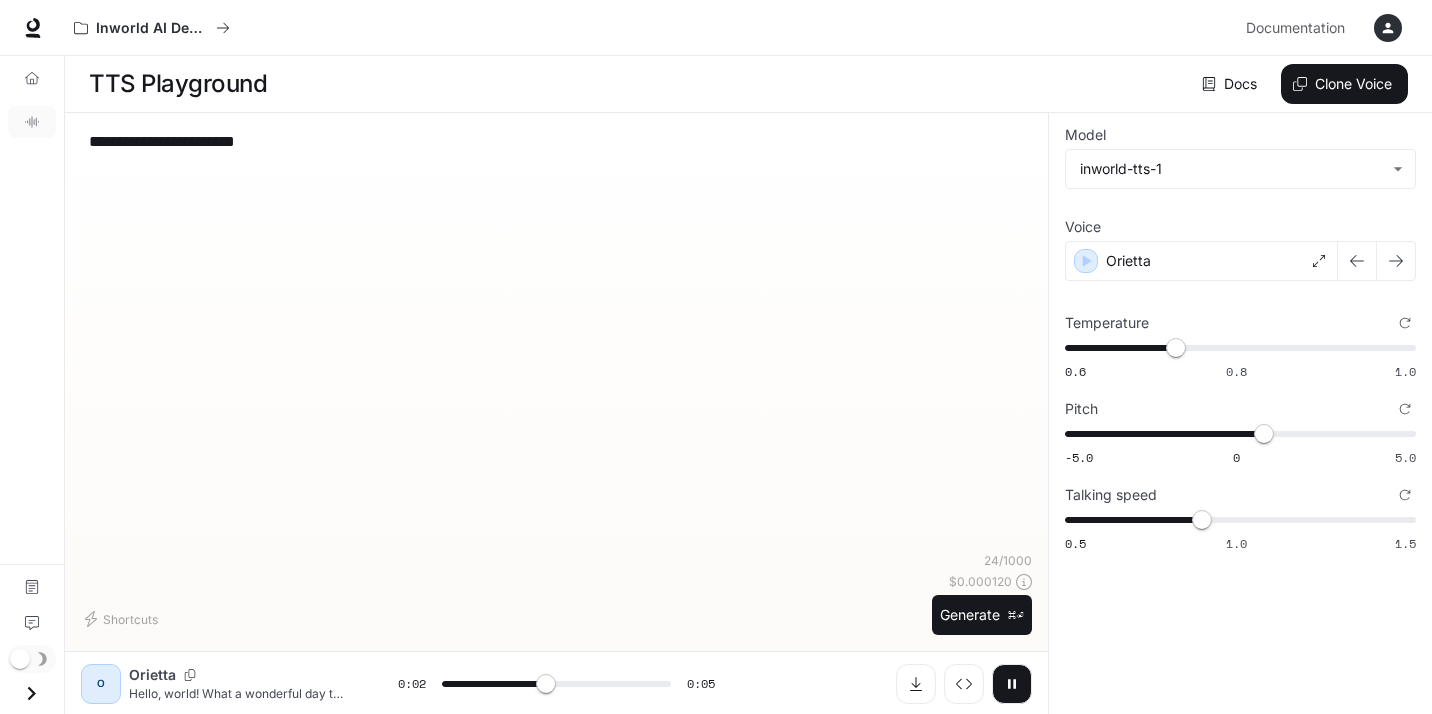 click on "O" at bounding box center [101, 684] 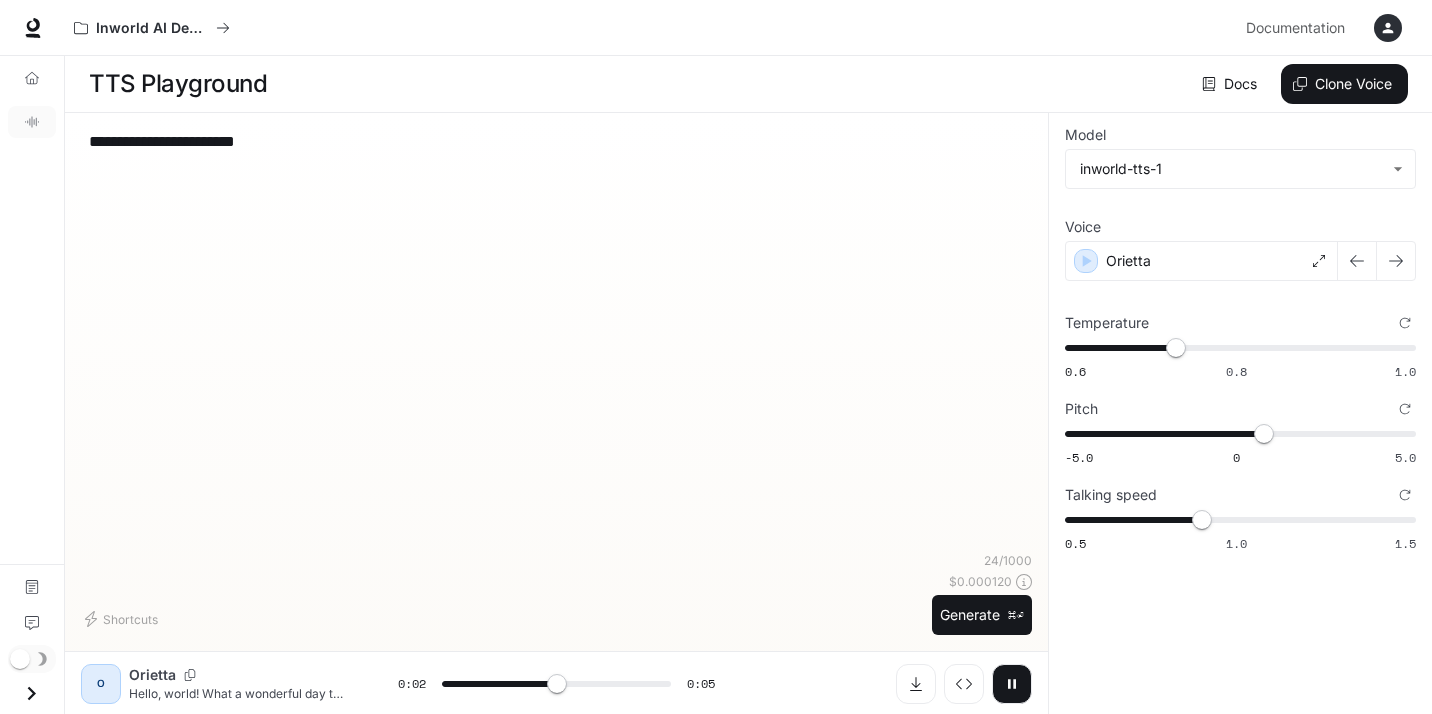 click on "O" at bounding box center (101, 684) 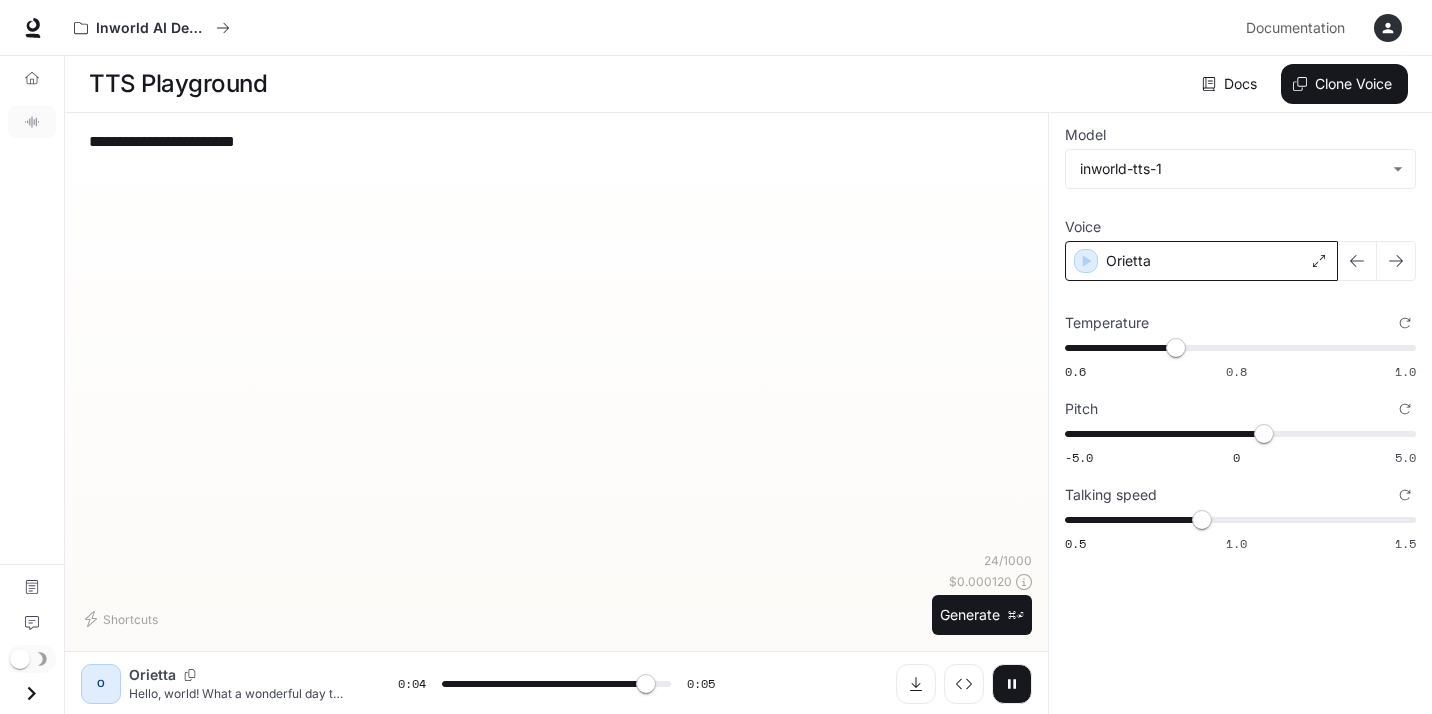 click on "Orietta" at bounding box center [1201, 261] 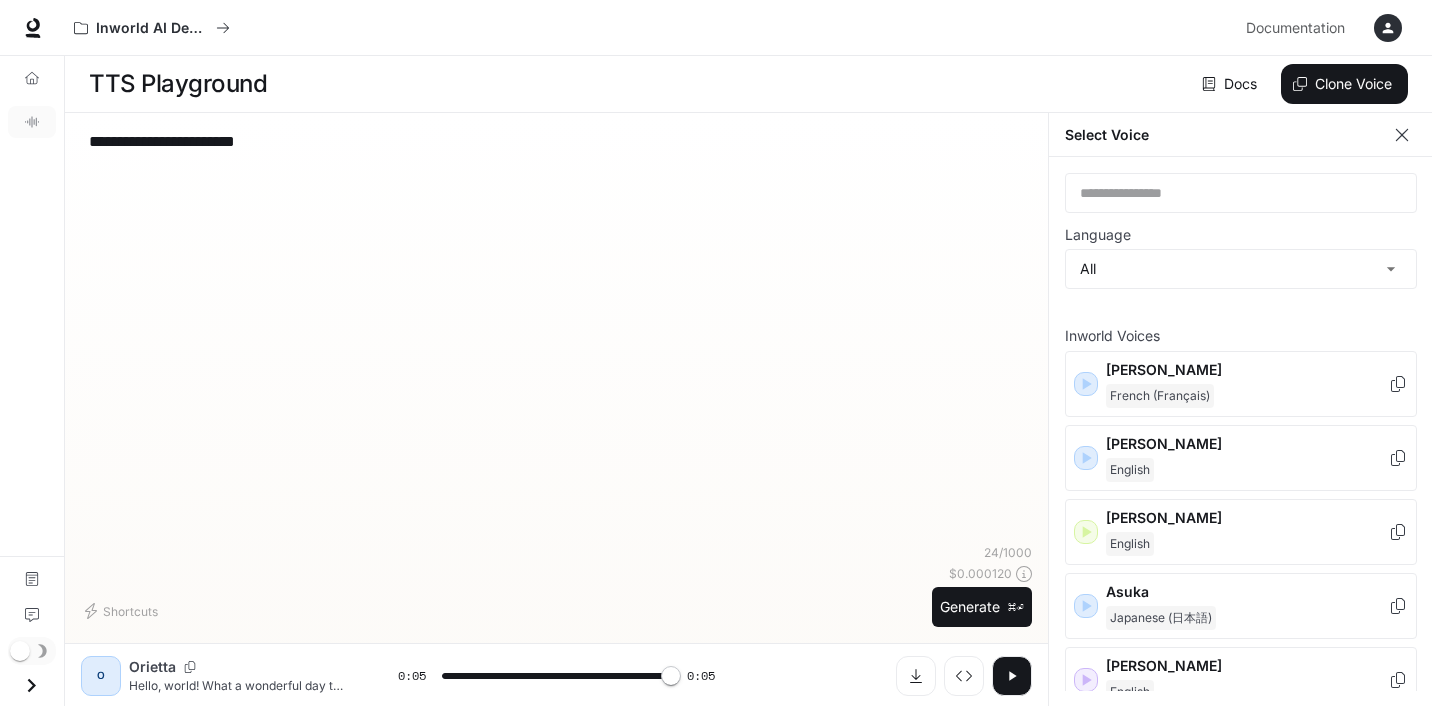 type on "*" 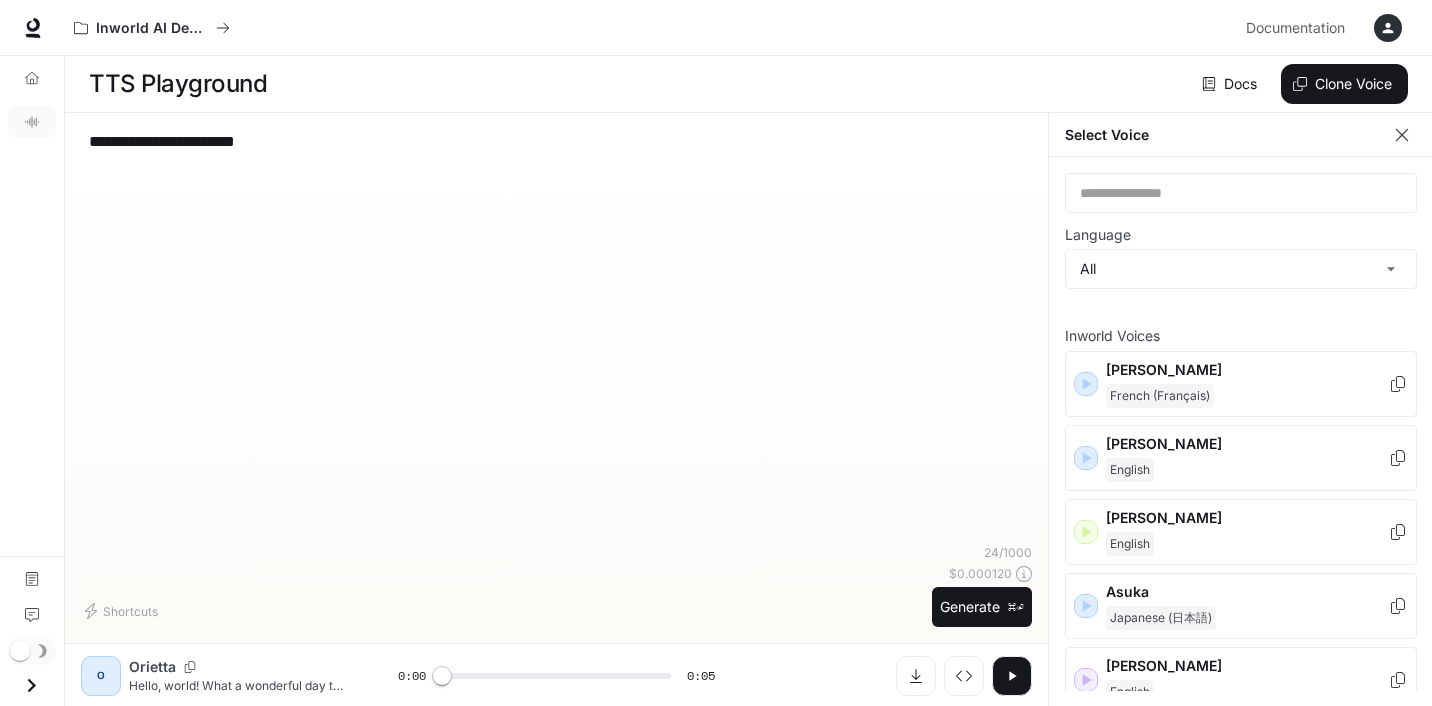 click at bounding box center (1402, 135) 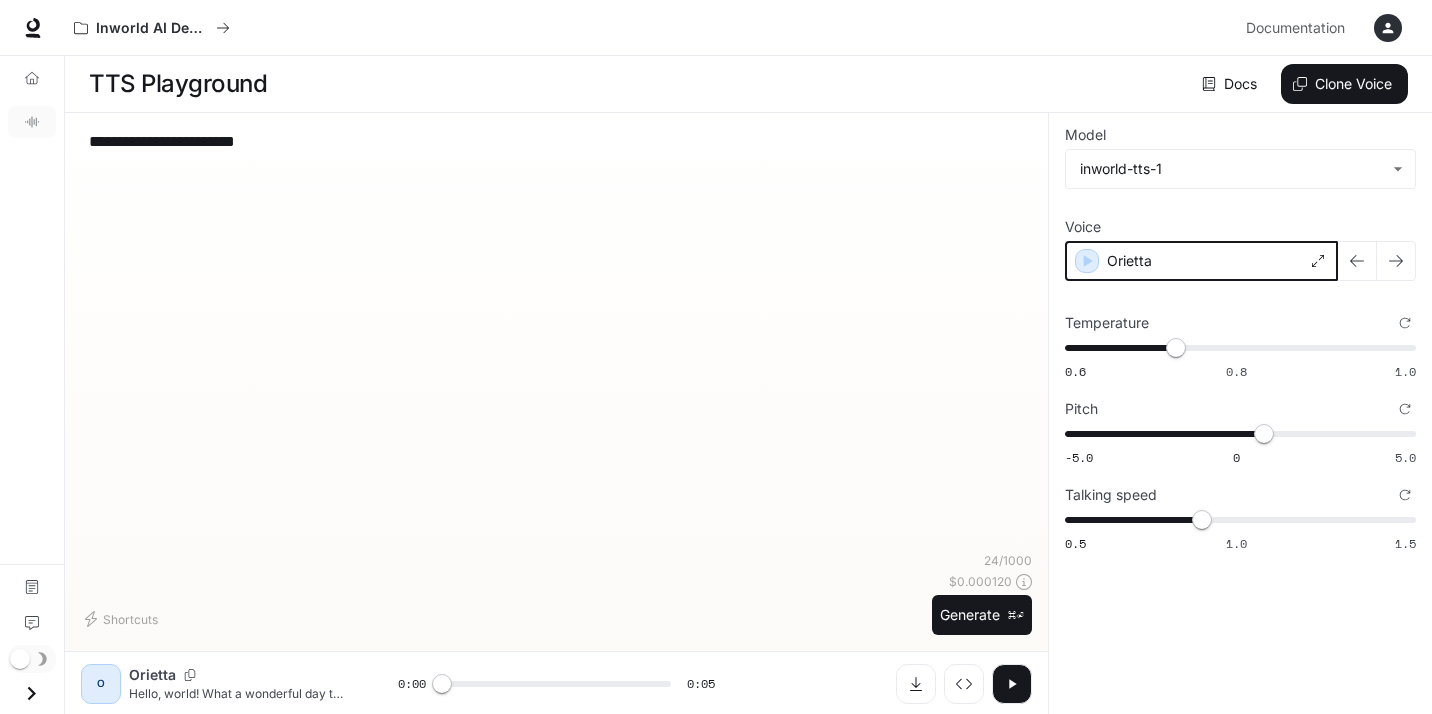 click 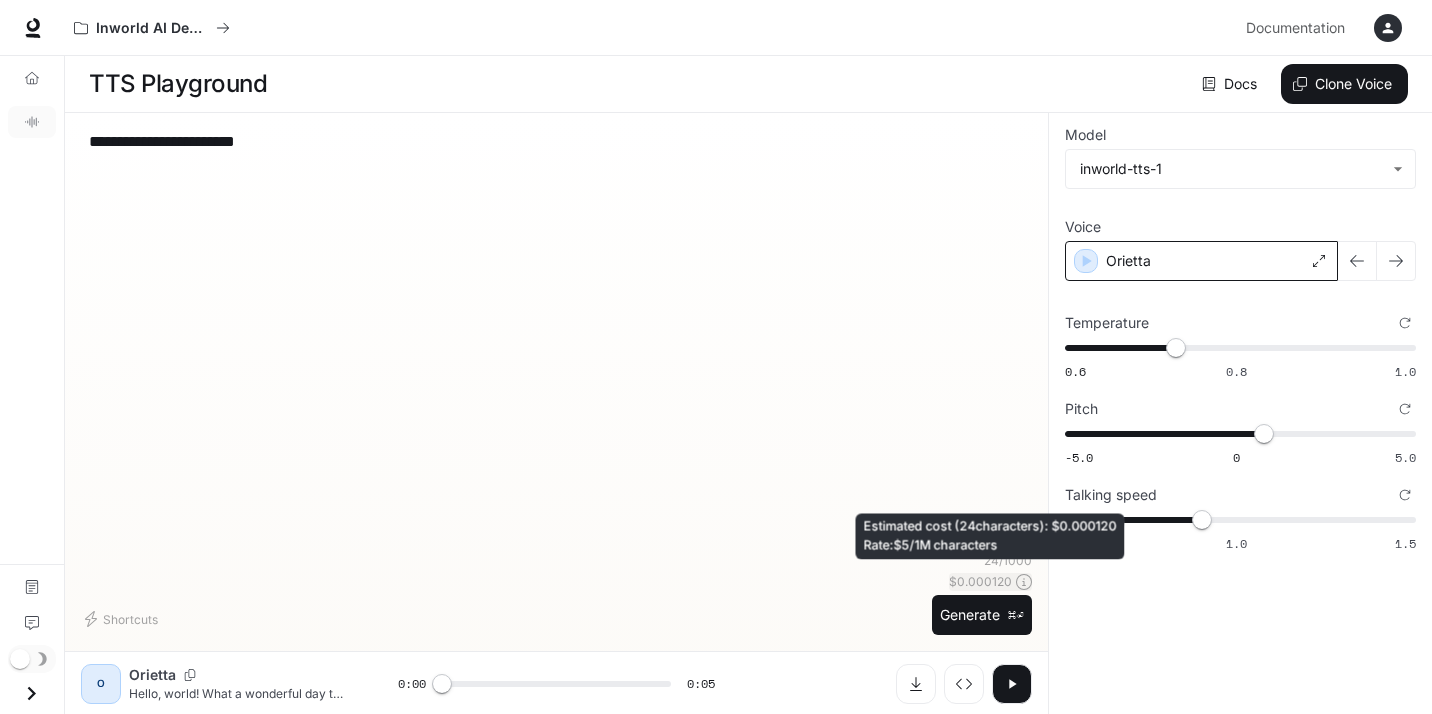 click 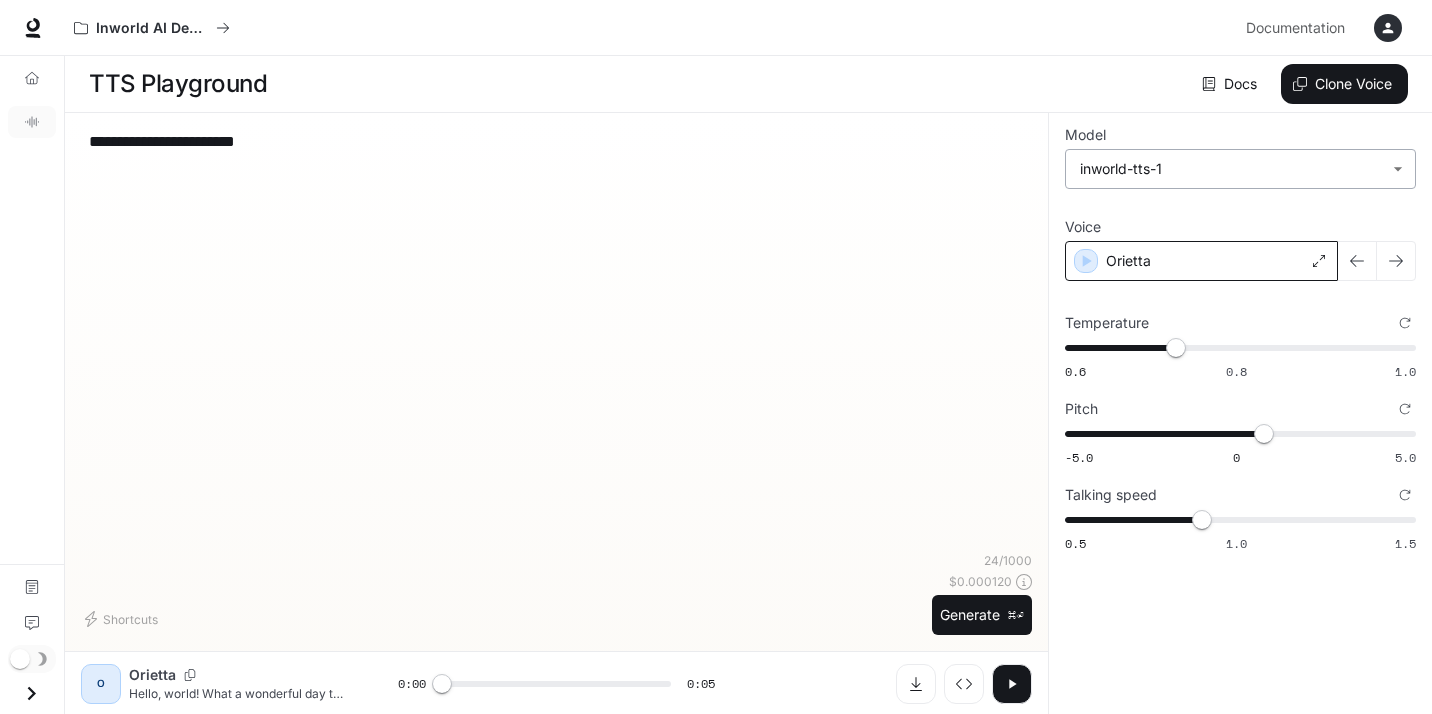 click on "**********" at bounding box center [716, 357] 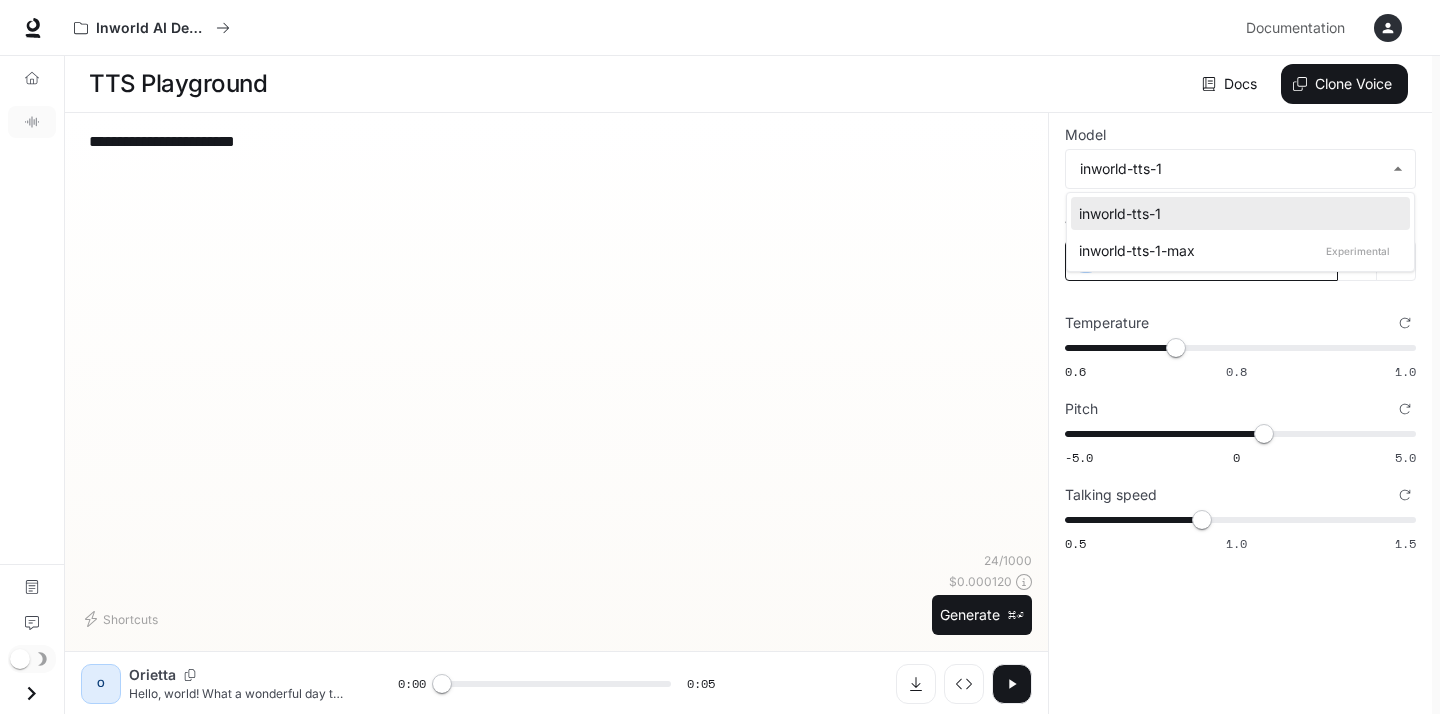 click on "inworld-tts-1-max Experimental" at bounding box center [1236, 250] 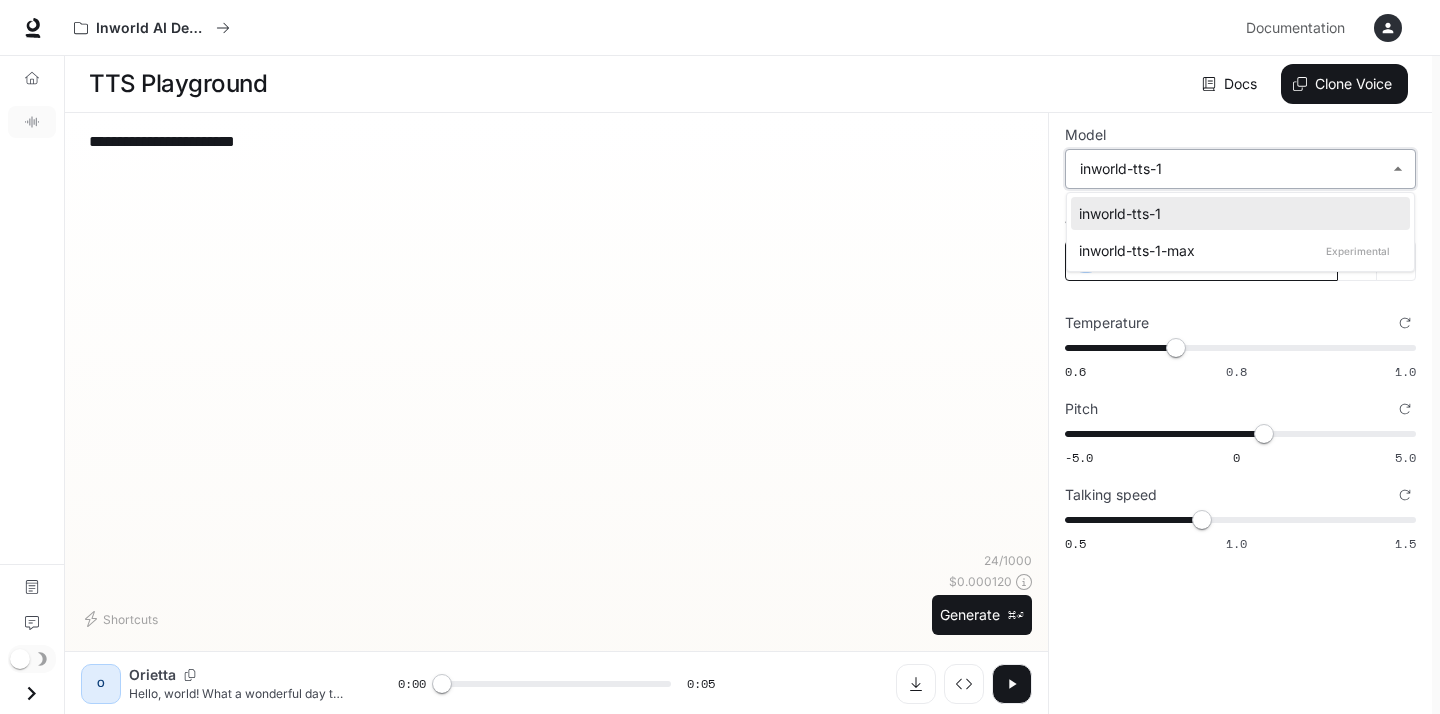 type on "**********" 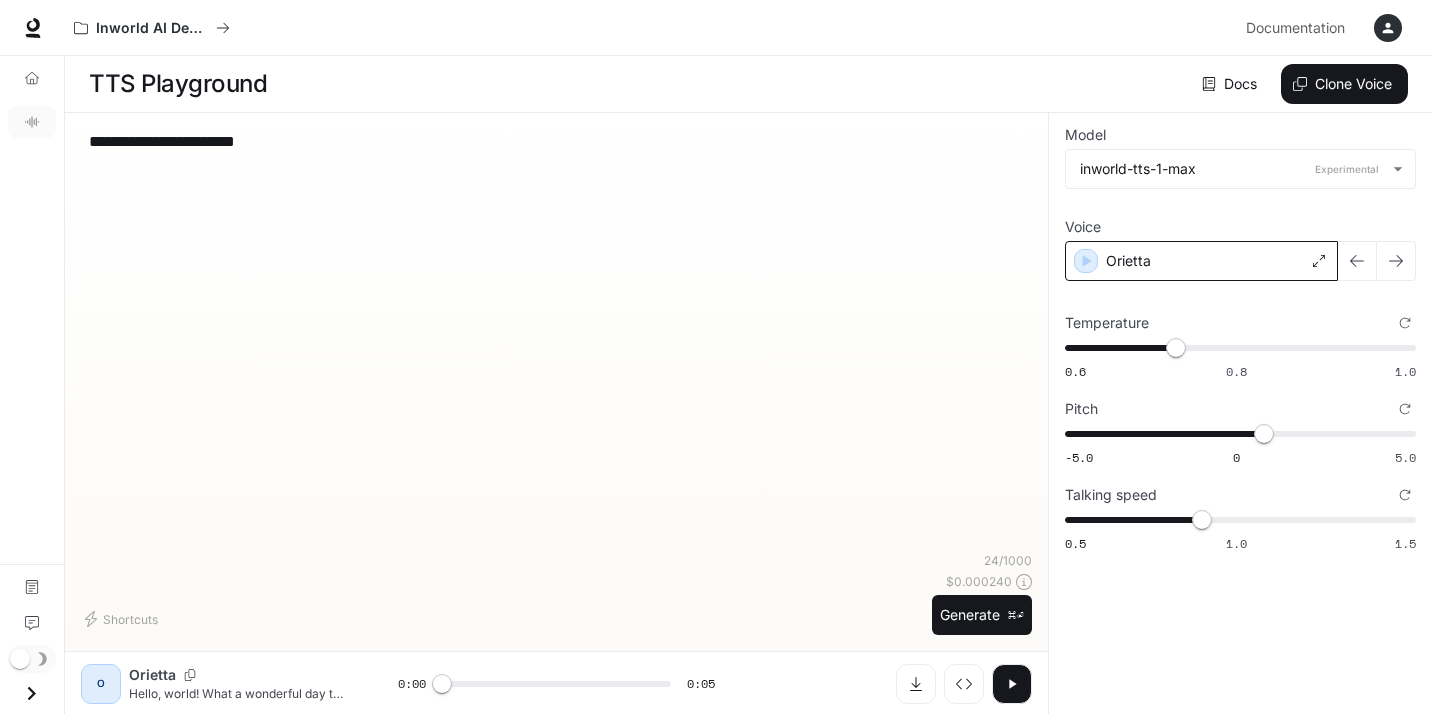 click on "Docs" at bounding box center (1231, 84) 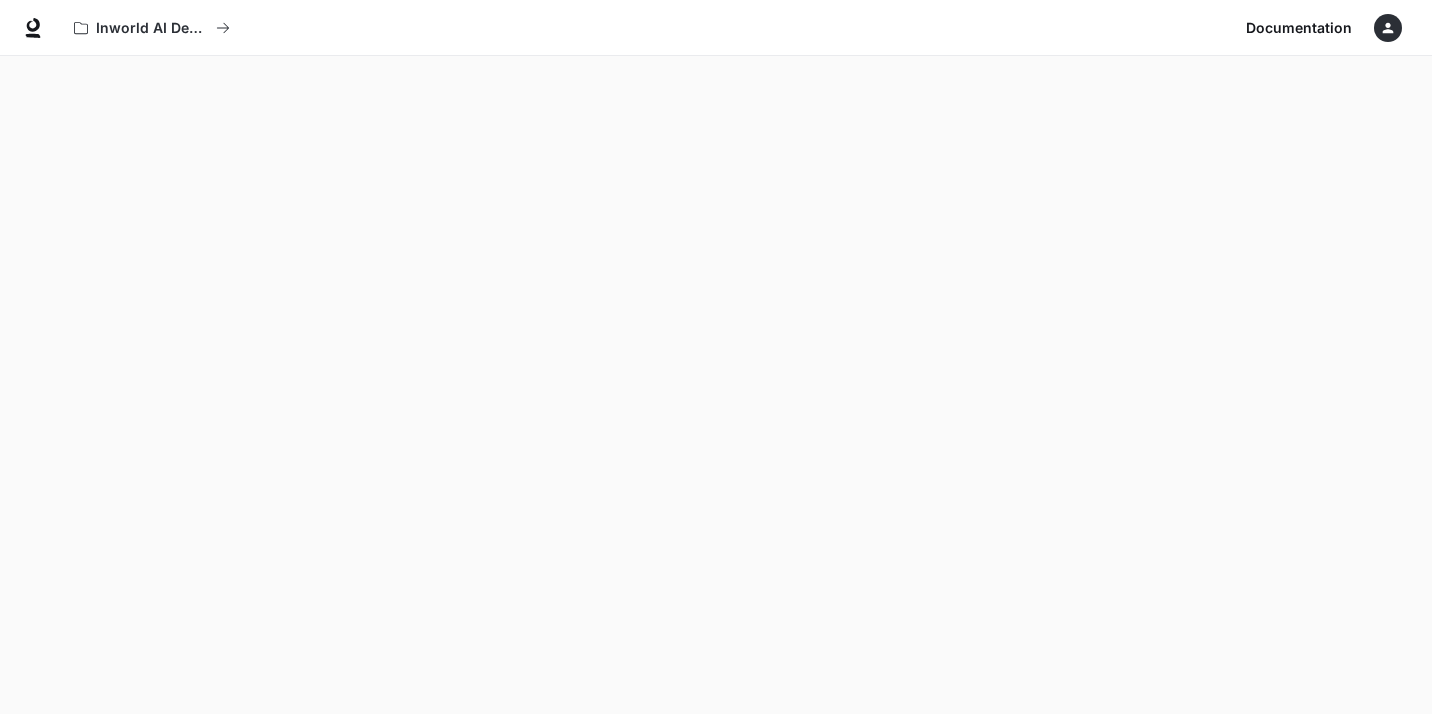 scroll, scrollTop: 56, scrollLeft: 0, axis: vertical 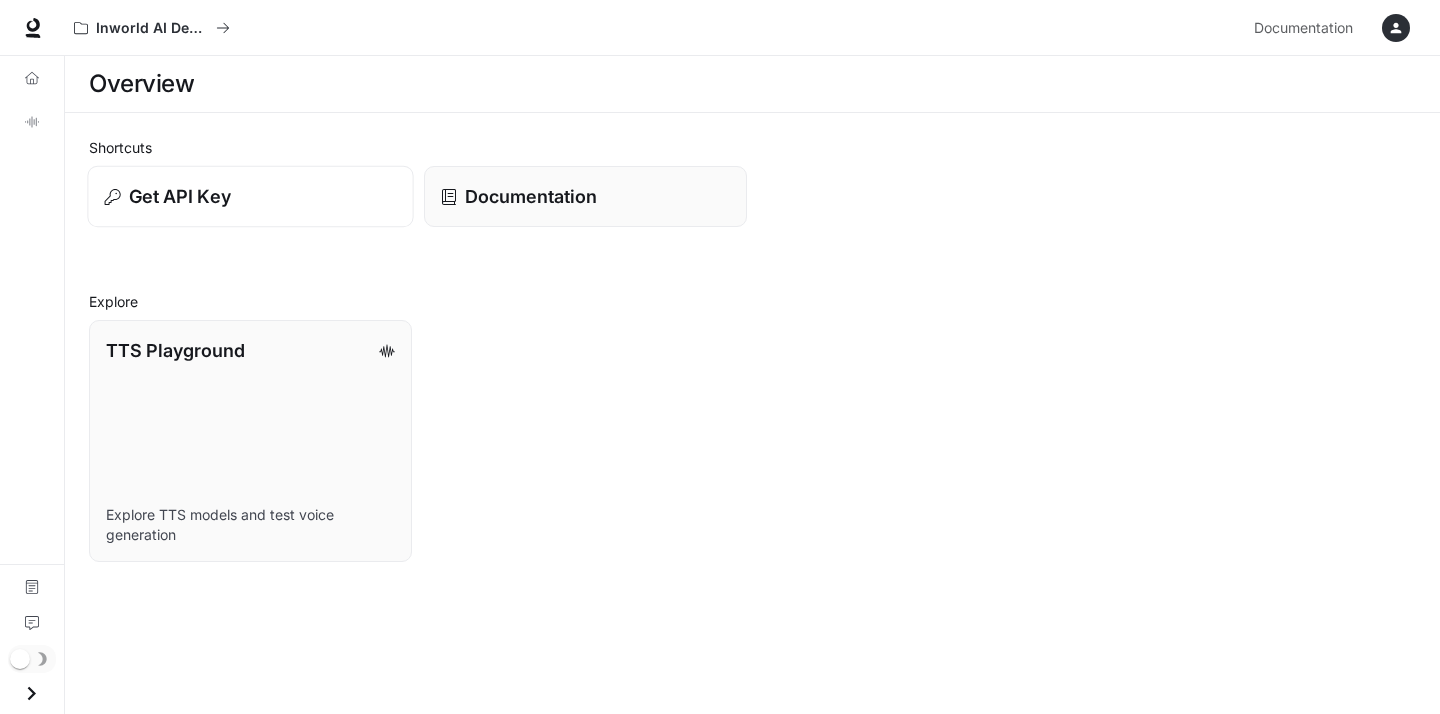 click on "Get API Key" at bounding box center [251, 196] 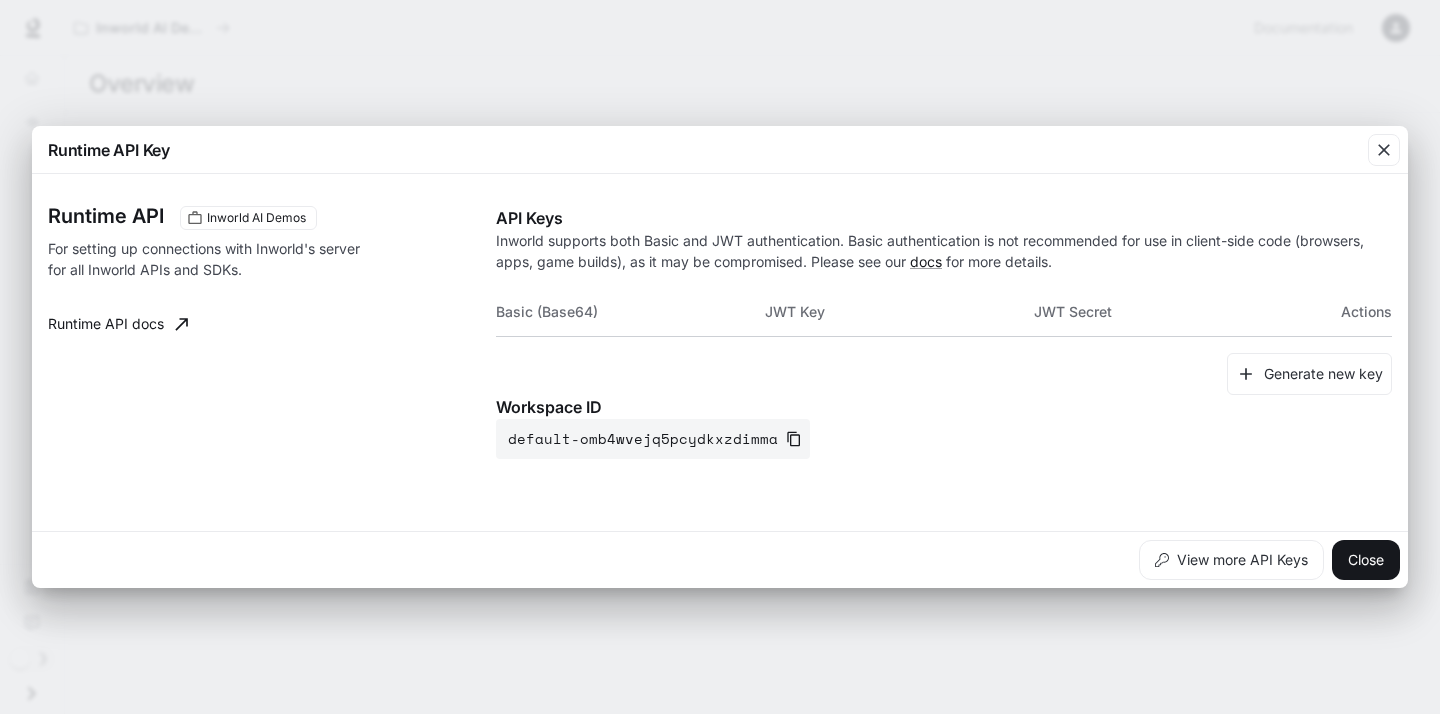 click on "Basic (Base64)" at bounding box center (630, 312) 